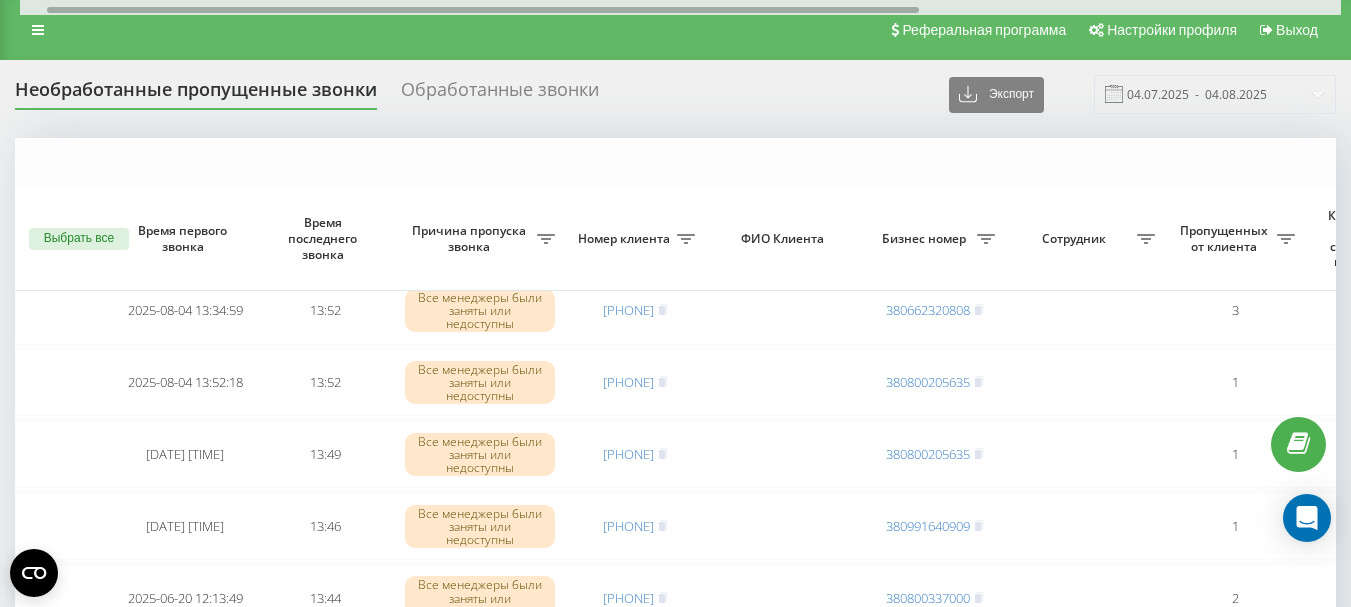 scroll, scrollTop: 200, scrollLeft: 0, axis: vertical 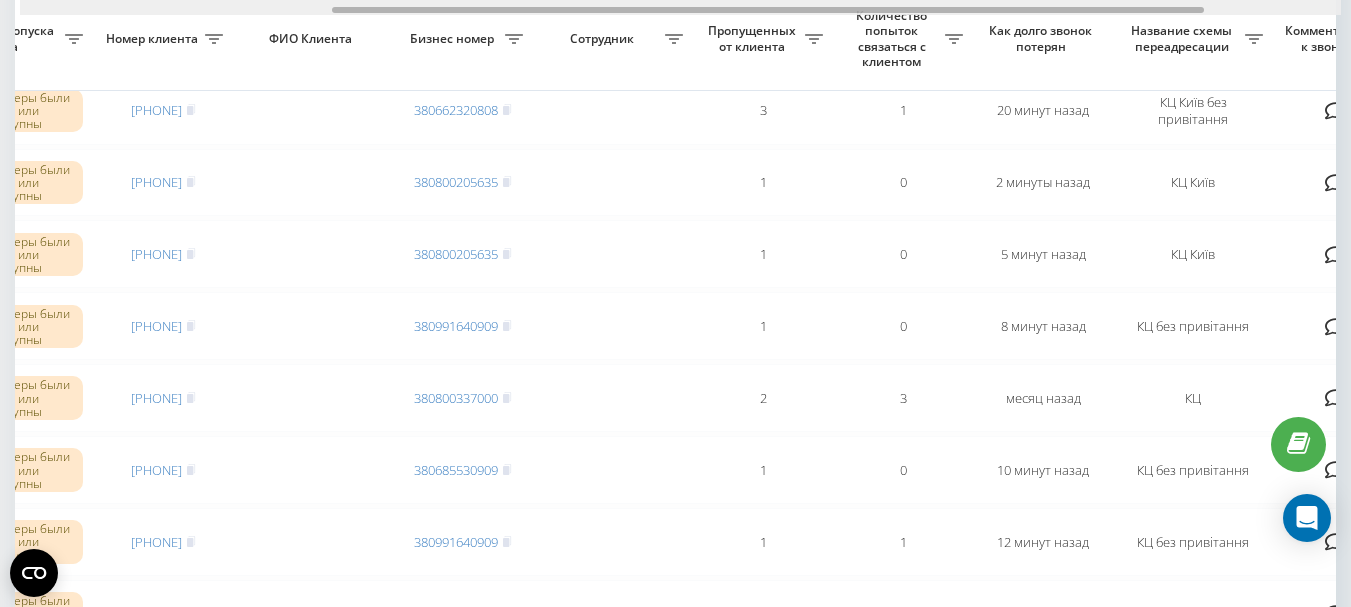 click at bounding box center (680, 7) 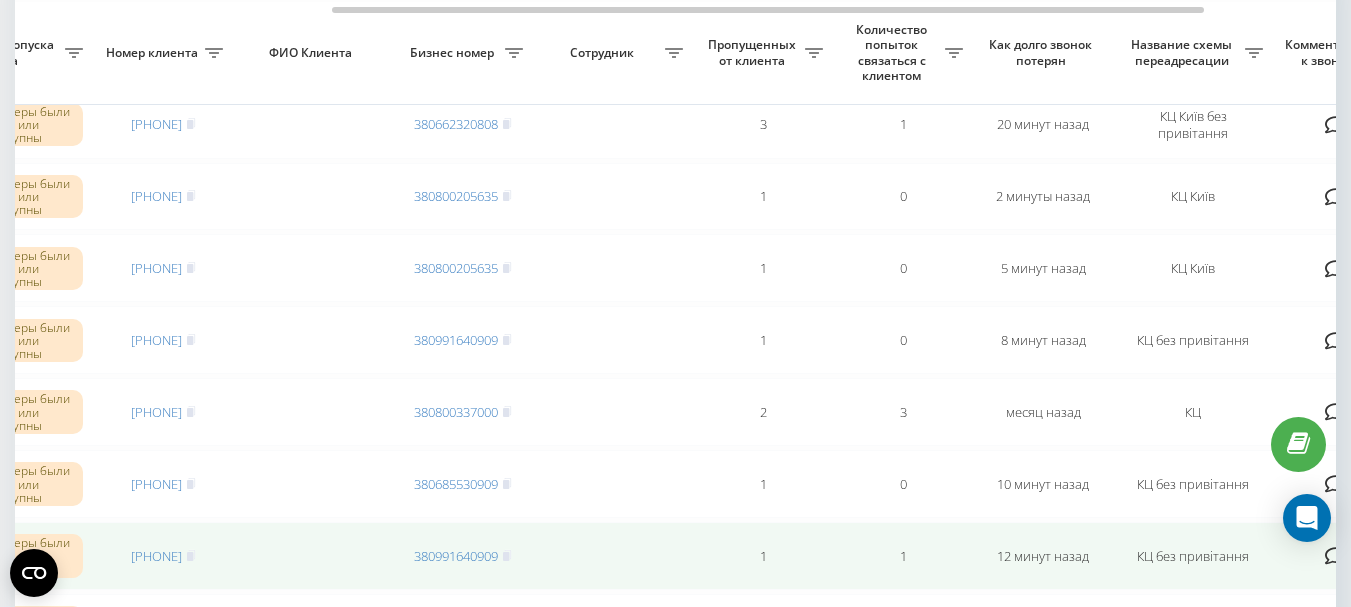 scroll, scrollTop: 200, scrollLeft: 0, axis: vertical 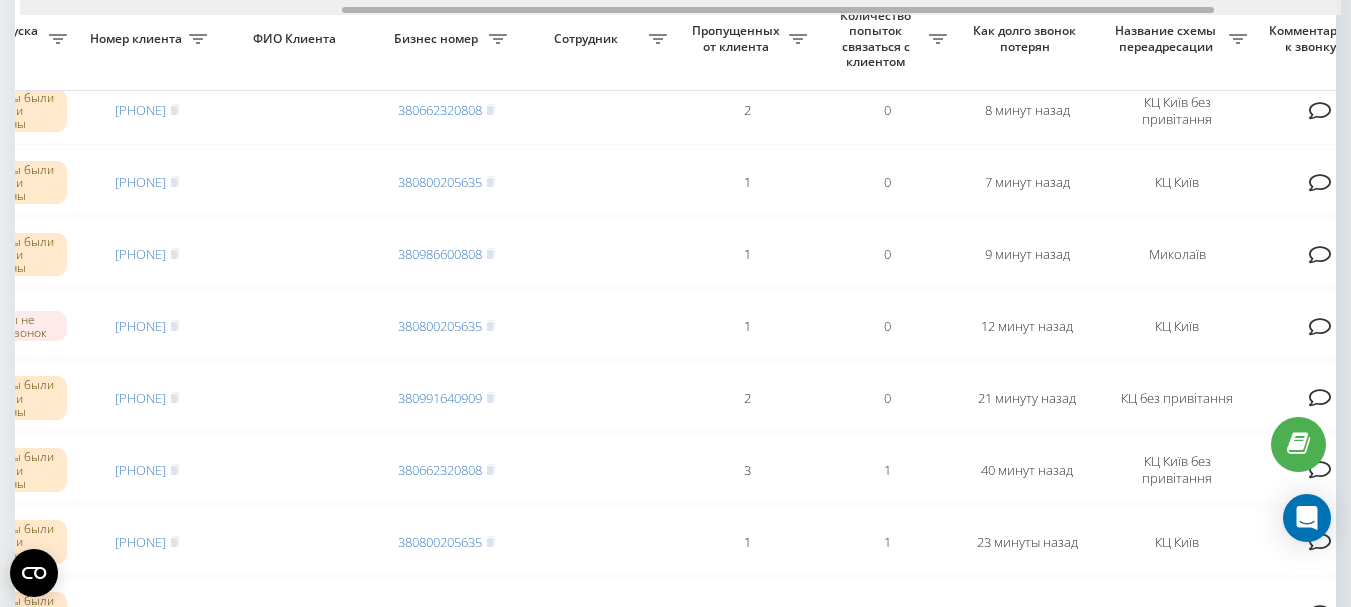 drag, startPoint x: 0, startPoint y: 0, endPoint x: 785, endPoint y: 13, distance: 785.10767 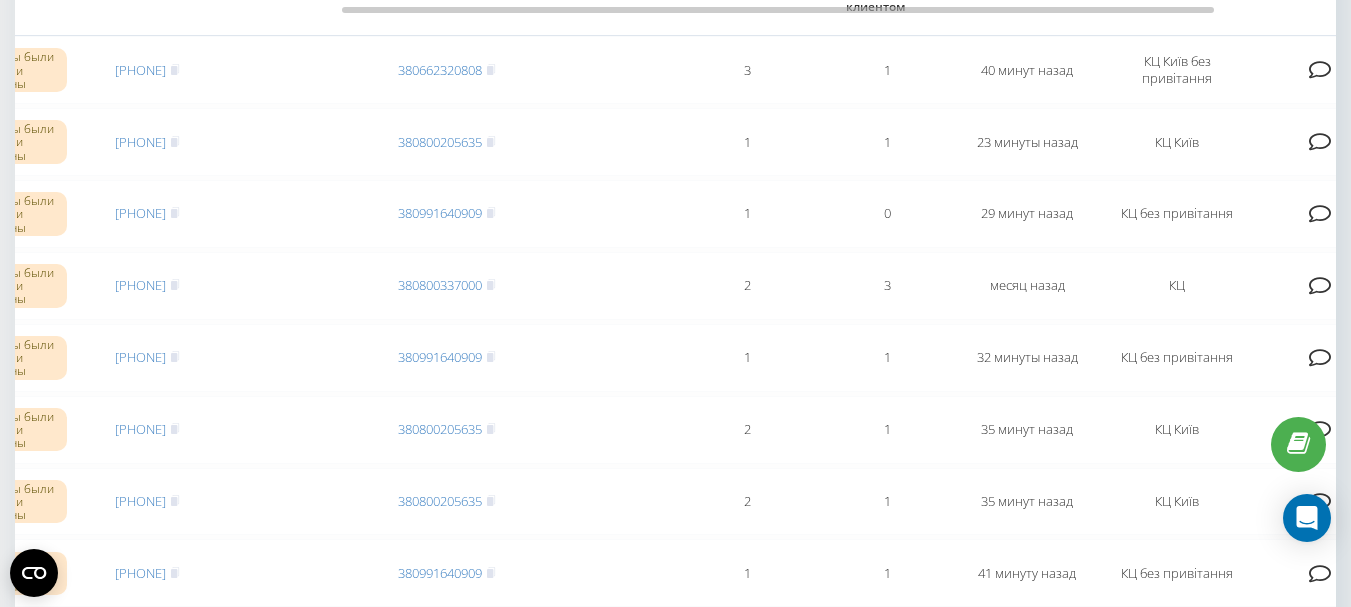 scroll, scrollTop: 500, scrollLeft: 0, axis: vertical 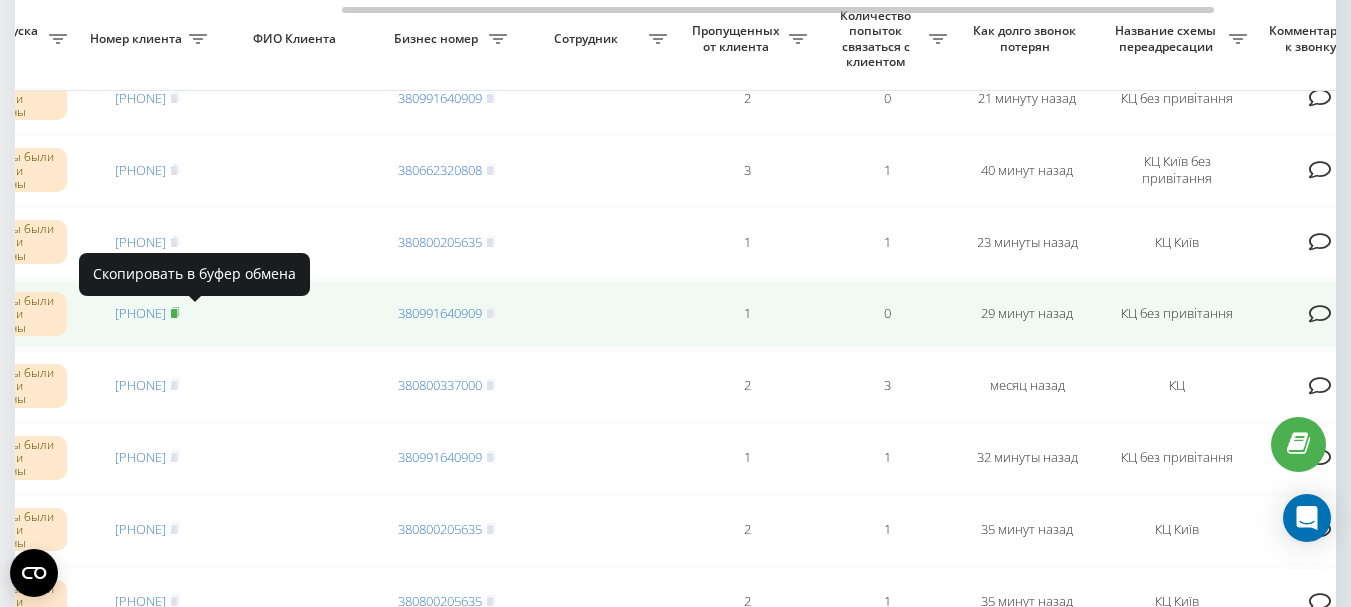 click 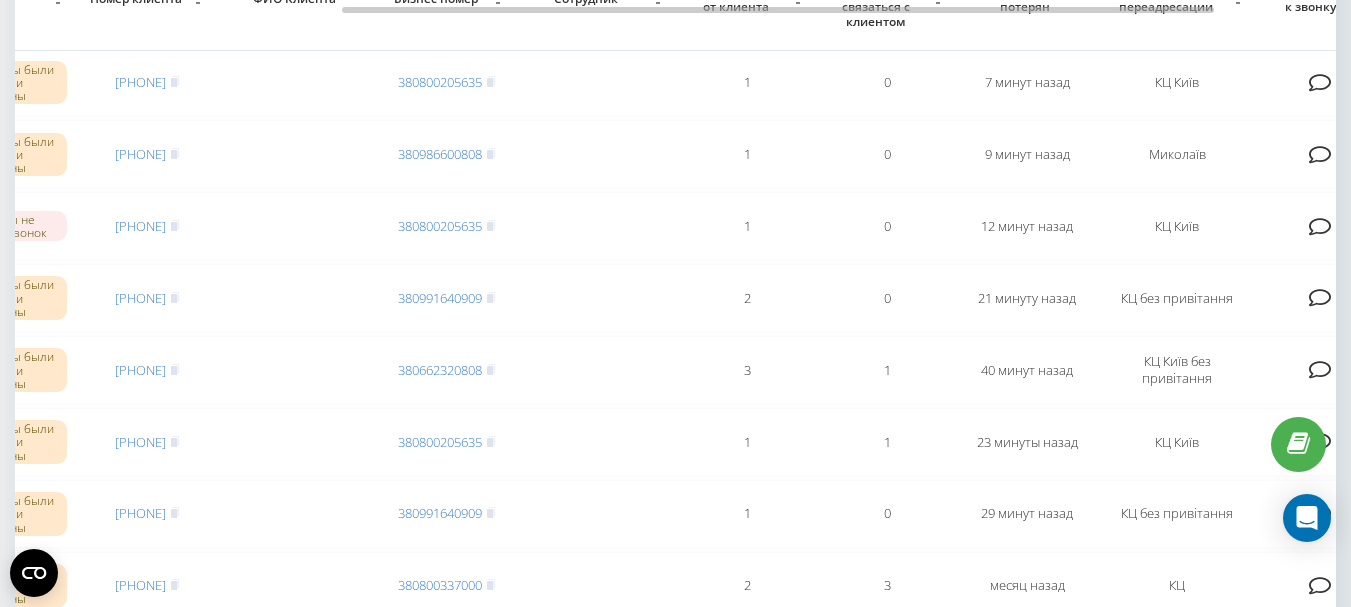 scroll, scrollTop: 200, scrollLeft: 0, axis: vertical 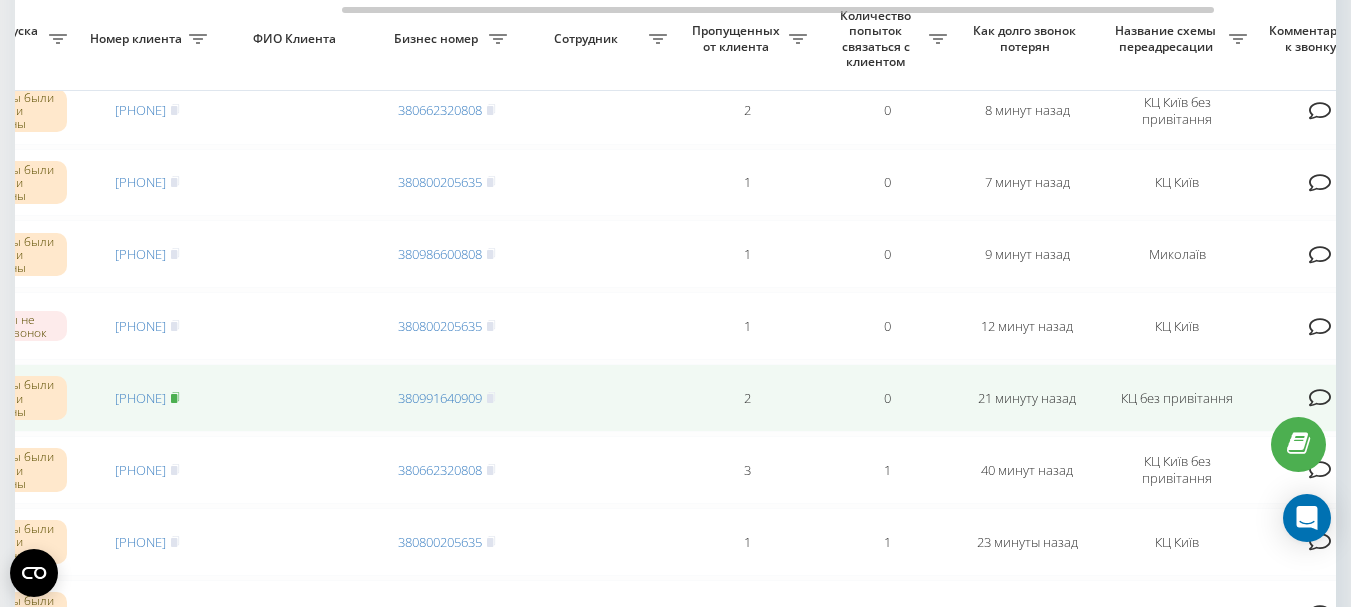 click 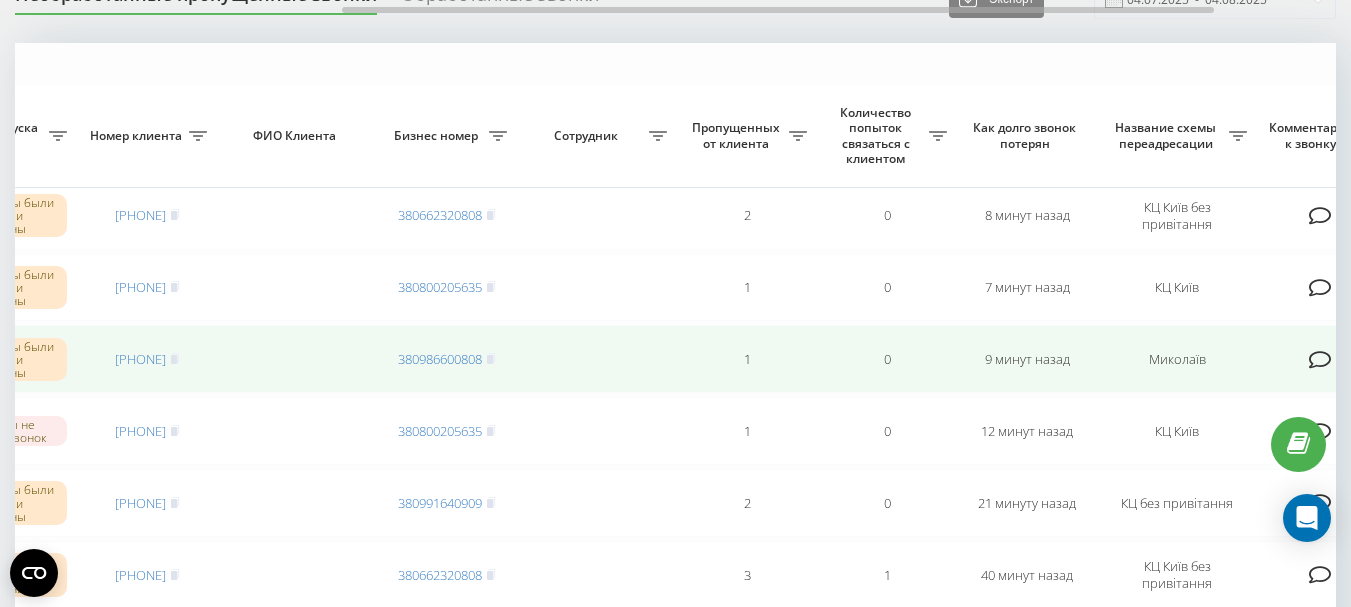 scroll, scrollTop: 300, scrollLeft: 0, axis: vertical 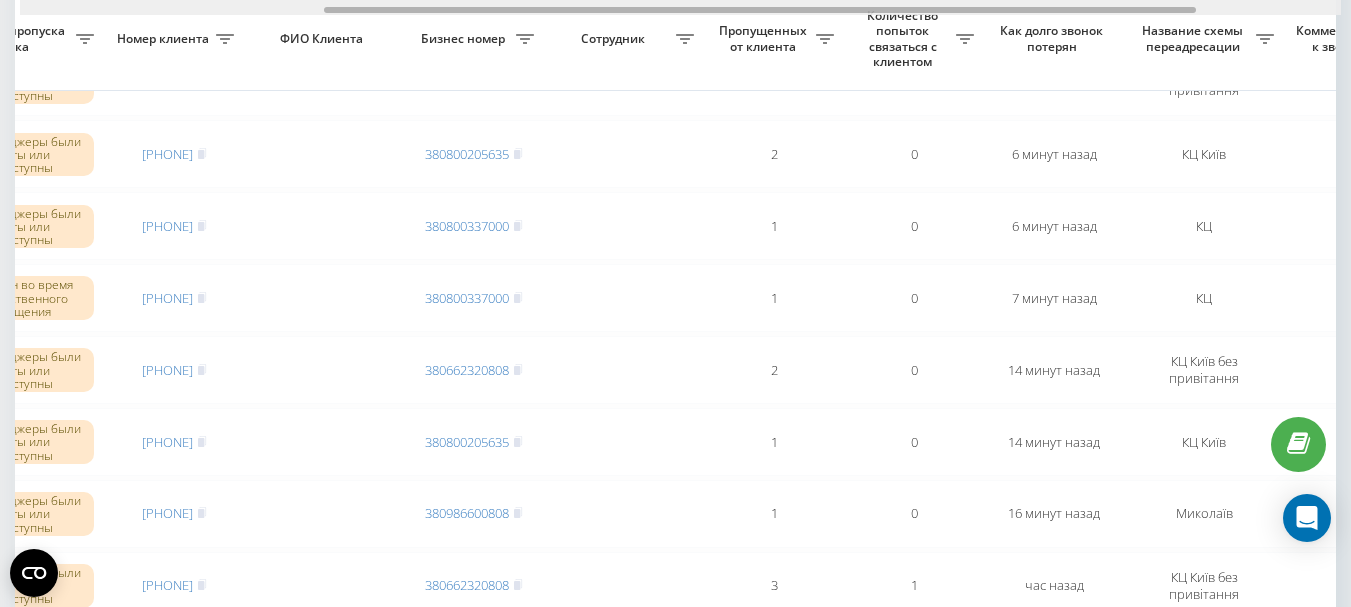 drag, startPoint x: 381, startPoint y: 12, endPoint x: 686, endPoint y: 60, distance: 308.75394 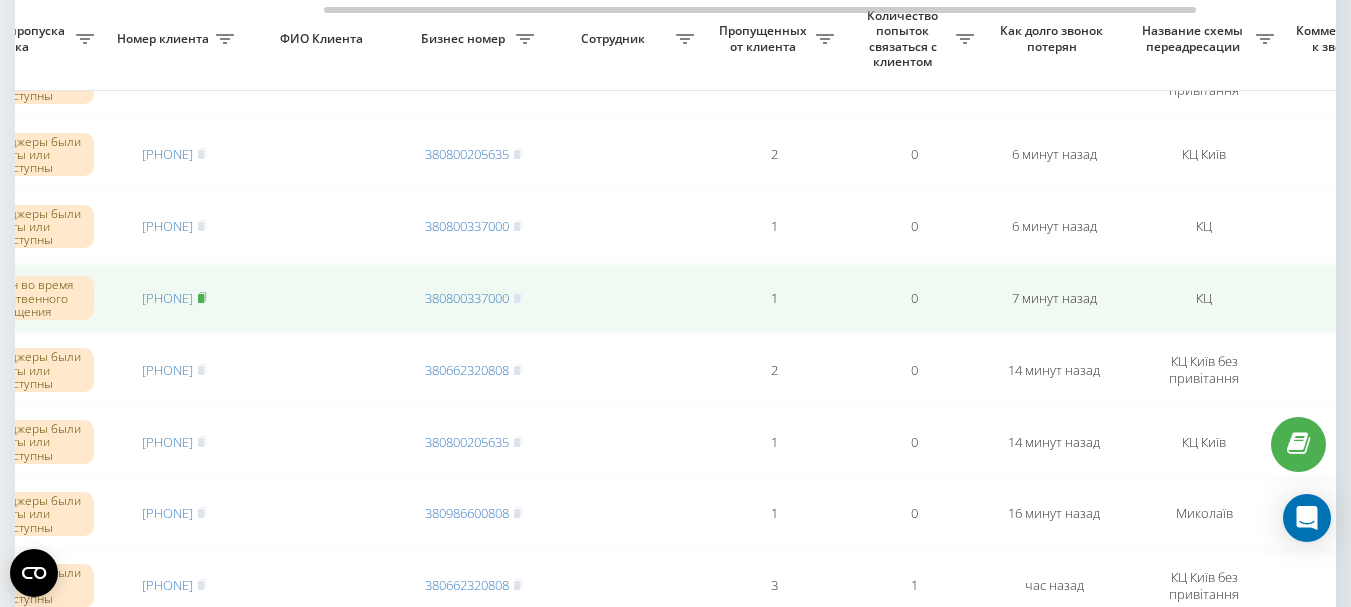 click 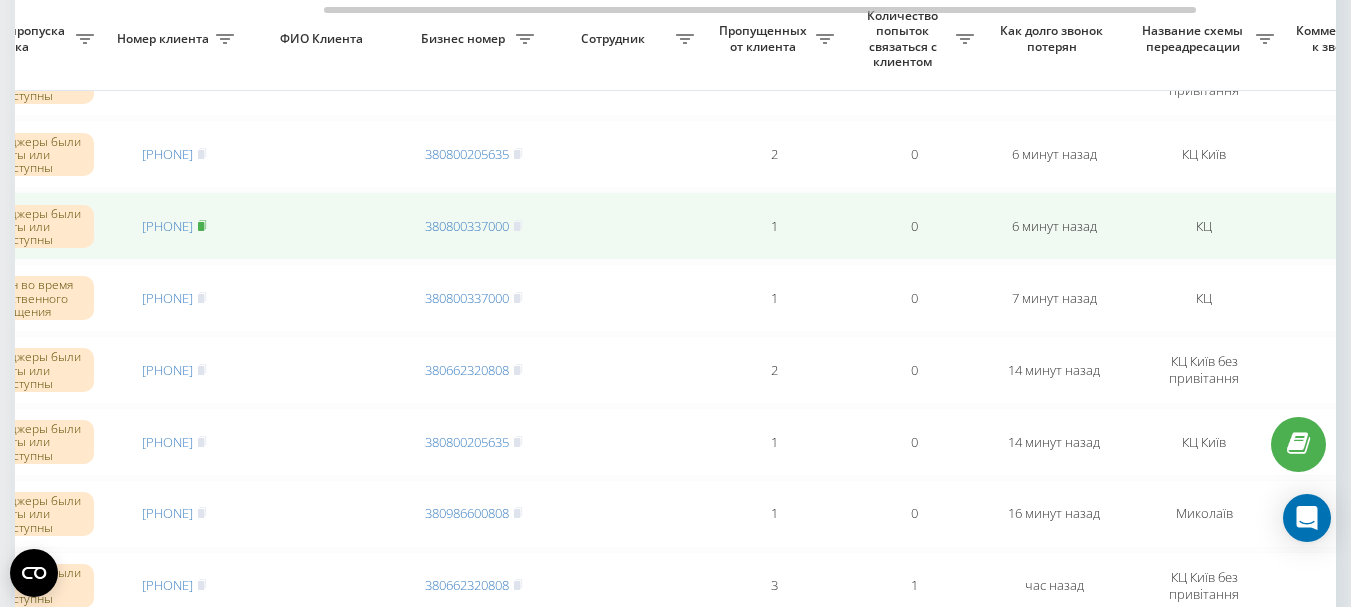 click 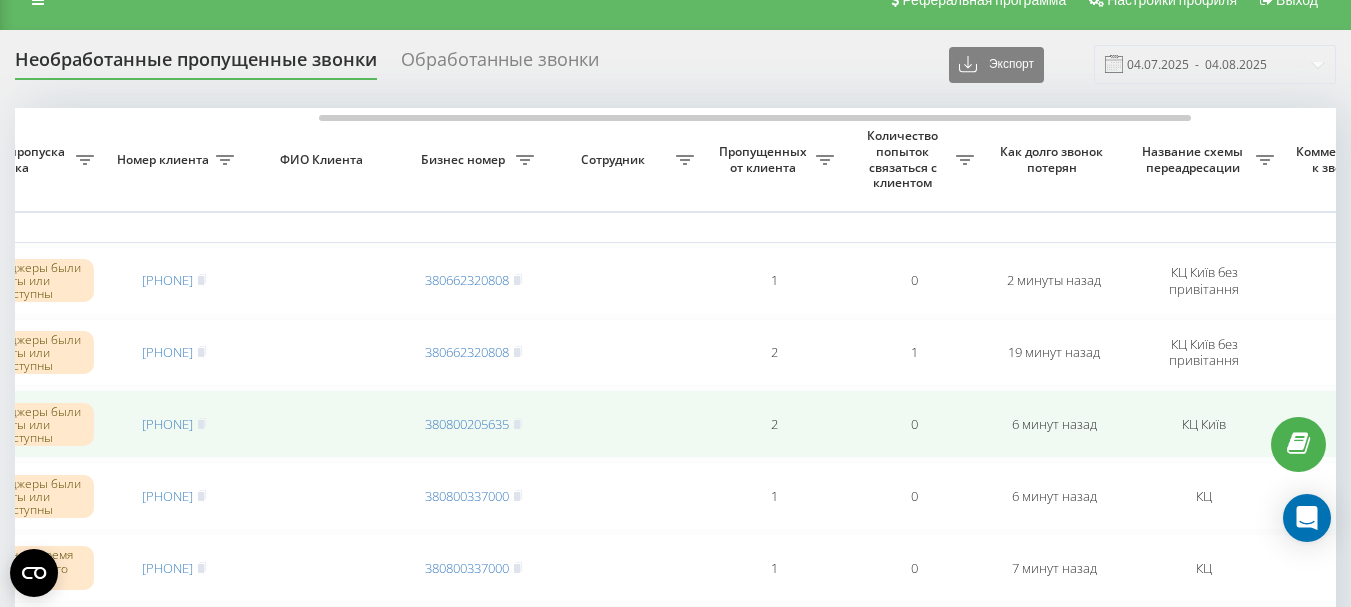 scroll, scrollTop: 0, scrollLeft: 0, axis: both 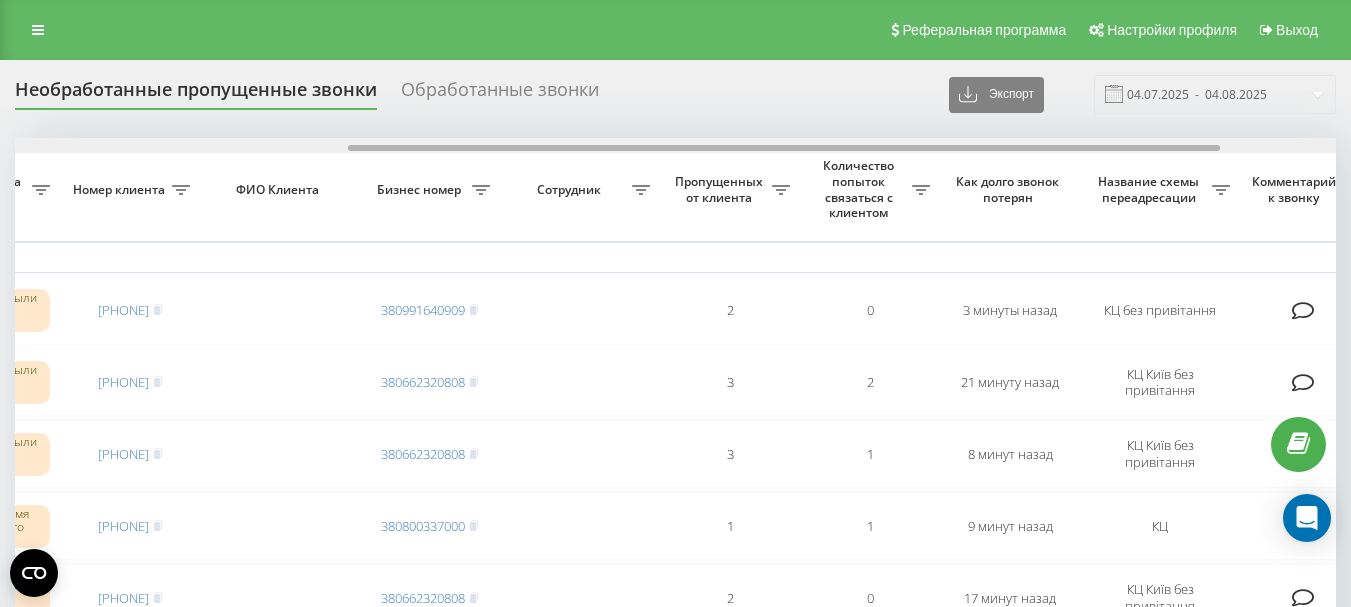 drag, startPoint x: 592, startPoint y: 147, endPoint x: 926, endPoint y: 138, distance: 334.12125 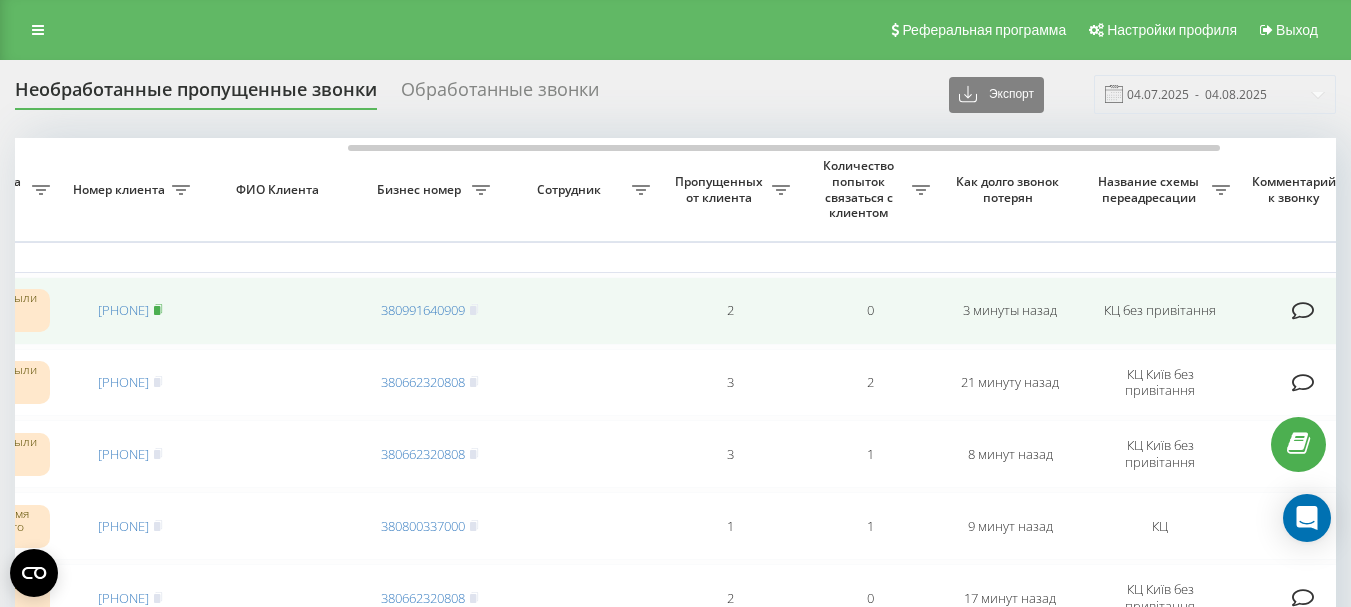 click 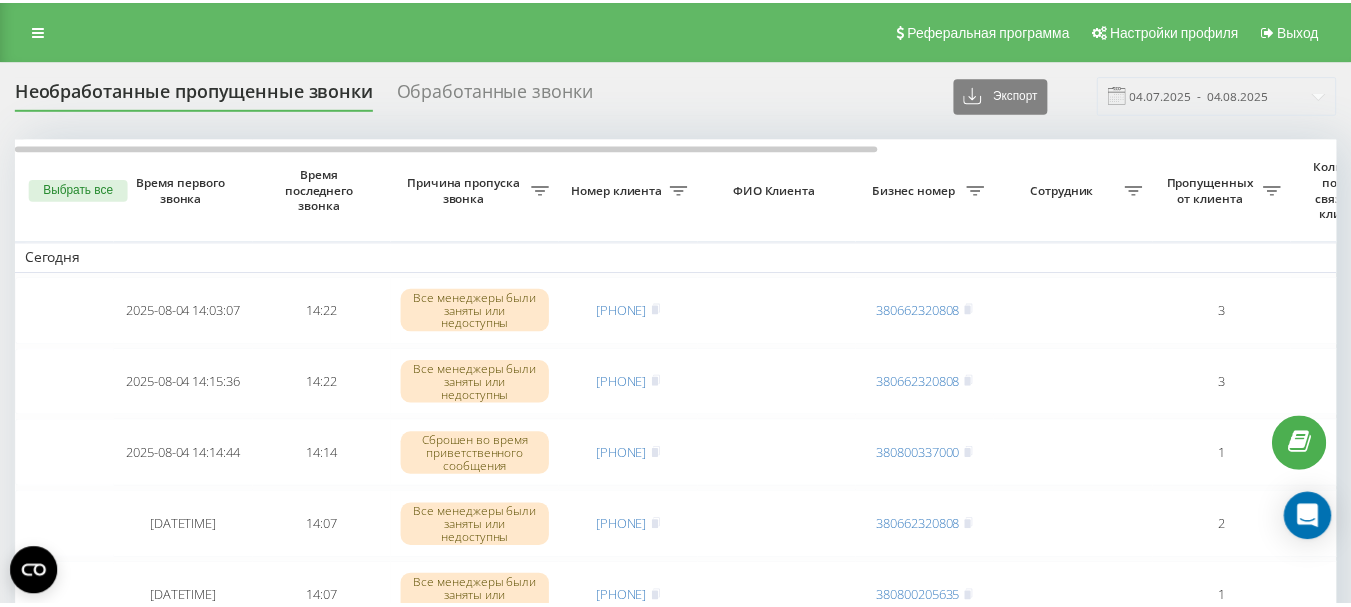 scroll, scrollTop: 0, scrollLeft: 0, axis: both 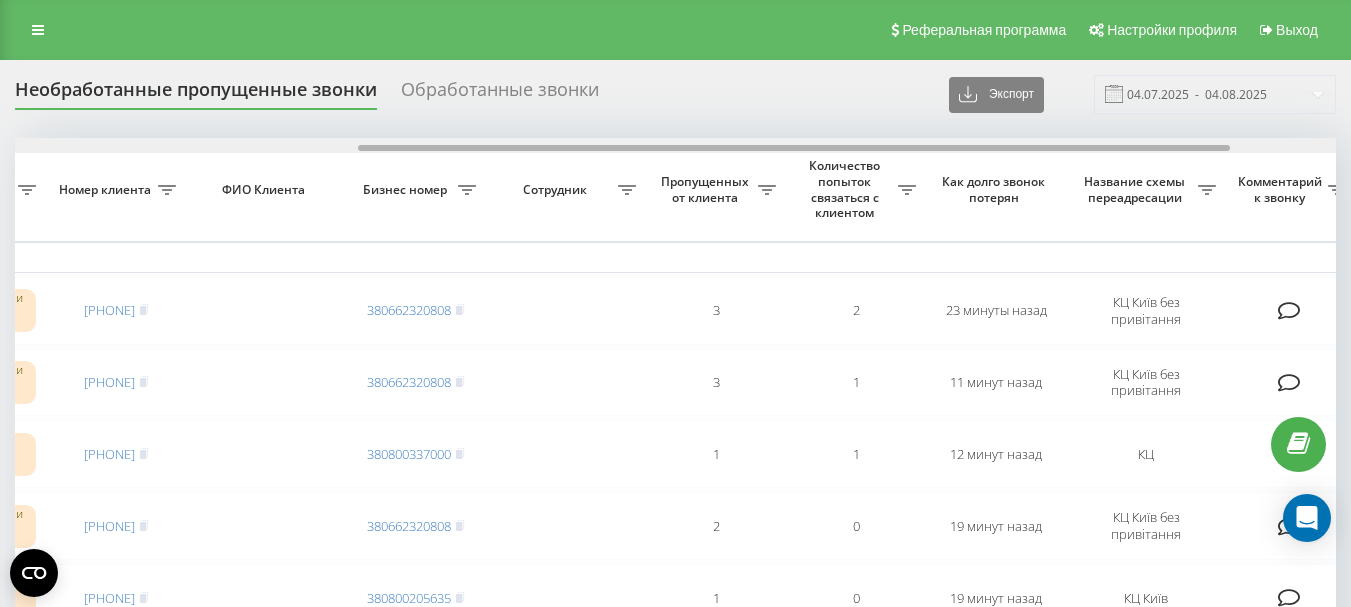 drag, startPoint x: 520, startPoint y: 148, endPoint x: 863, endPoint y: 158, distance: 343.14575 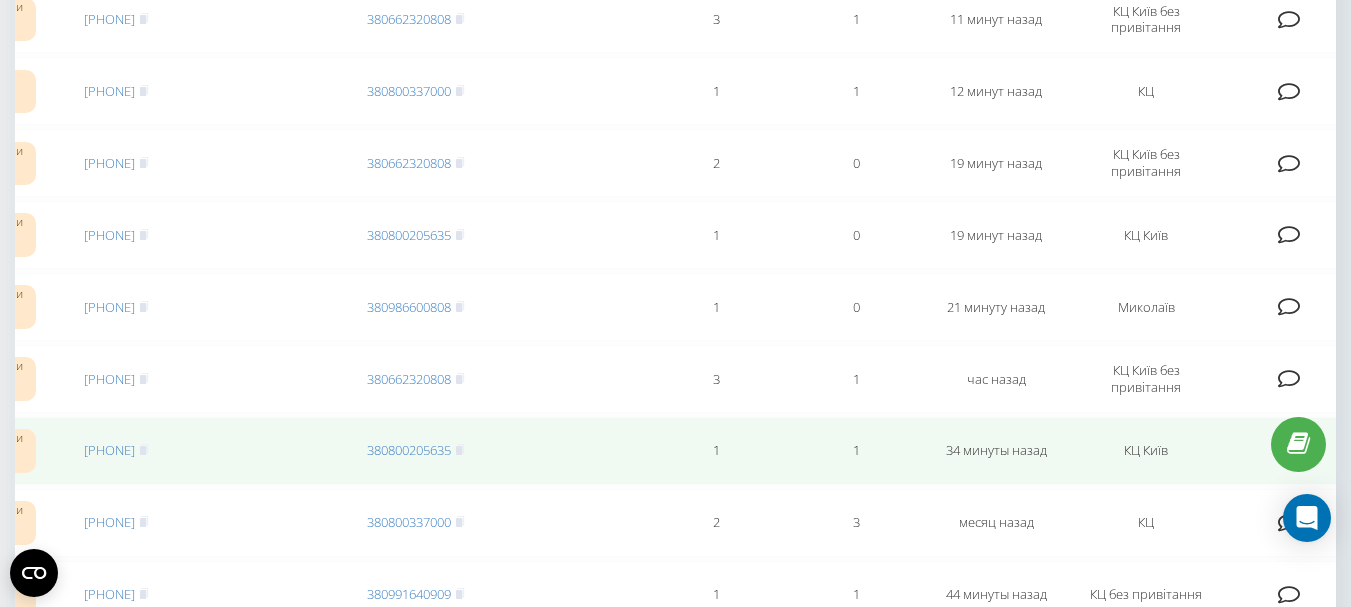 scroll, scrollTop: 0, scrollLeft: 0, axis: both 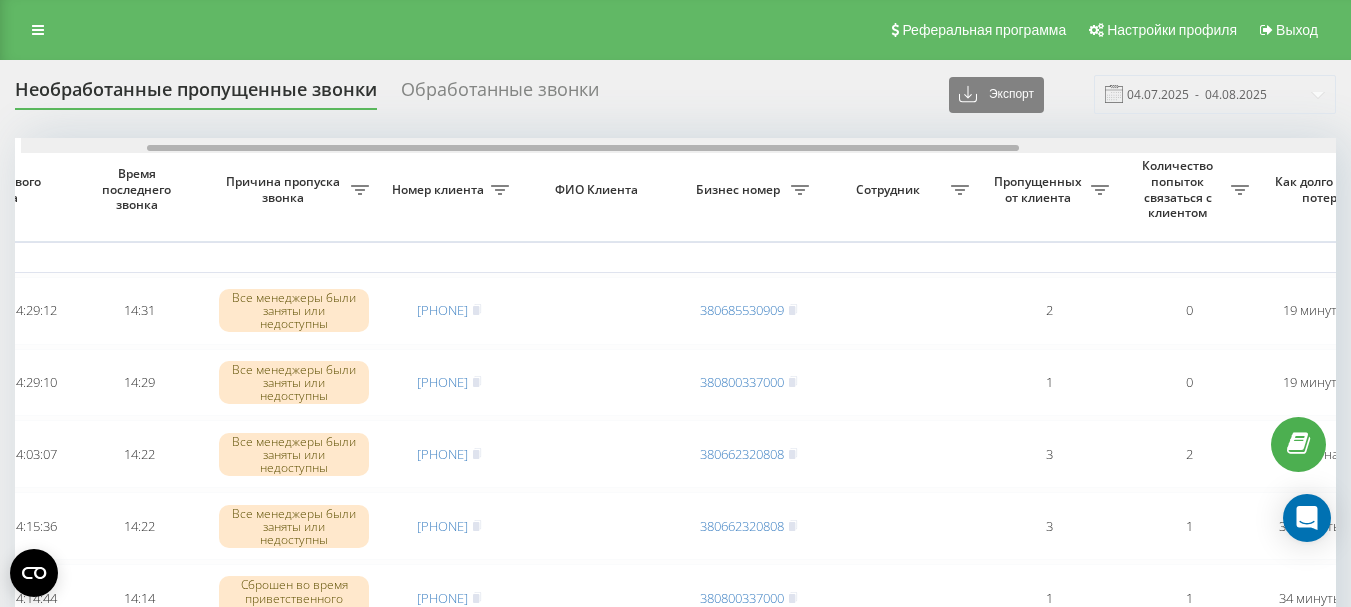 drag, startPoint x: 555, startPoint y: 147, endPoint x: 644, endPoint y: 205, distance: 106.23088 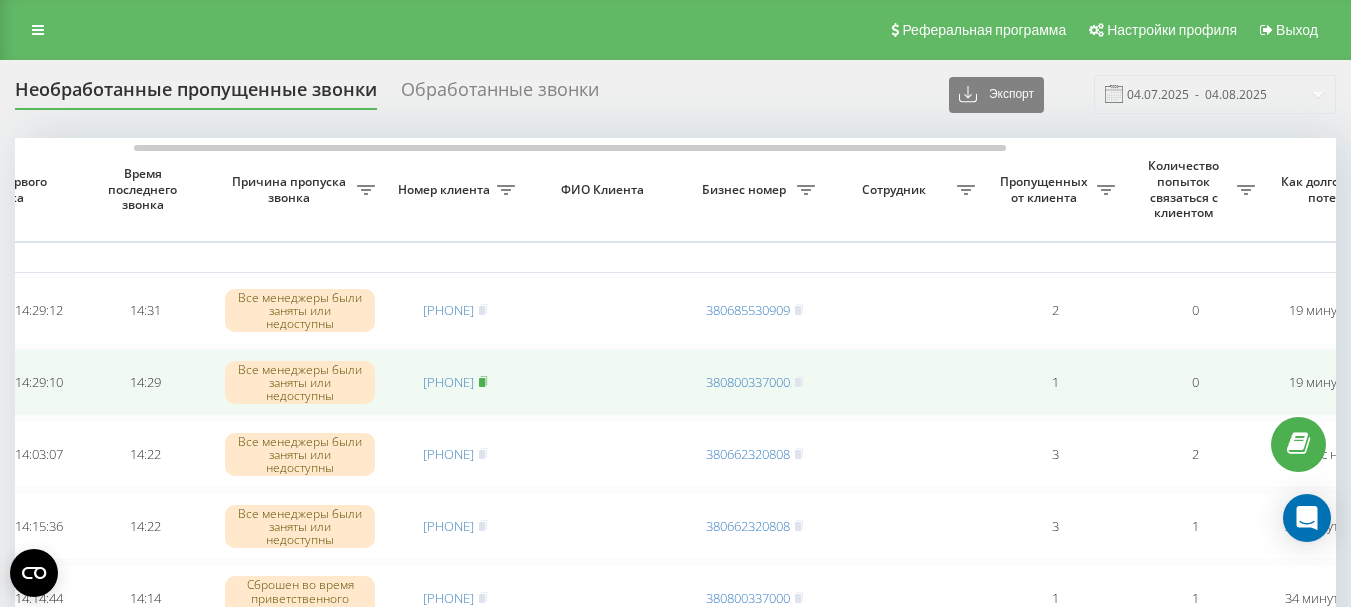 click 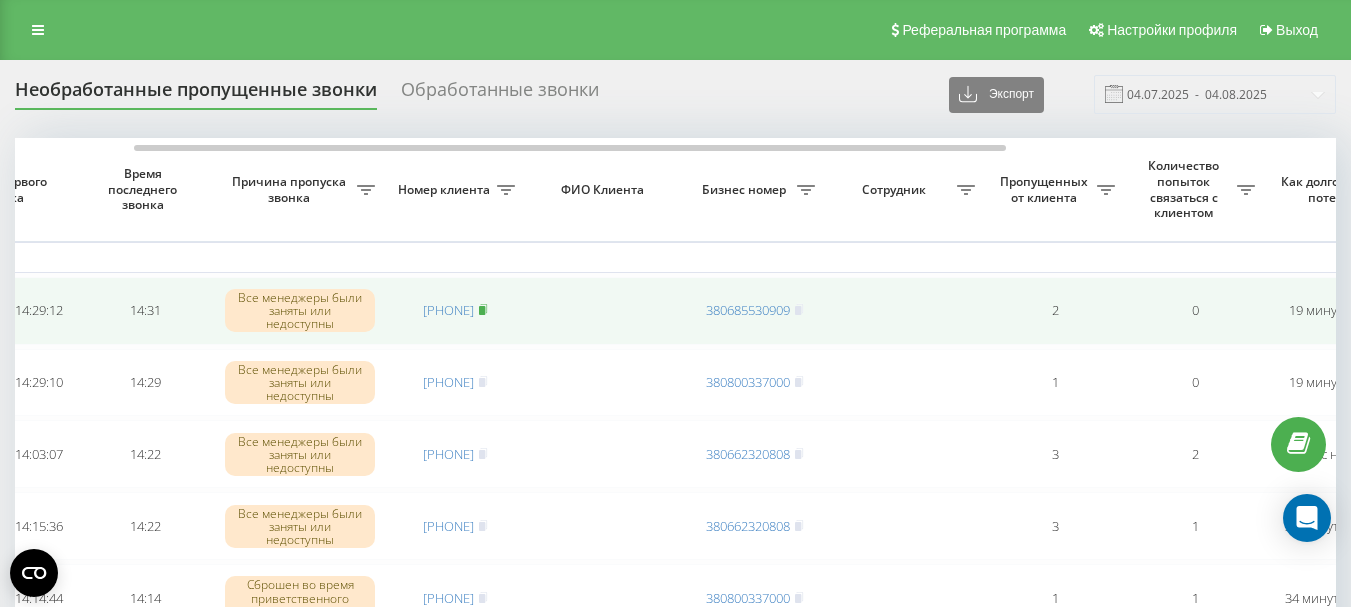 click 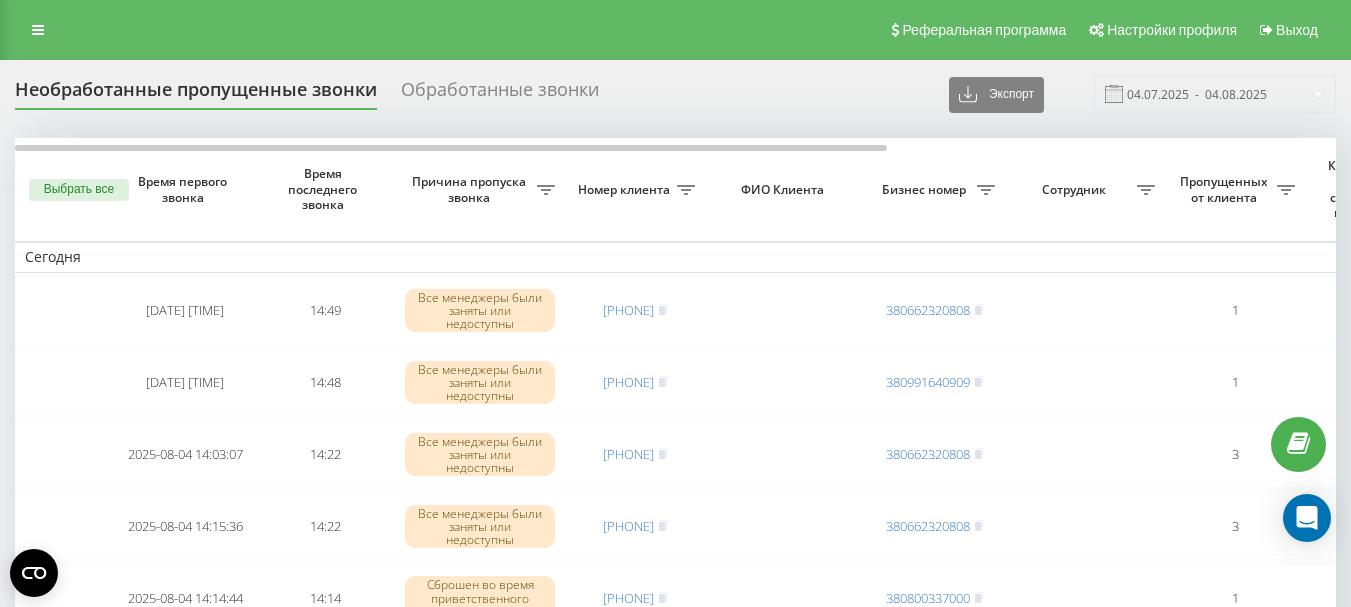 scroll, scrollTop: 0, scrollLeft: 0, axis: both 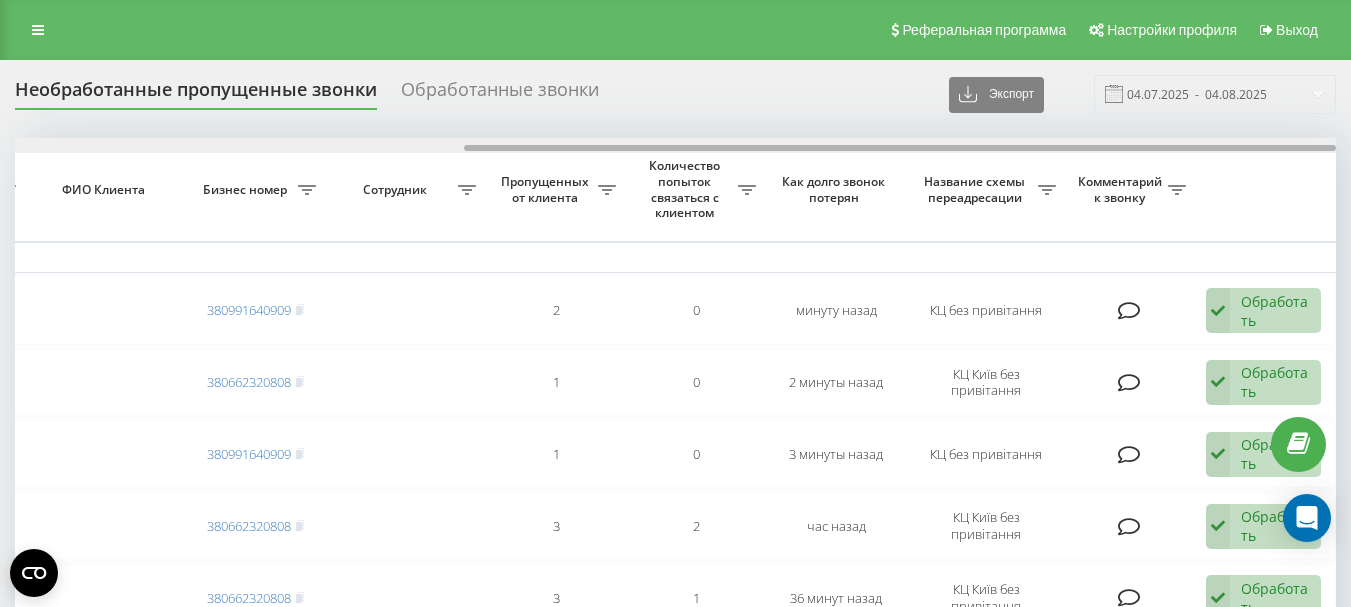 drag, startPoint x: 544, startPoint y: 149, endPoint x: 1002, endPoint y: 188, distance: 459.65747 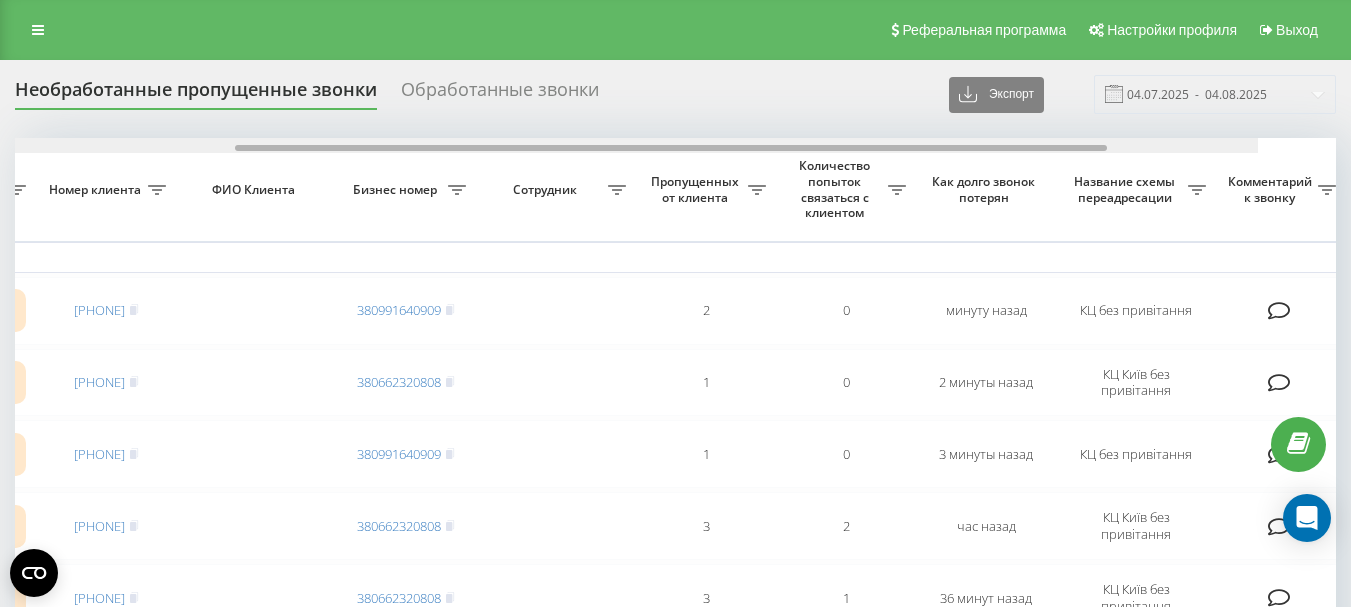 scroll, scrollTop: 0, scrollLeft: 442, axis: horizontal 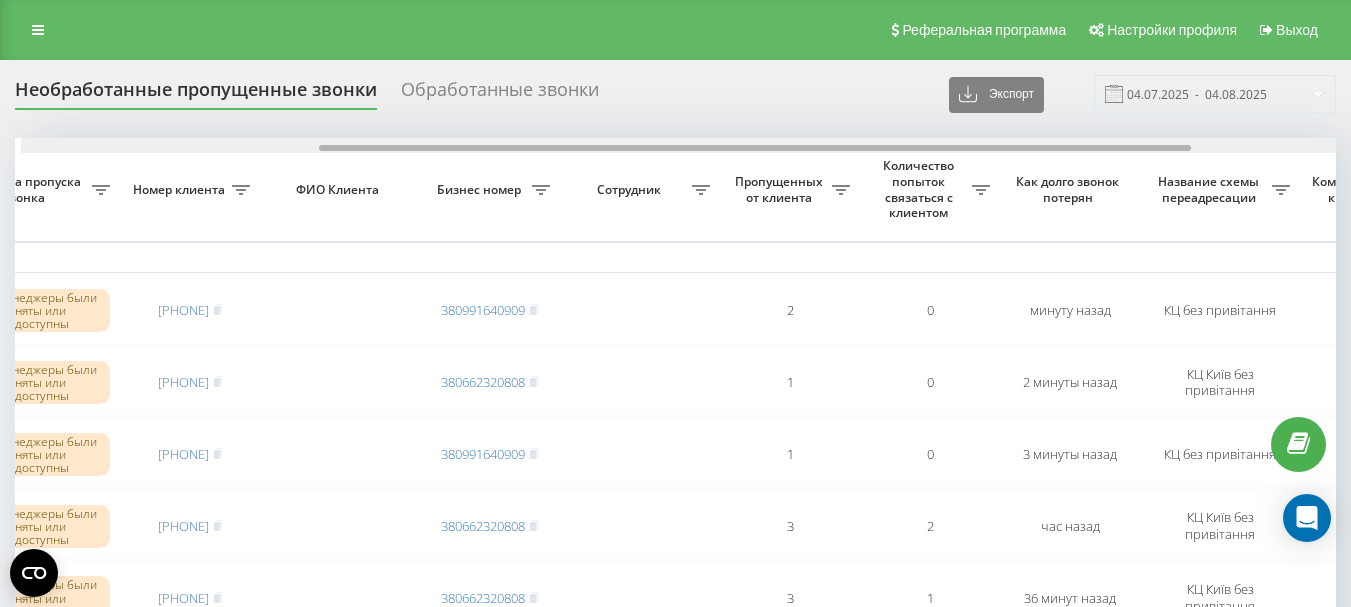 drag, startPoint x: 767, startPoint y: 150, endPoint x: 589, endPoint y: 263, distance: 210.8388 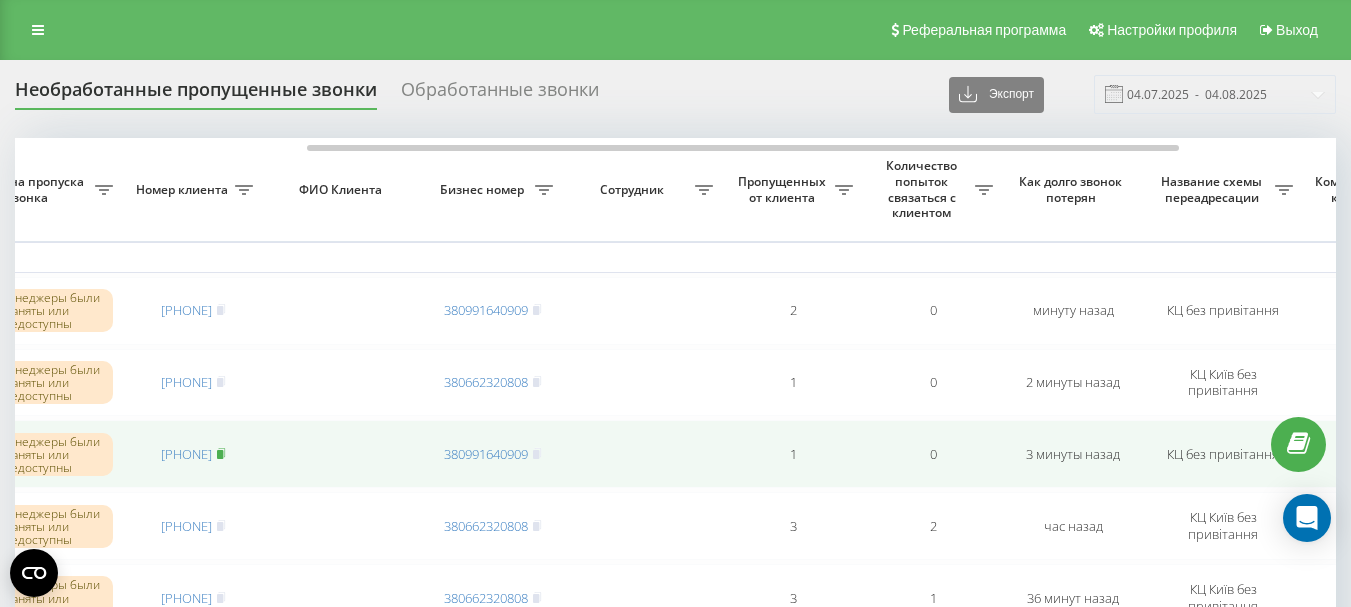 click 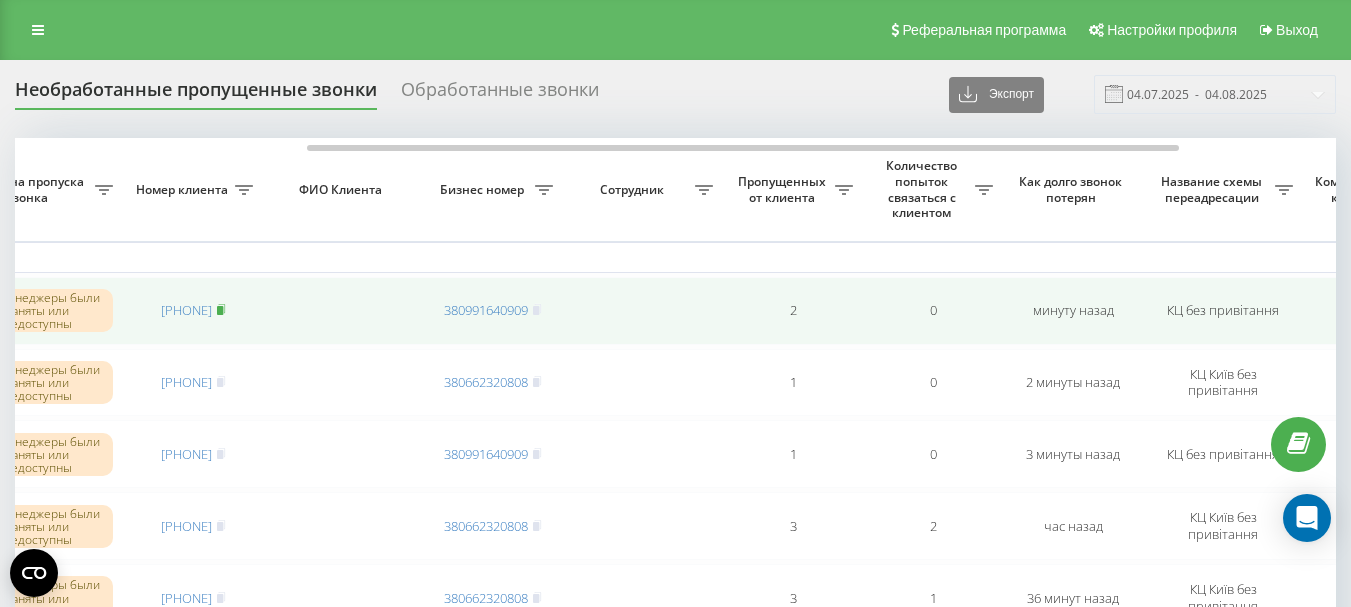 click 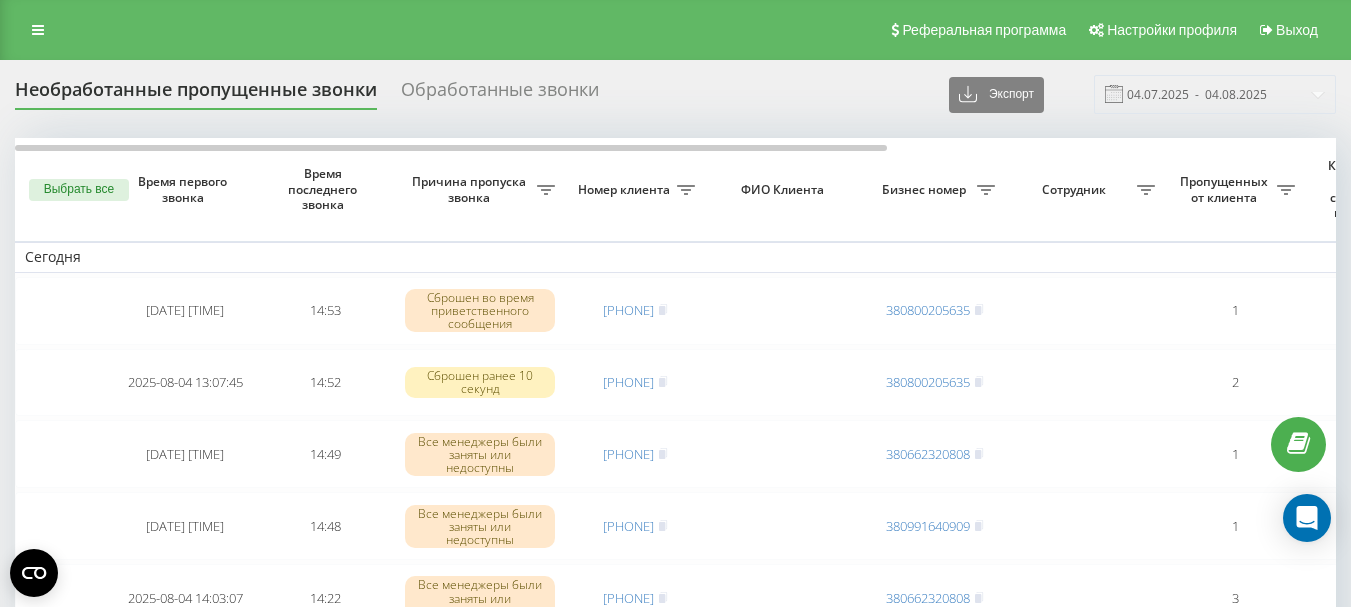 scroll, scrollTop: 0, scrollLeft: 0, axis: both 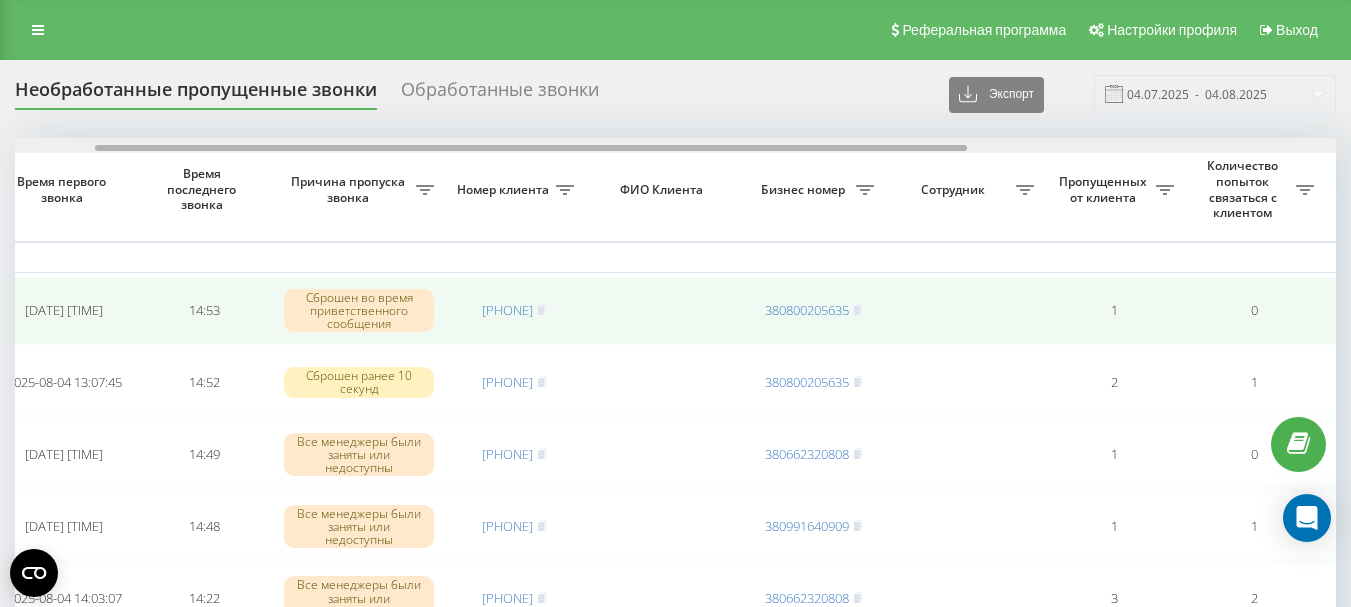 drag, startPoint x: 674, startPoint y: 148, endPoint x: 789, endPoint y: 324, distance: 210.24034 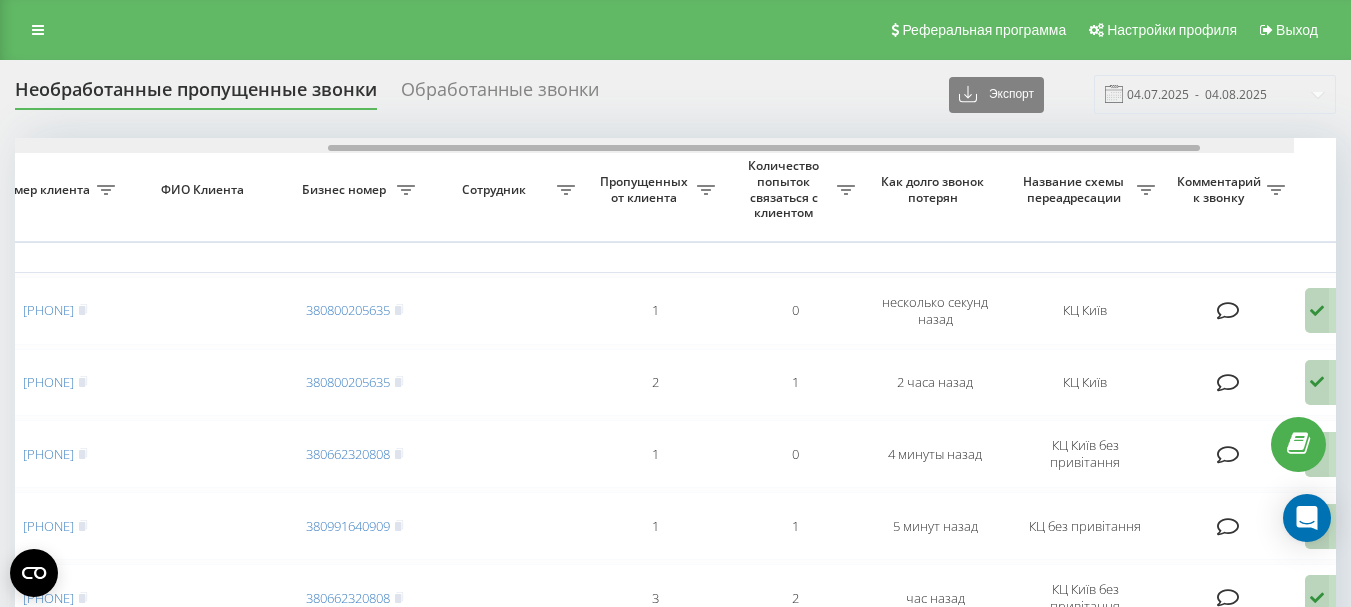 scroll, scrollTop: 0, scrollLeft: 589, axis: horizontal 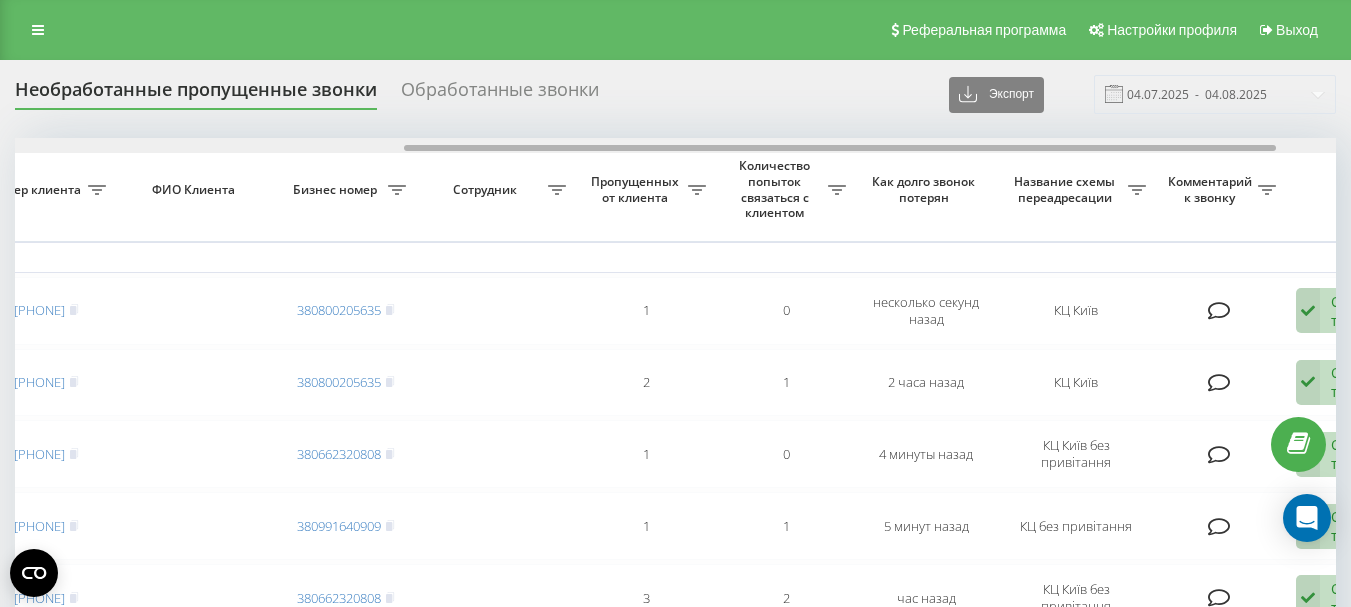 drag, startPoint x: 469, startPoint y: 146, endPoint x: 784, endPoint y: 146, distance: 315 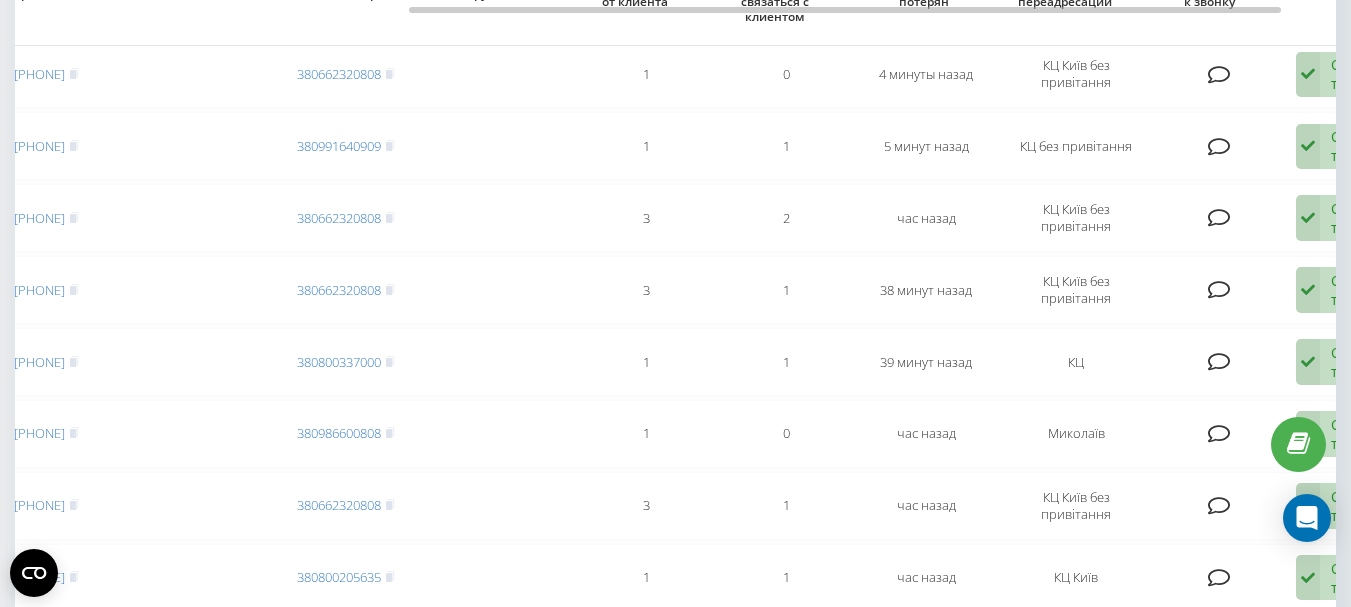 scroll, scrollTop: 0, scrollLeft: 0, axis: both 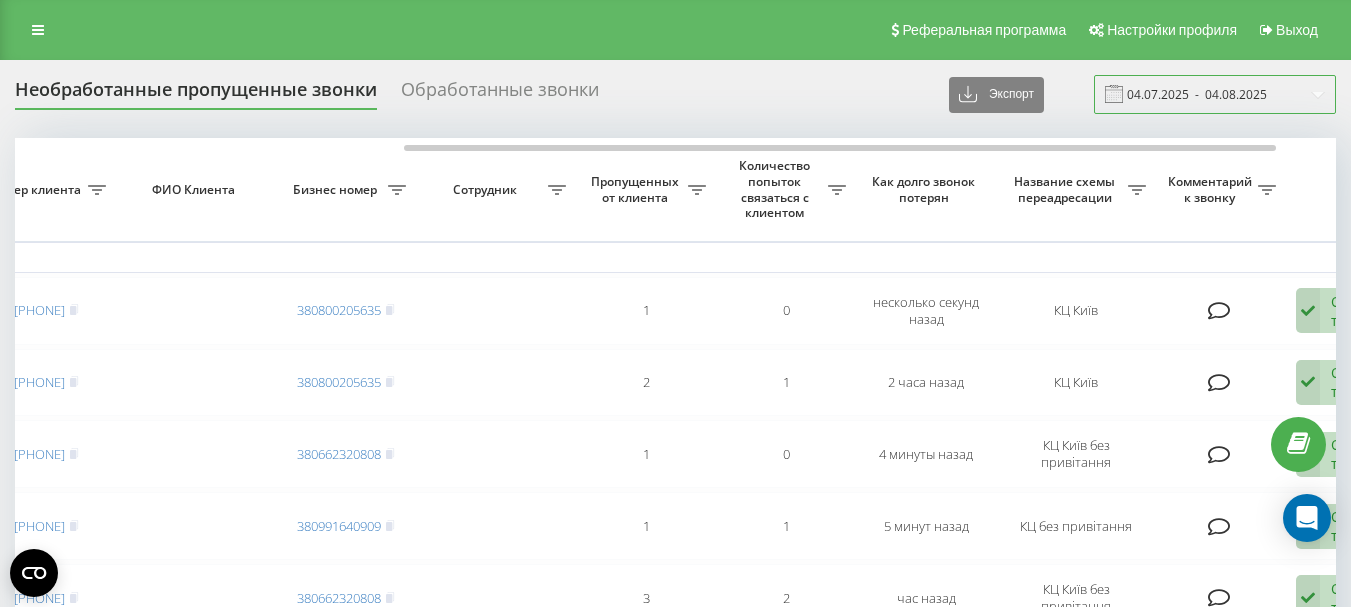 click on "04.07.2025  -  04.08.2025" at bounding box center [1215, 94] 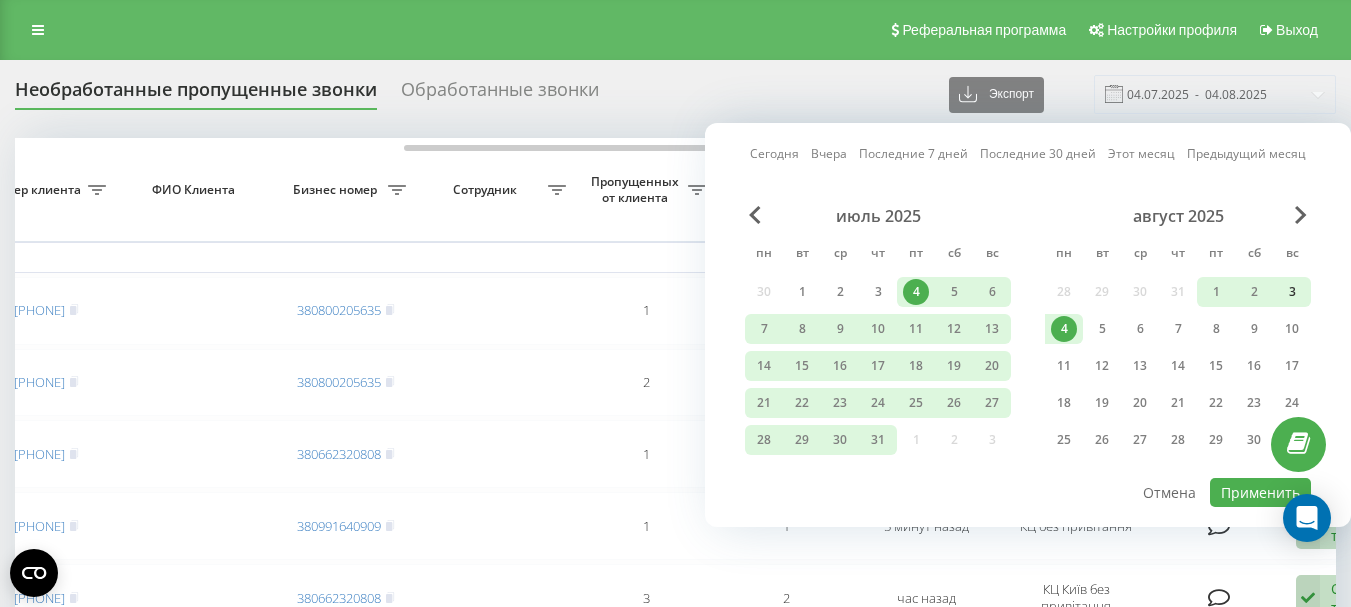 click on "3" at bounding box center [1292, 292] 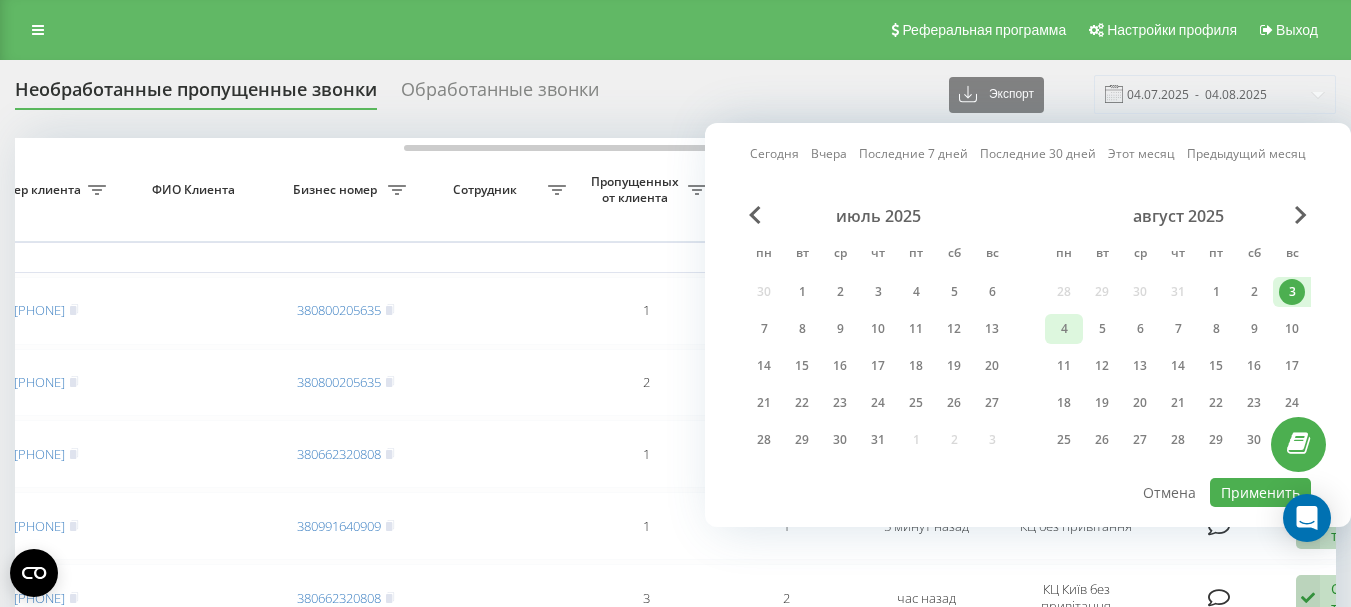 click on "4" at bounding box center [1064, 329] 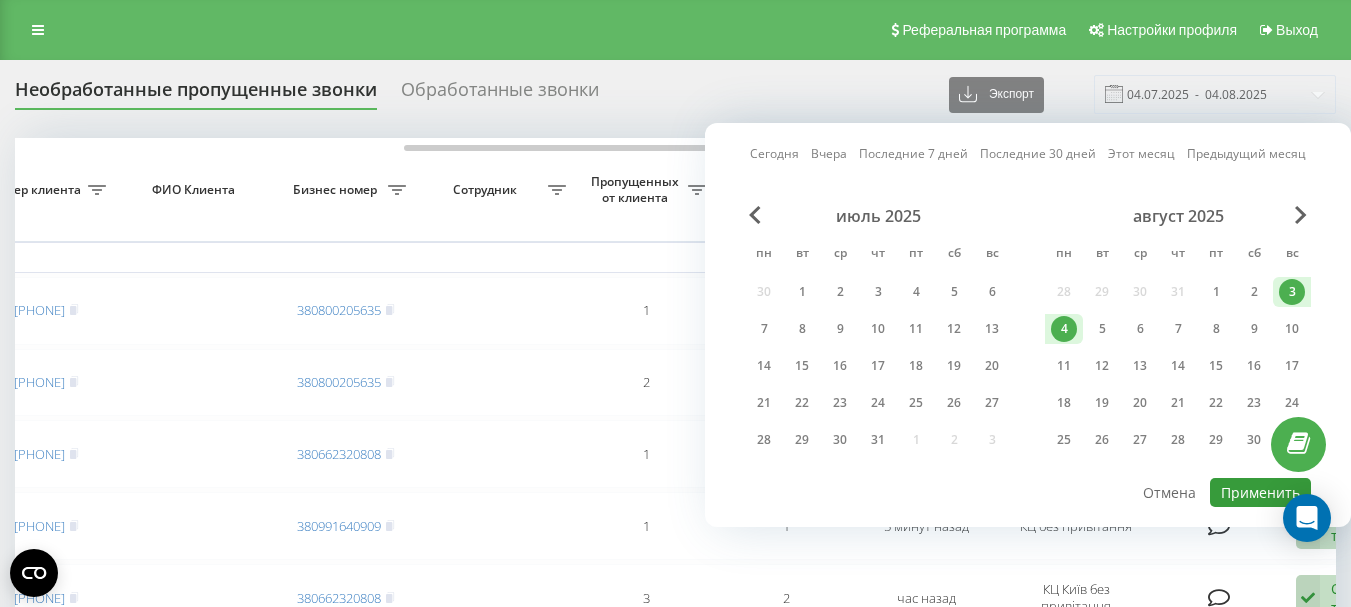 click on "Применить" at bounding box center (1260, 492) 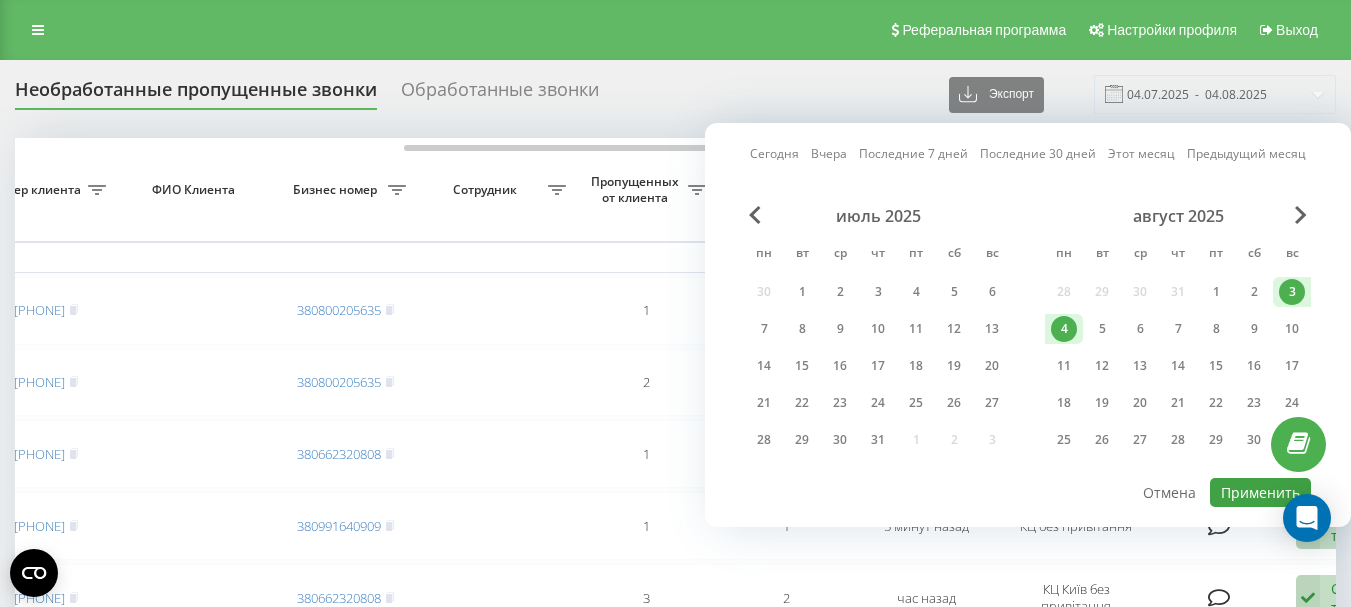 type on "03.08.2025  -  04.08.2025" 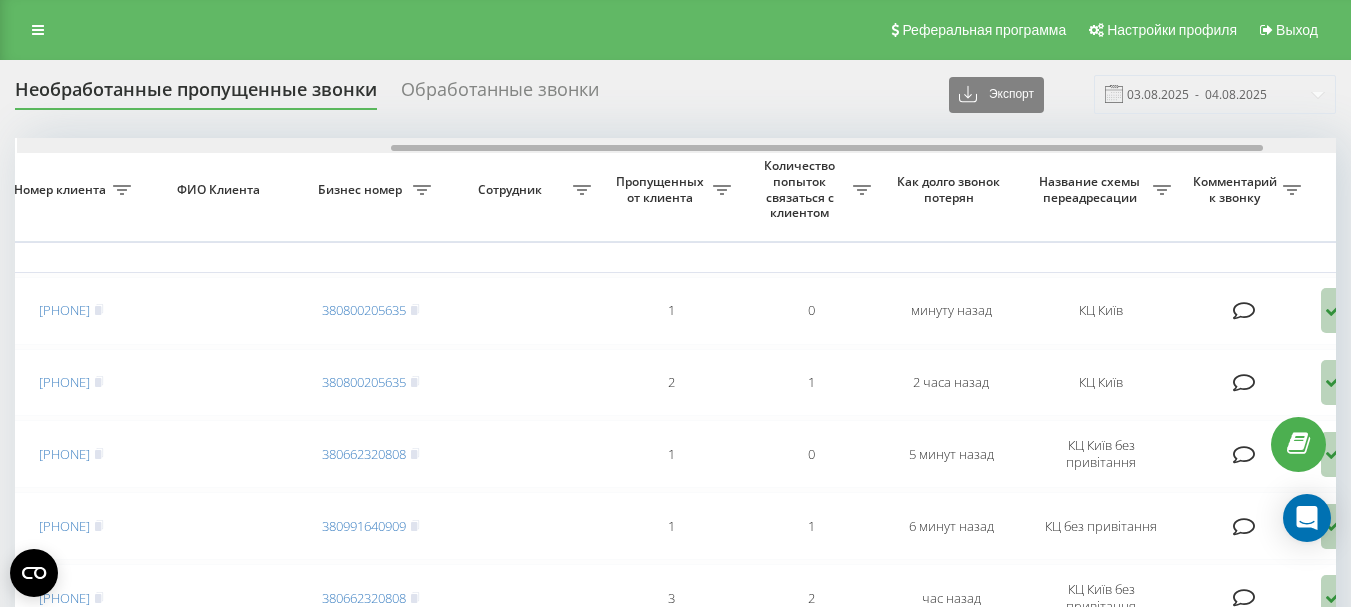 drag, startPoint x: 583, startPoint y: 147, endPoint x: 952, endPoint y: 150, distance: 369.0122 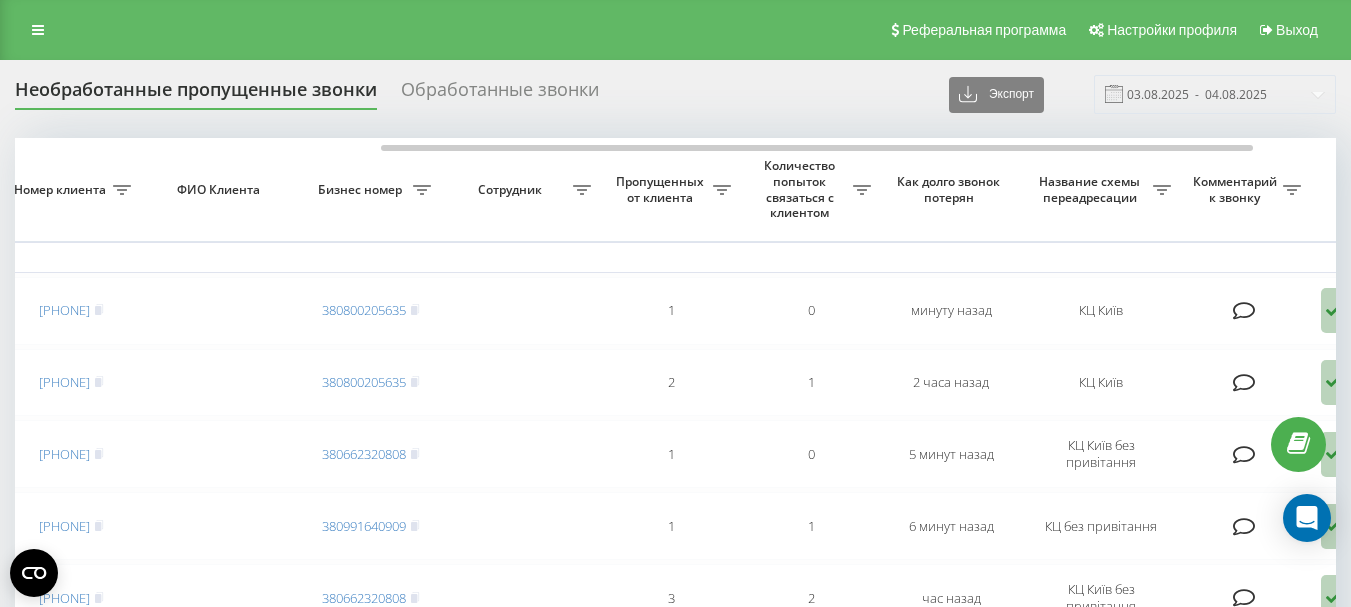 scroll, scrollTop: 0, scrollLeft: 560, axis: horizontal 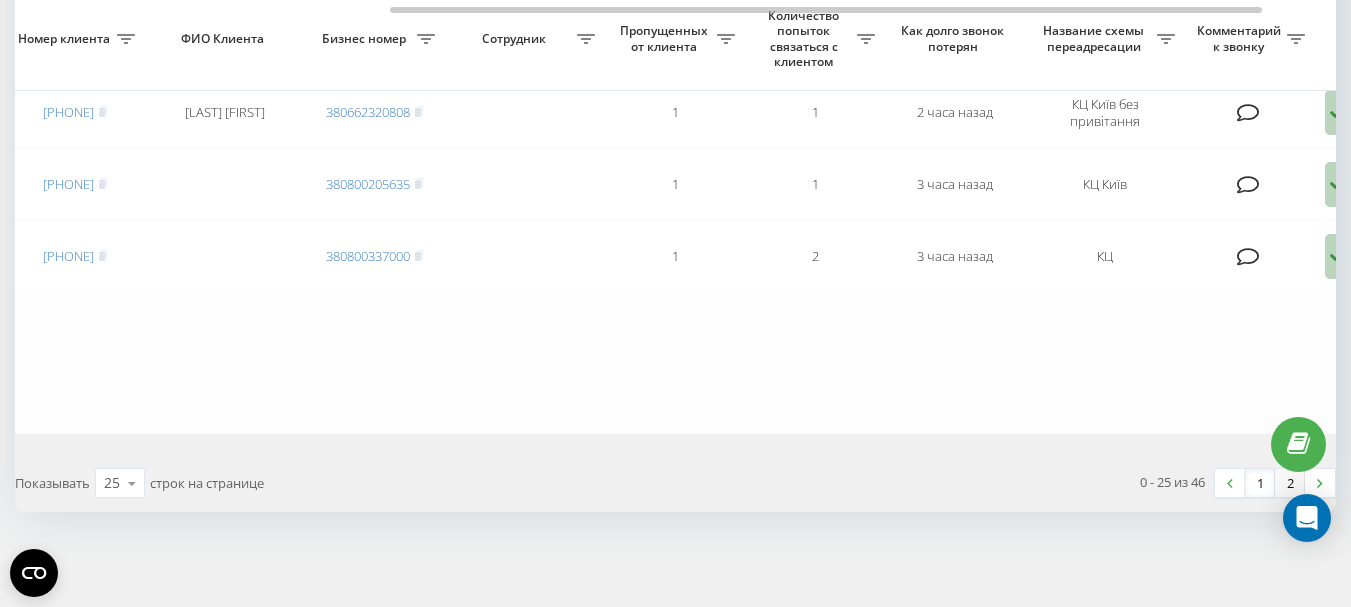 click on "2" at bounding box center (1290, 483) 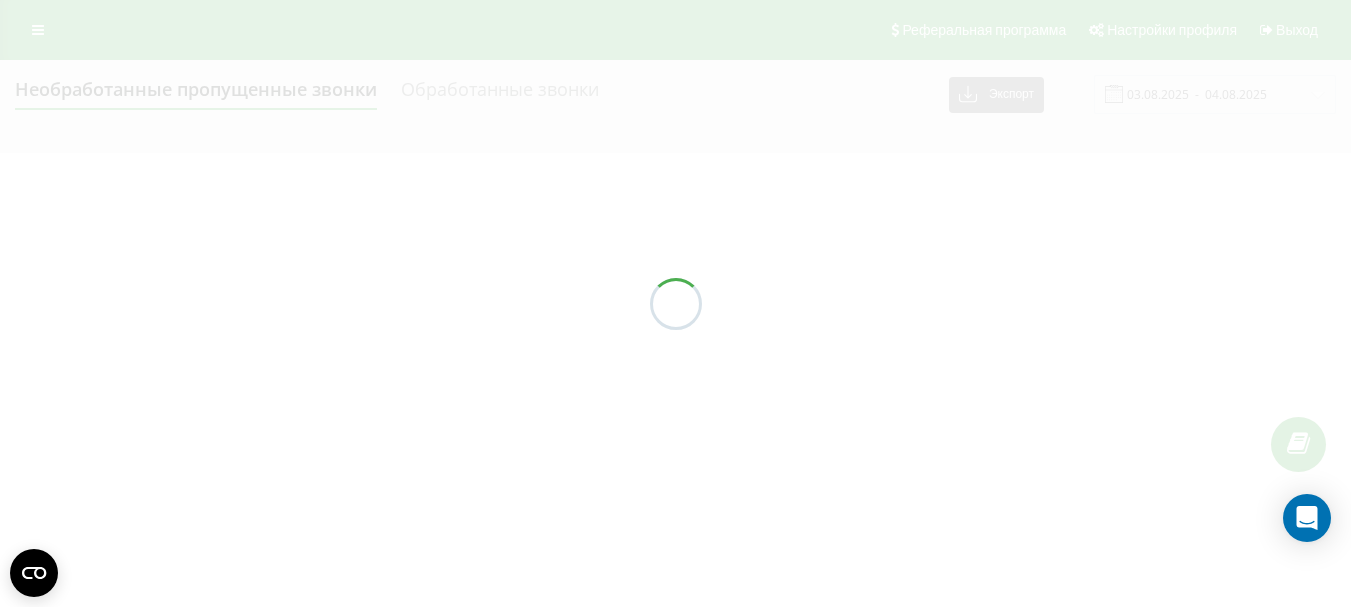scroll, scrollTop: 0, scrollLeft: 0, axis: both 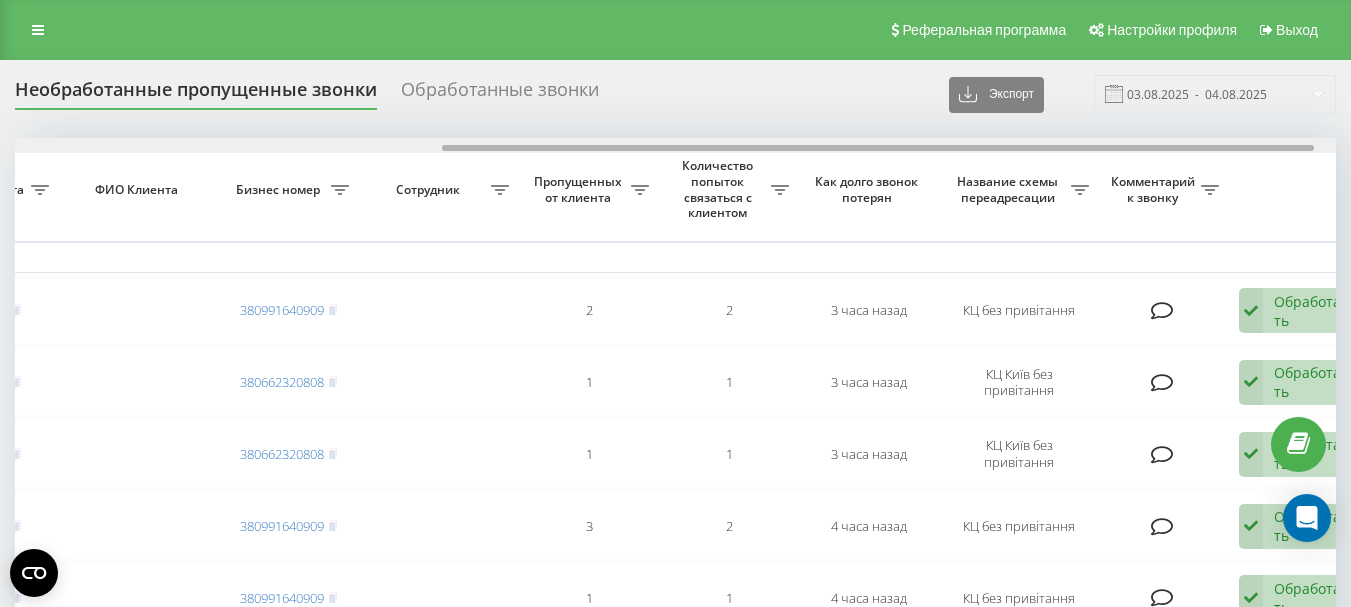 drag, startPoint x: 584, startPoint y: 145, endPoint x: 1011, endPoint y: 150, distance: 427.02927 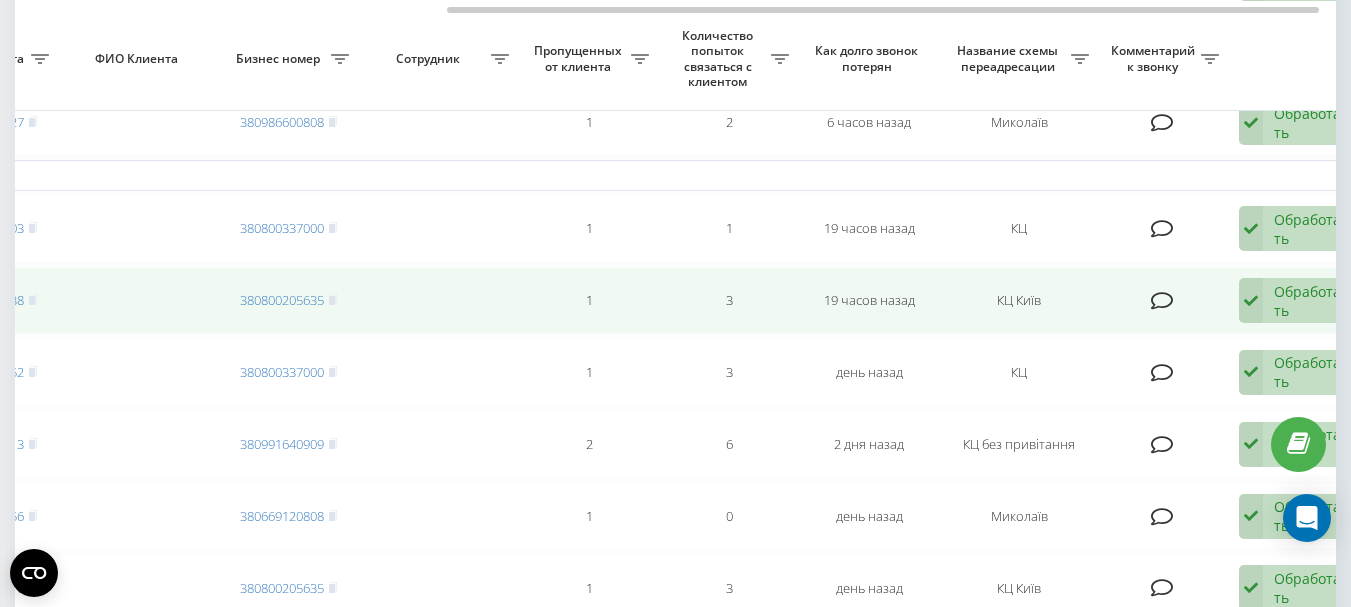 scroll, scrollTop: 1000, scrollLeft: 0, axis: vertical 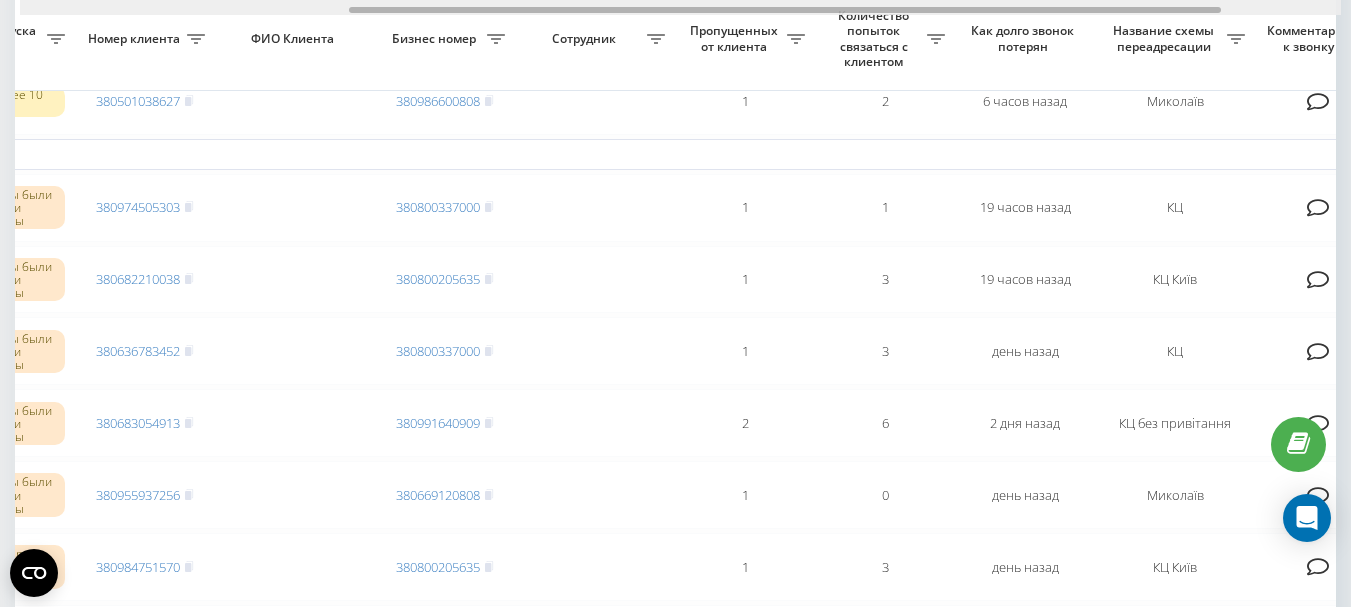 drag, startPoint x: 506, startPoint y: 10, endPoint x: 389, endPoint y: 34, distance: 119.43617 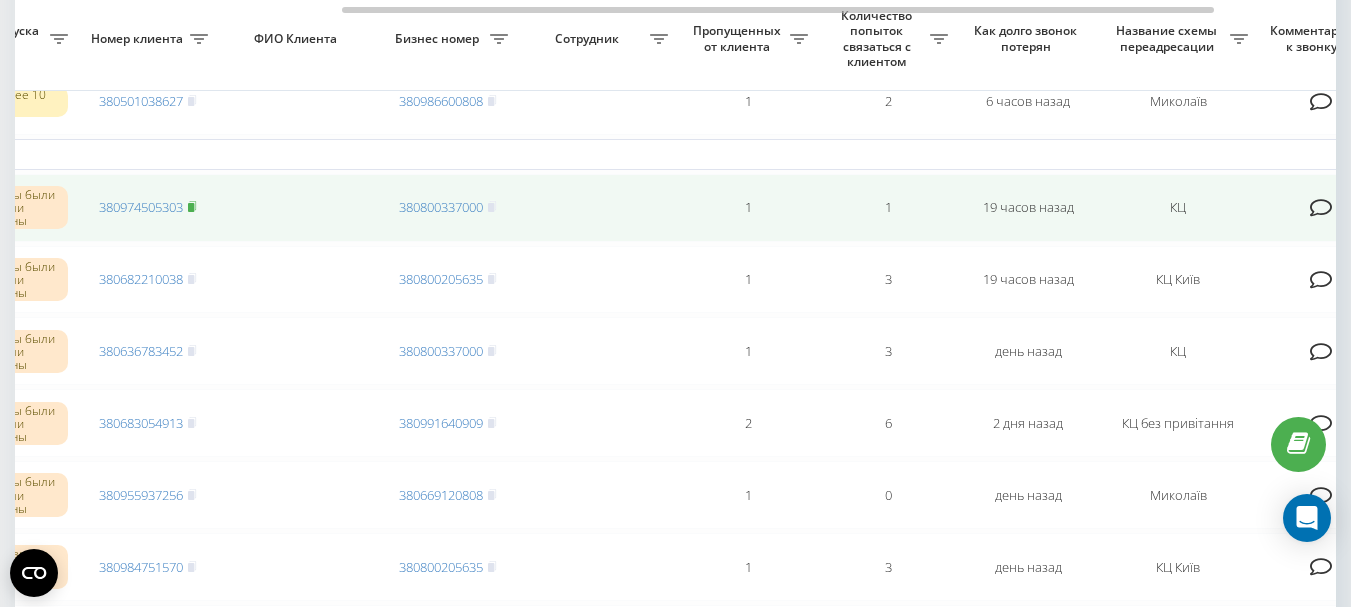click 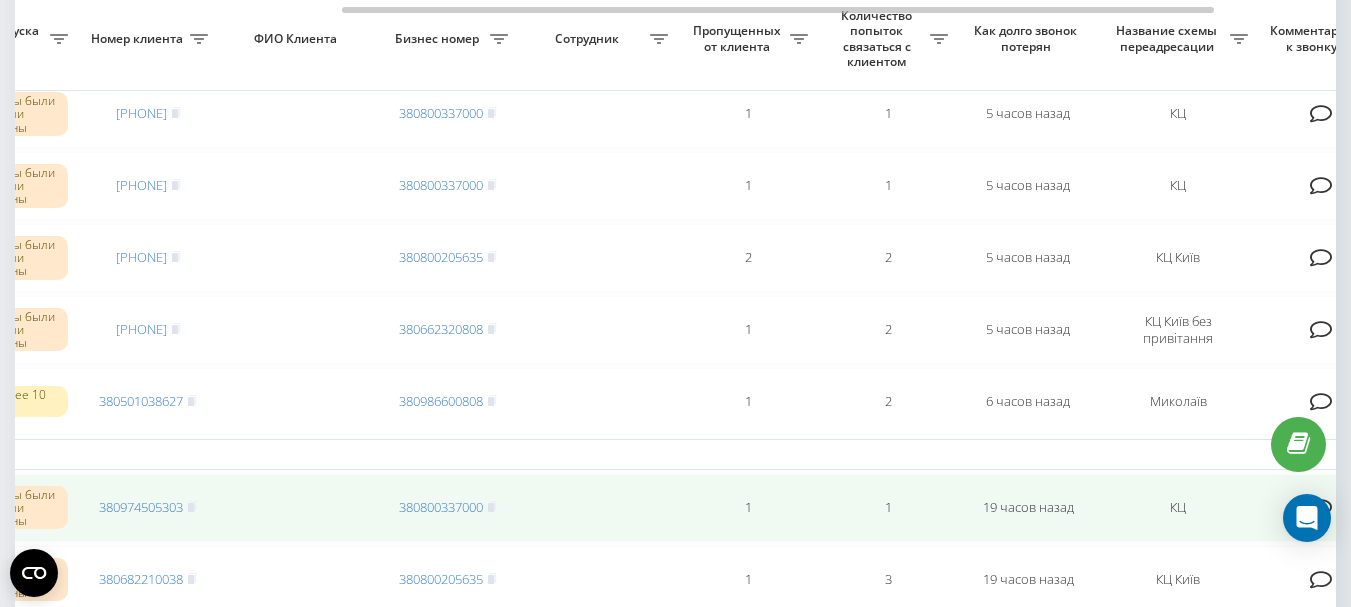 scroll, scrollTop: 600, scrollLeft: 0, axis: vertical 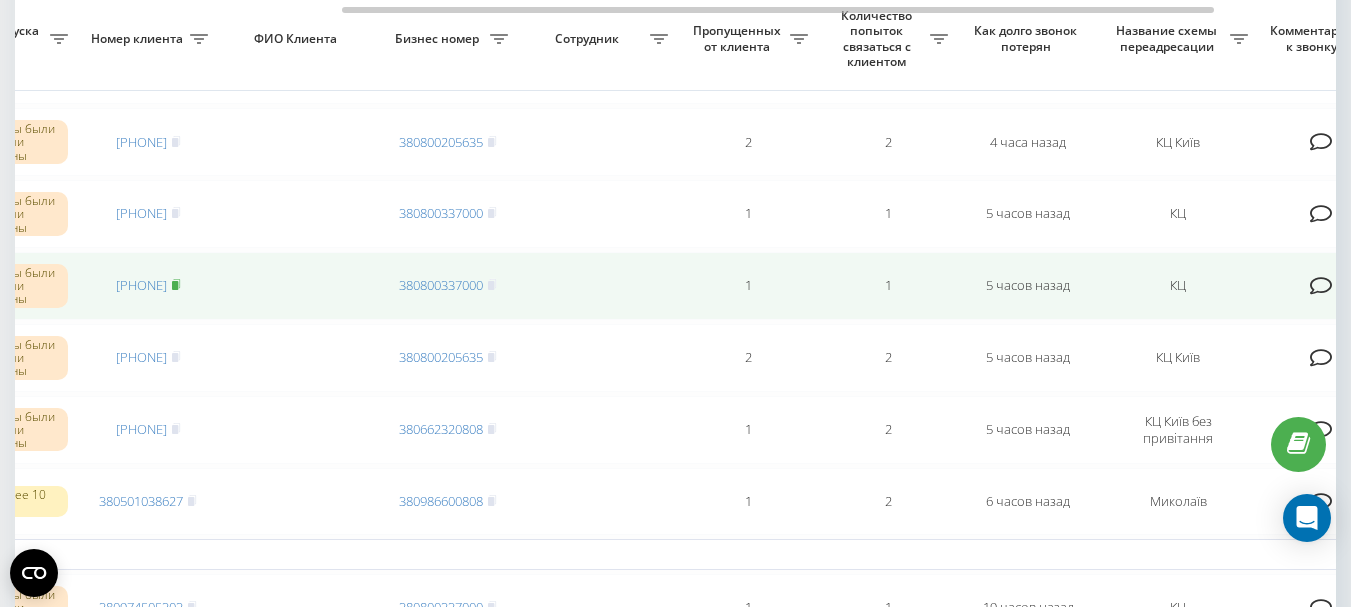 click 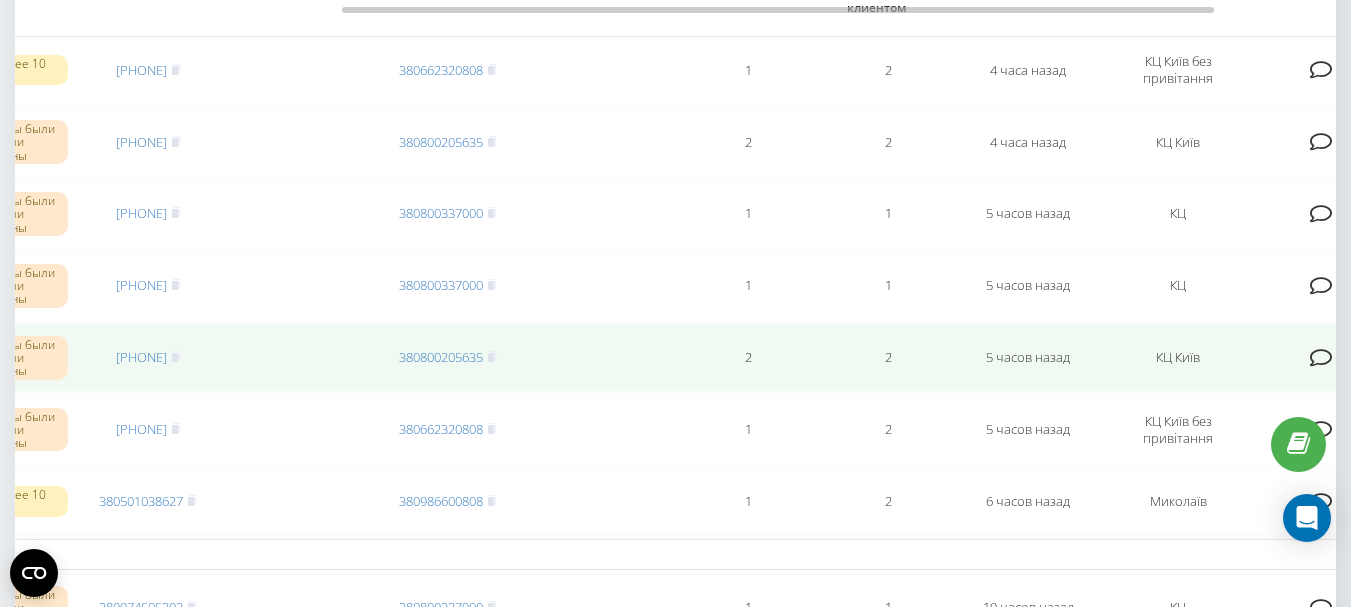 scroll, scrollTop: 500, scrollLeft: 0, axis: vertical 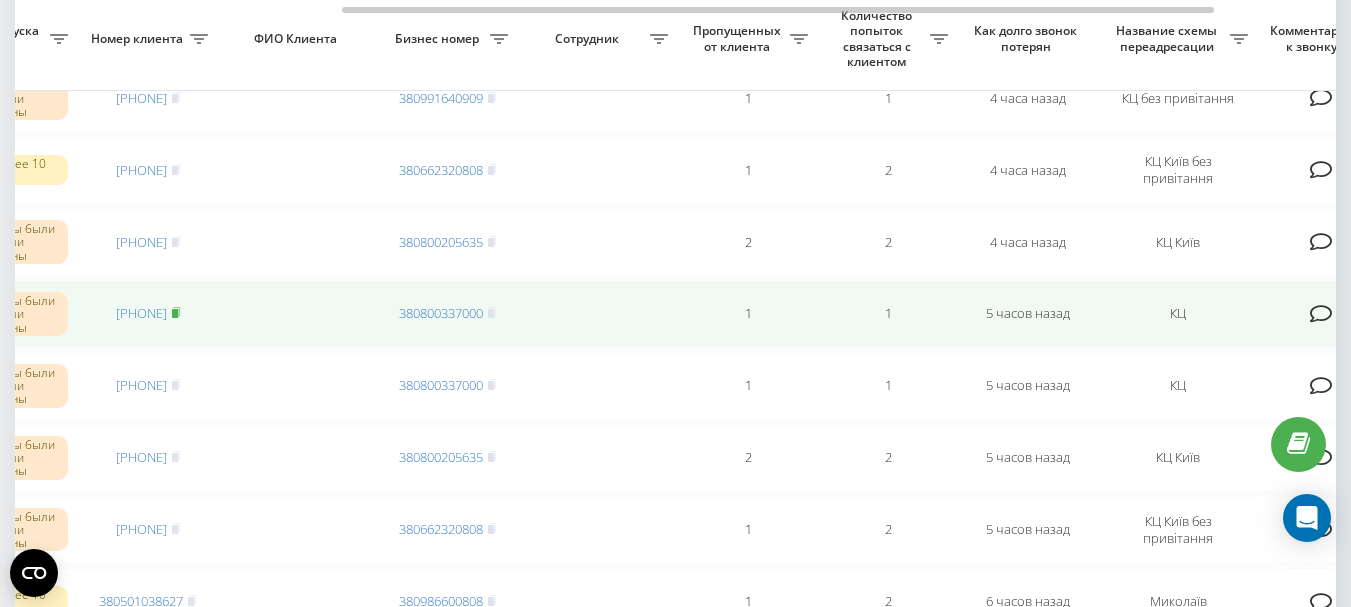 click 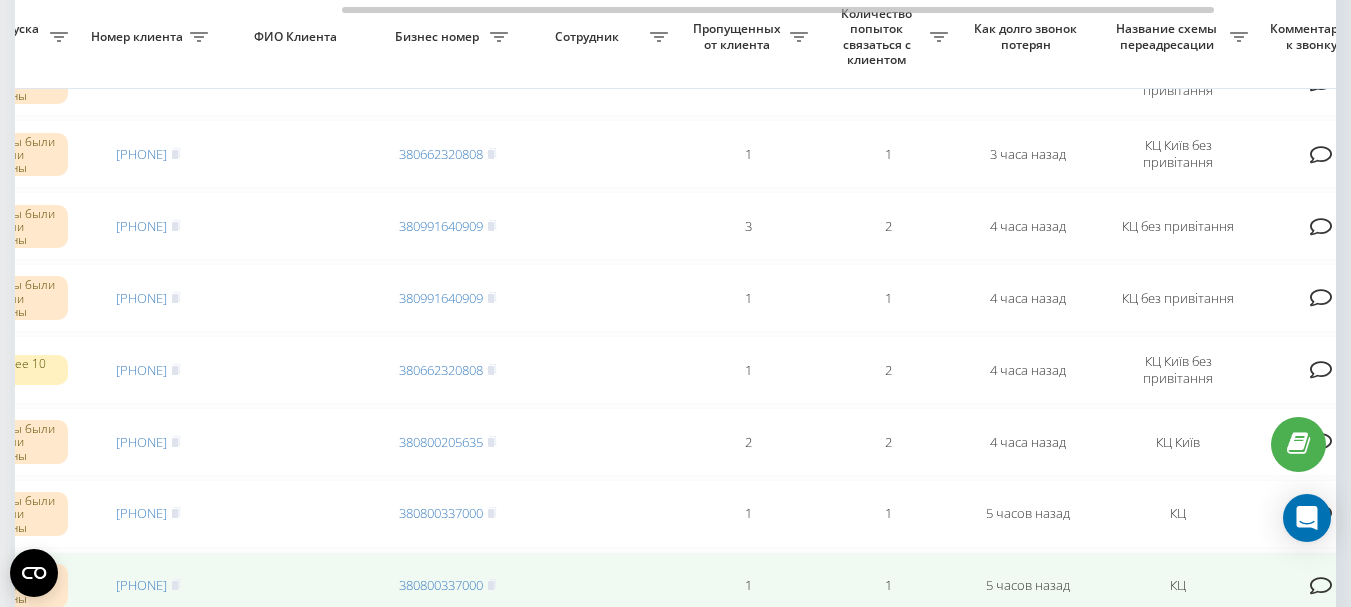 scroll, scrollTop: 200, scrollLeft: 0, axis: vertical 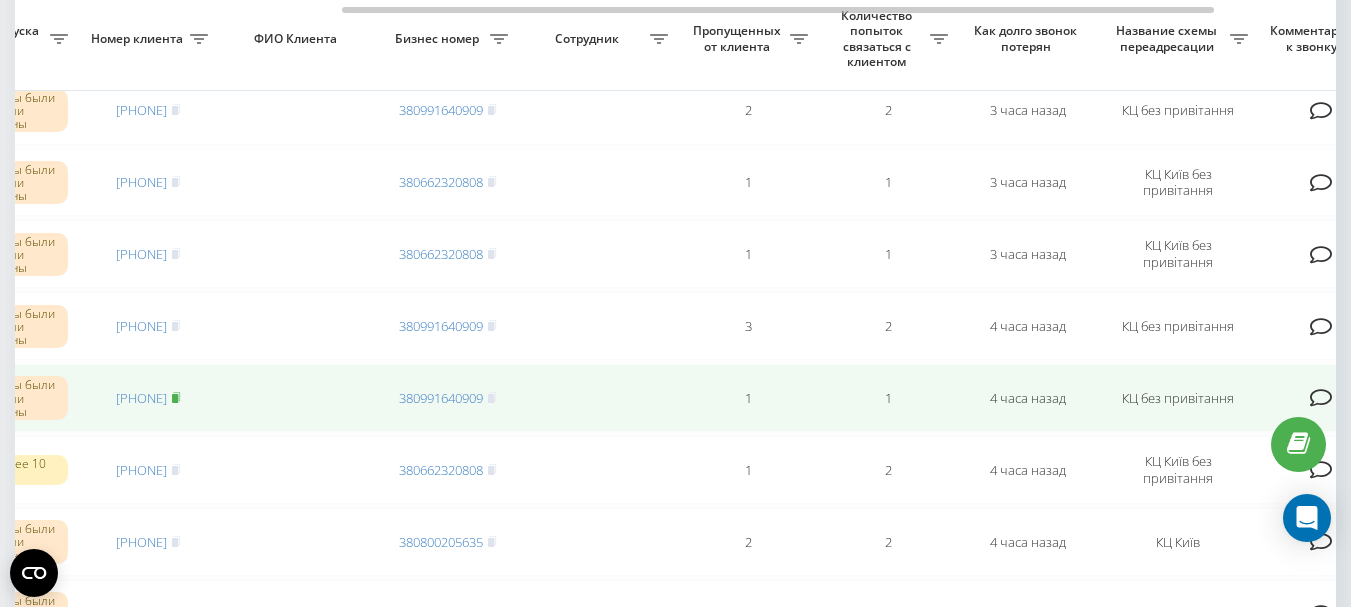 click 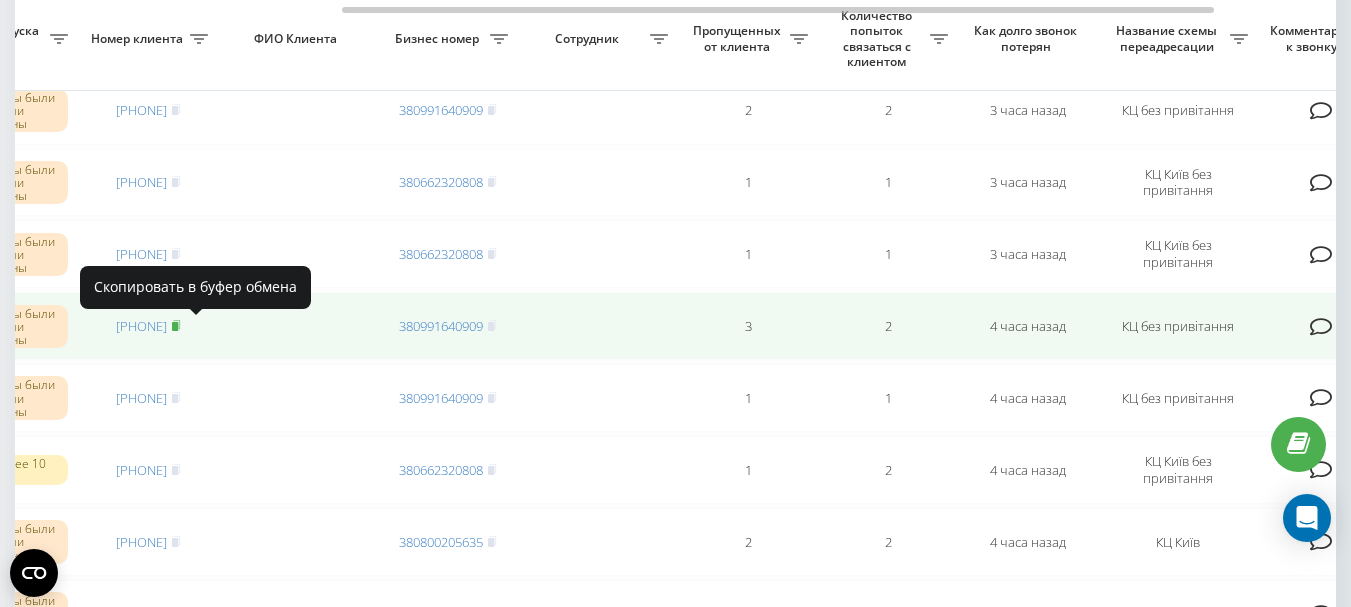 click 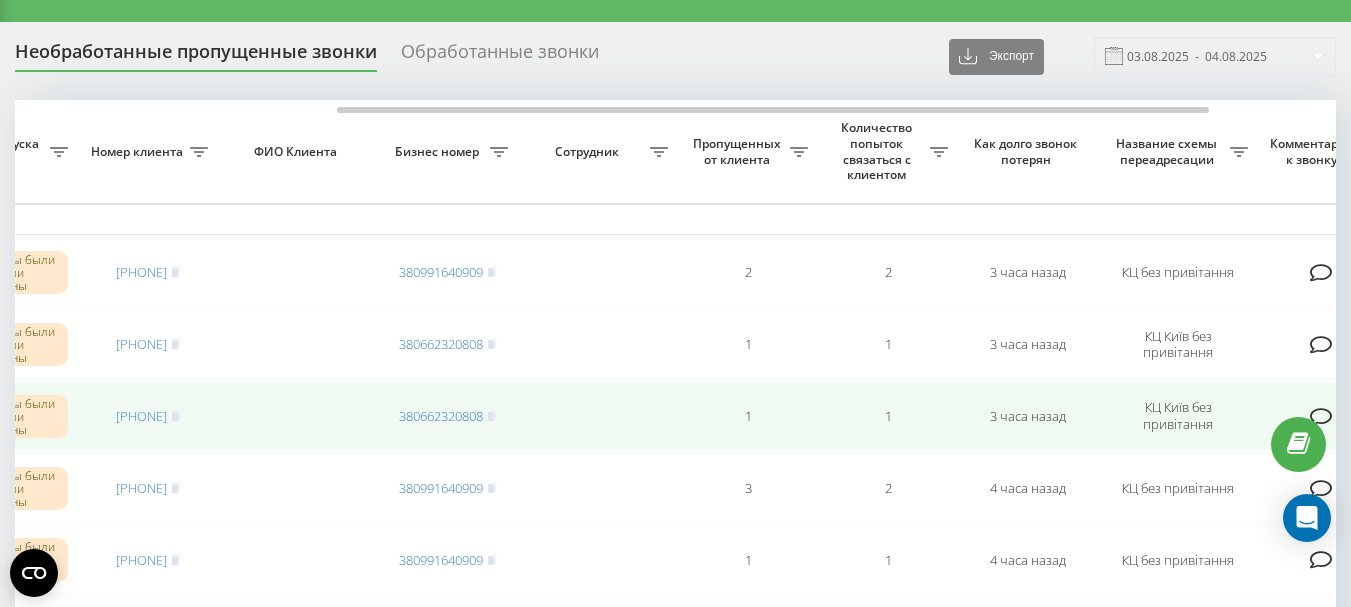 scroll, scrollTop: 100, scrollLeft: 0, axis: vertical 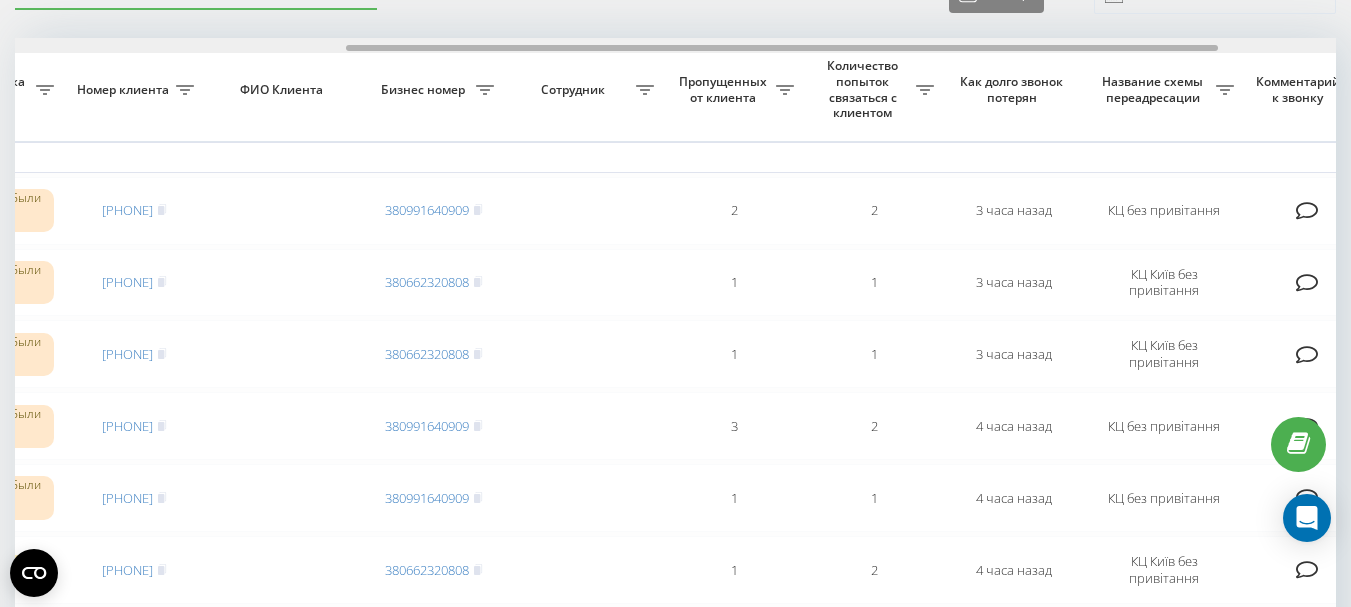 drag, startPoint x: 563, startPoint y: 49, endPoint x: 572, endPoint y: 67, distance: 20.12461 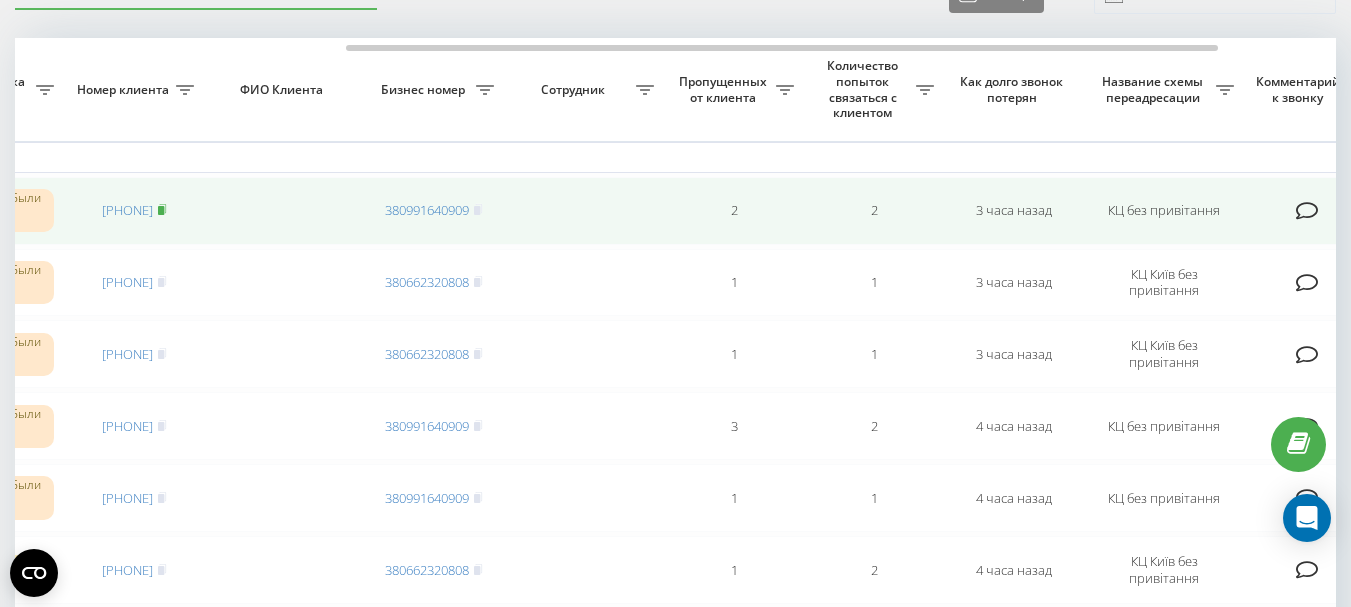 click 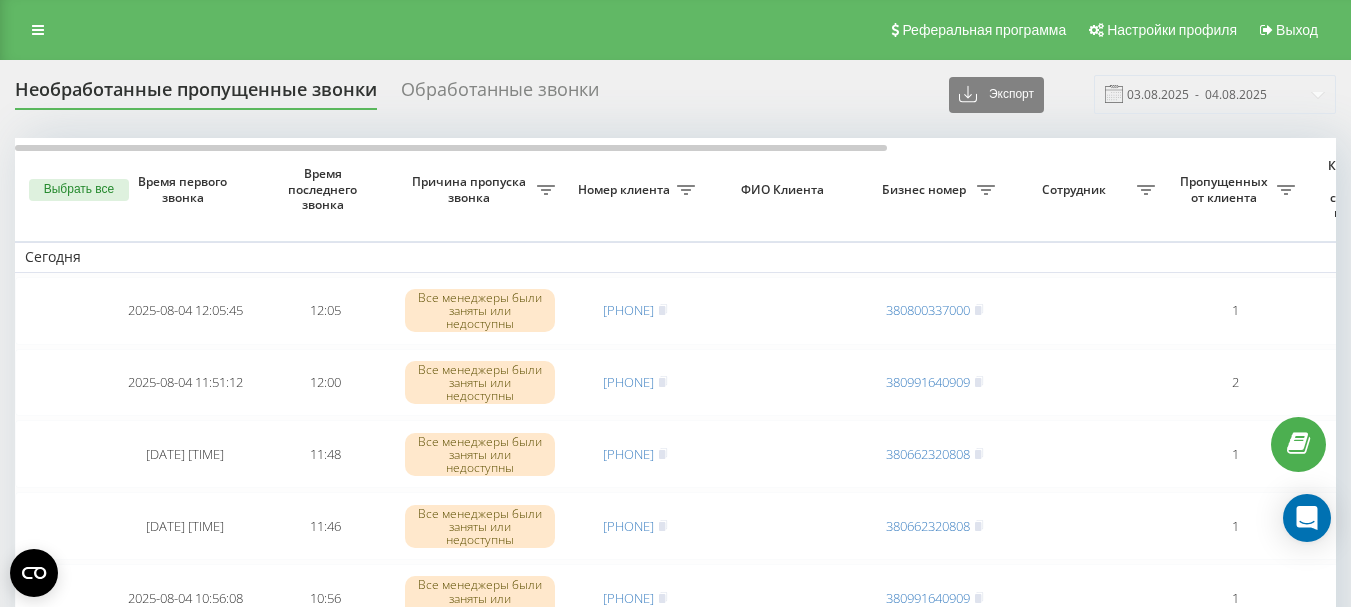 scroll, scrollTop: 0, scrollLeft: 0, axis: both 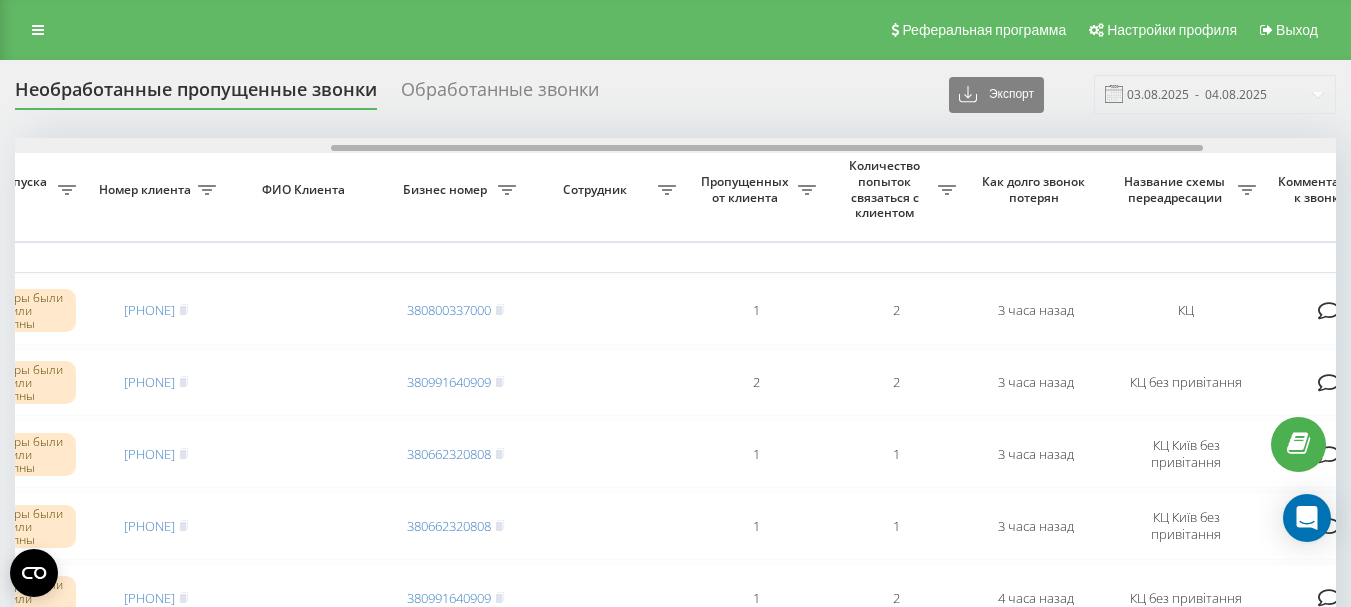drag, startPoint x: 591, startPoint y: 148, endPoint x: 908, endPoint y: 159, distance: 317.1908 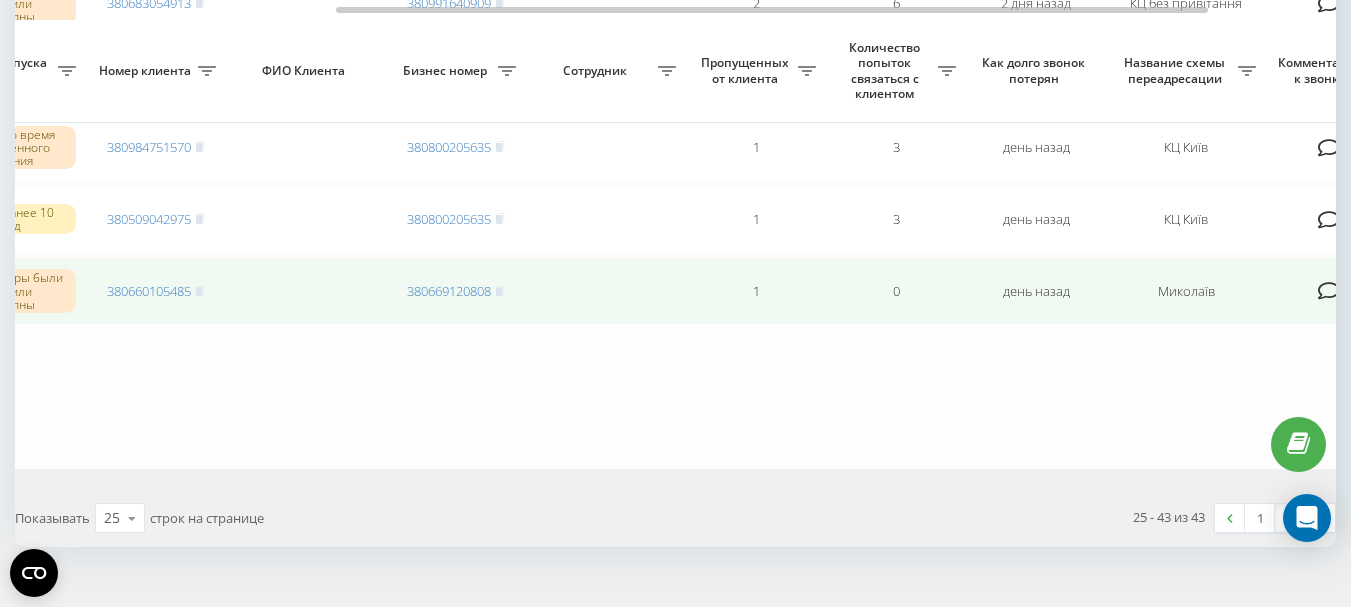 scroll, scrollTop: 1311, scrollLeft: 0, axis: vertical 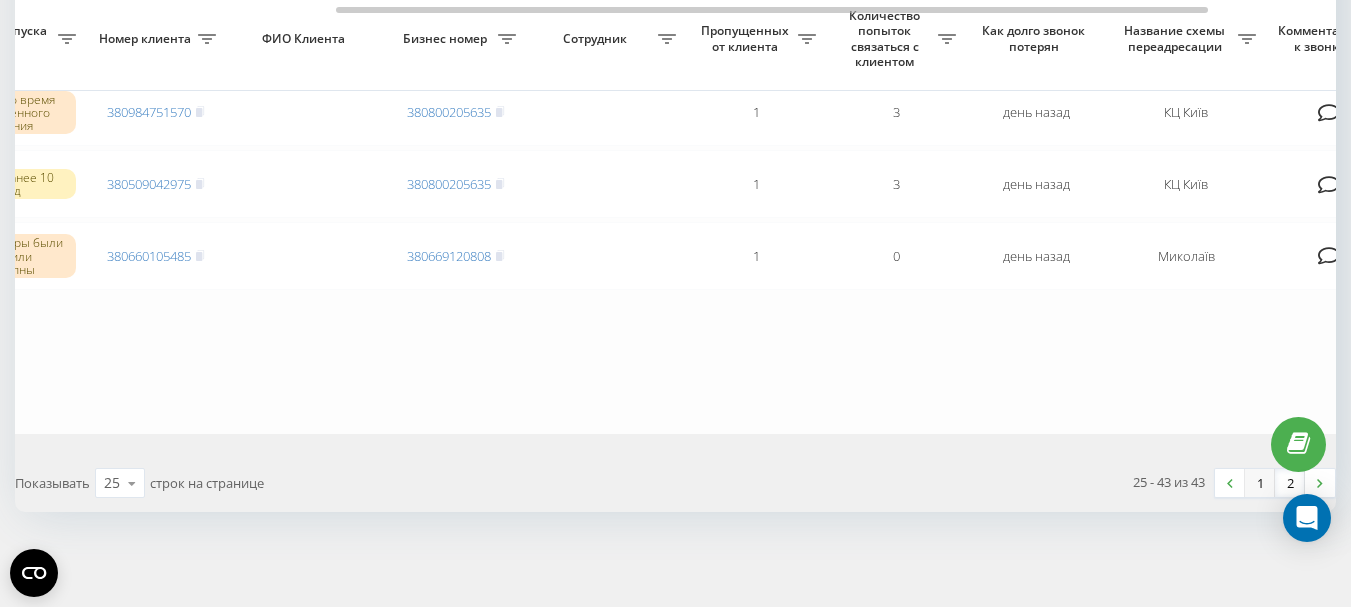 click on "1" at bounding box center [1260, 483] 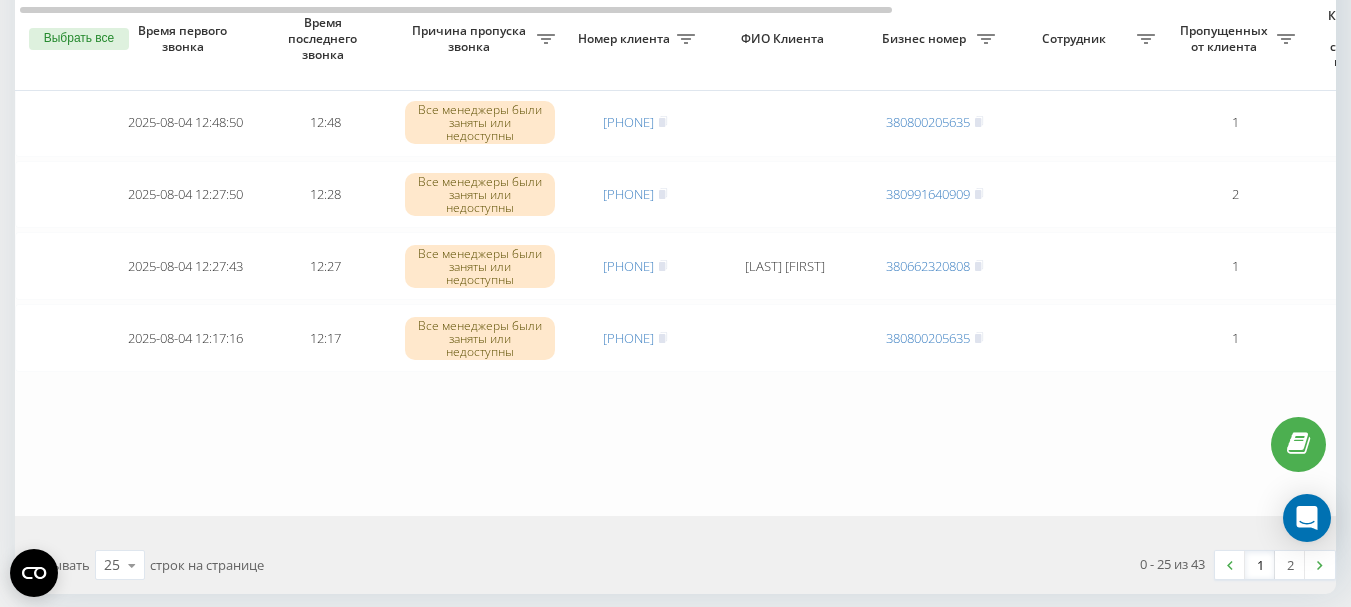 scroll, scrollTop: 1680, scrollLeft: 0, axis: vertical 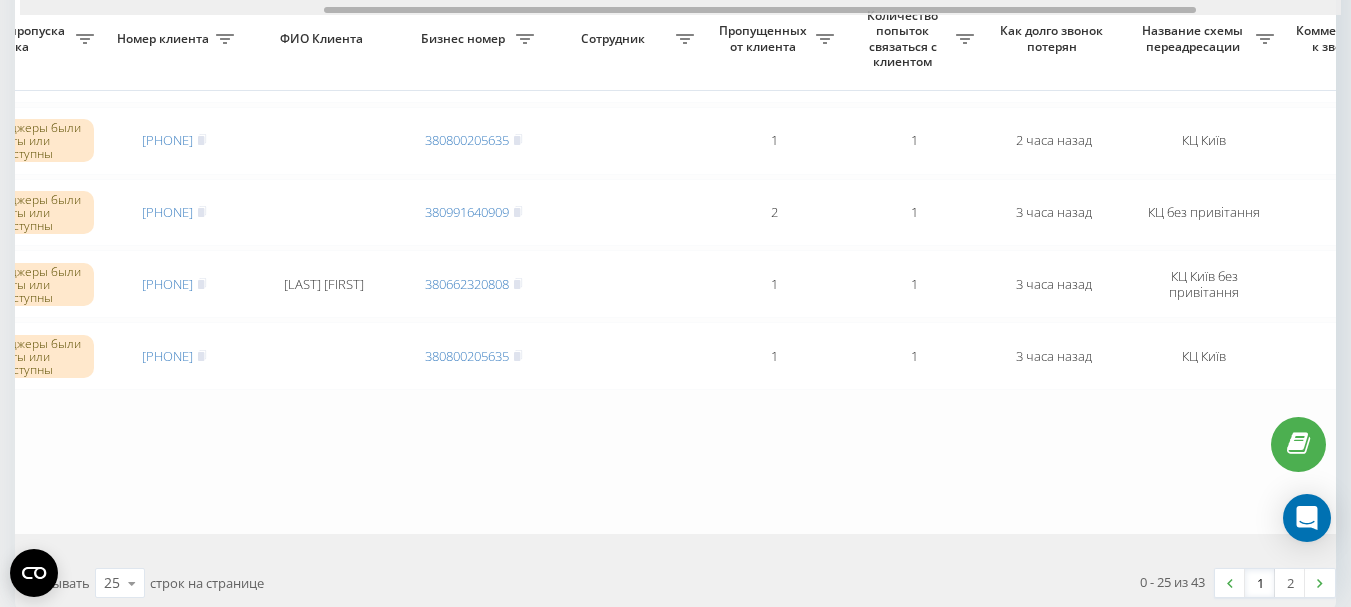 drag, startPoint x: 633, startPoint y: 11, endPoint x: 865, endPoint y: 2, distance: 232.1745 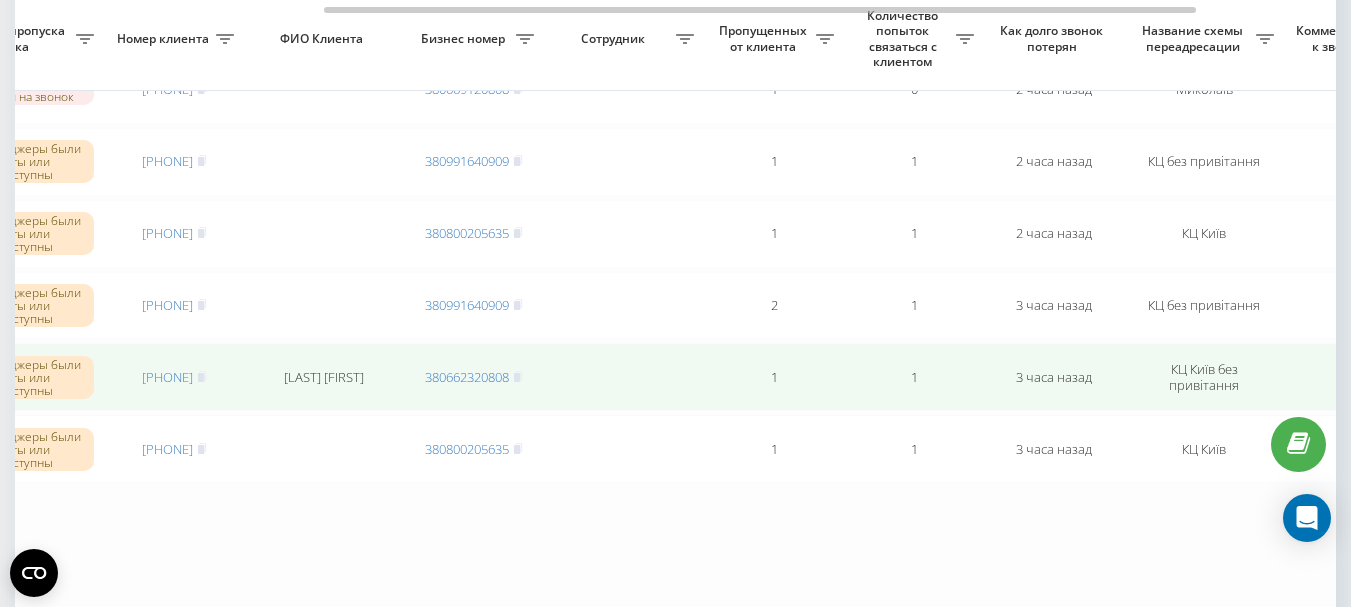 scroll, scrollTop: 1580, scrollLeft: 0, axis: vertical 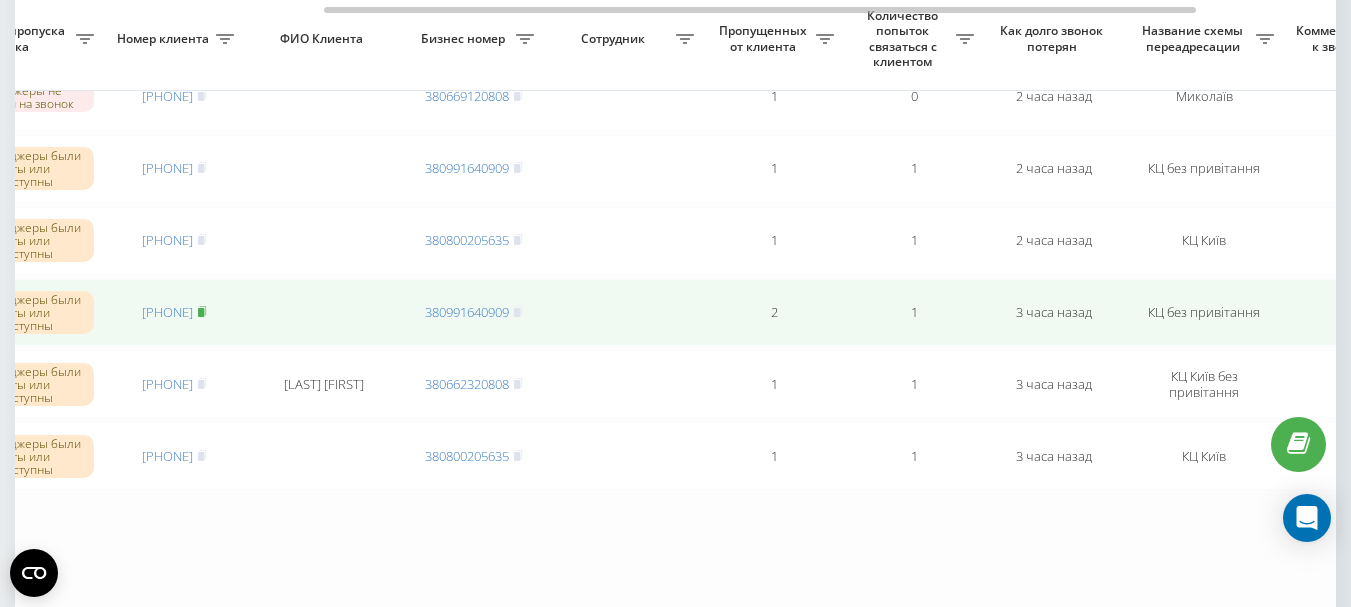 click 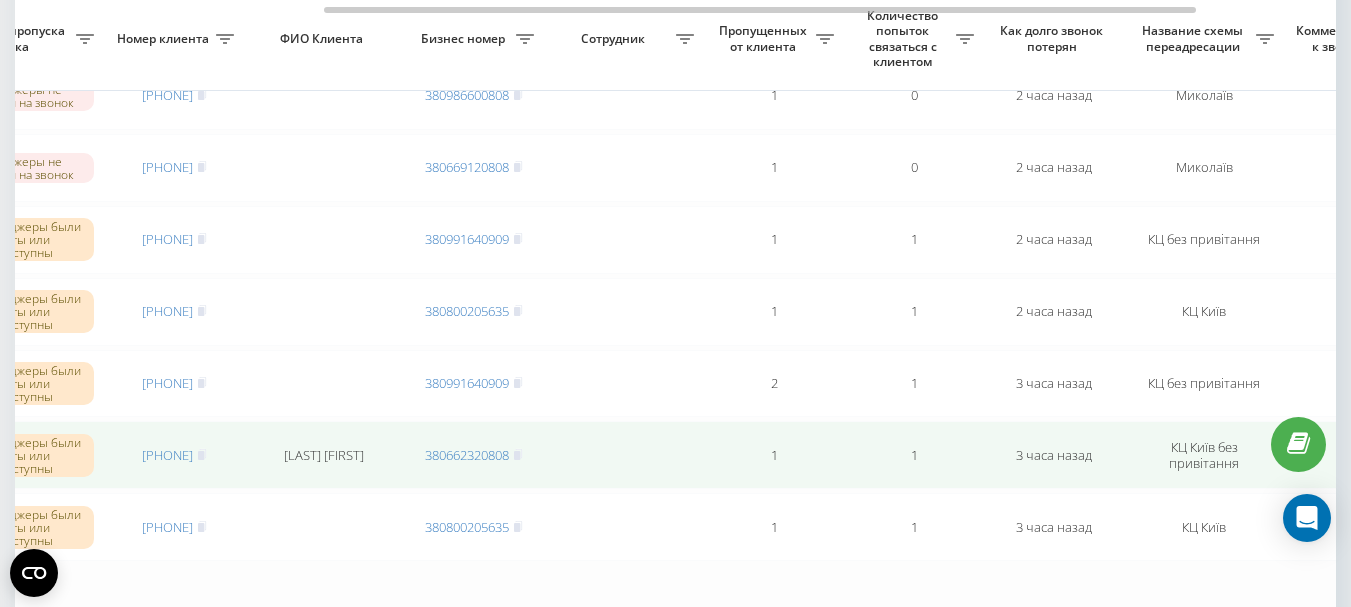 scroll, scrollTop: 1480, scrollLeft: 0, axis: vertical 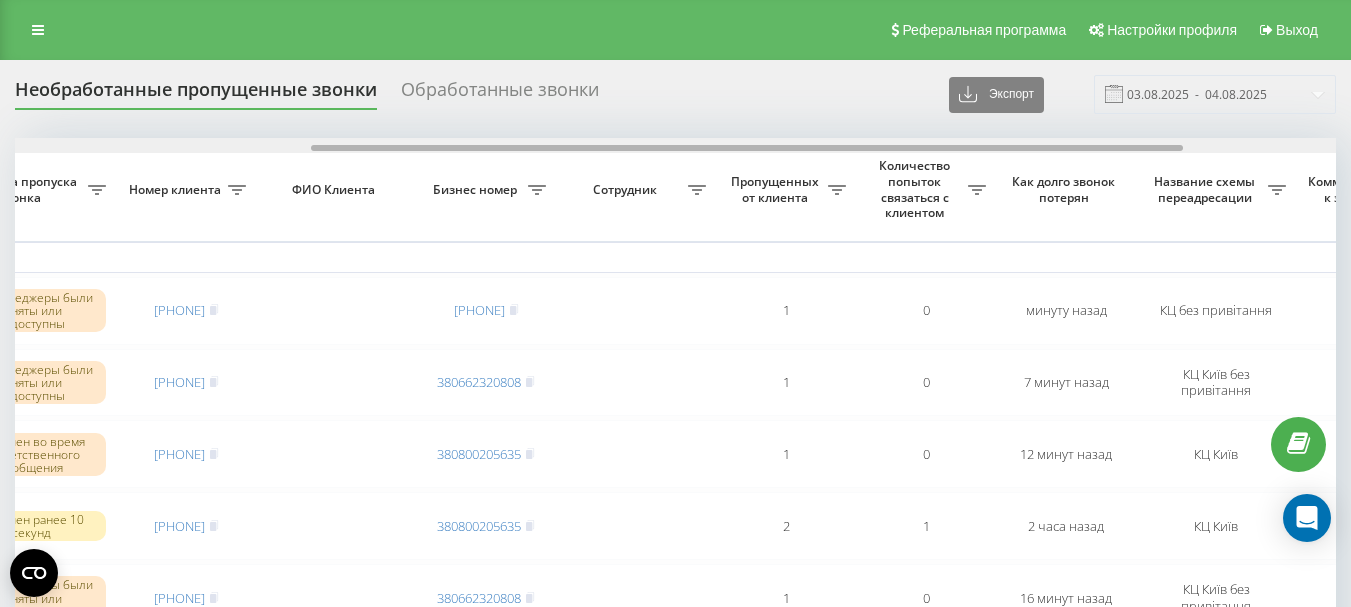 drag, startPoint x: 621, startPoint y: 149, endPoint x: 918, endPoint y: 149, distance: 297 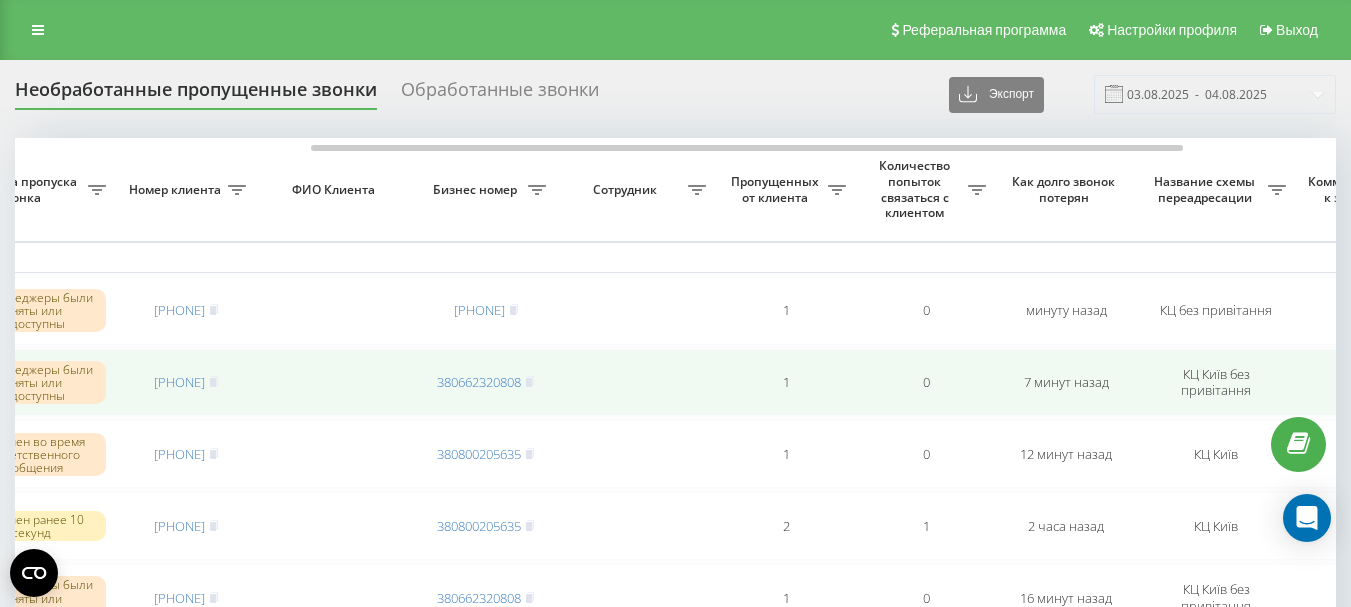 scroll, scrollTop: 100, scrollLeft: 0, axis: vertical 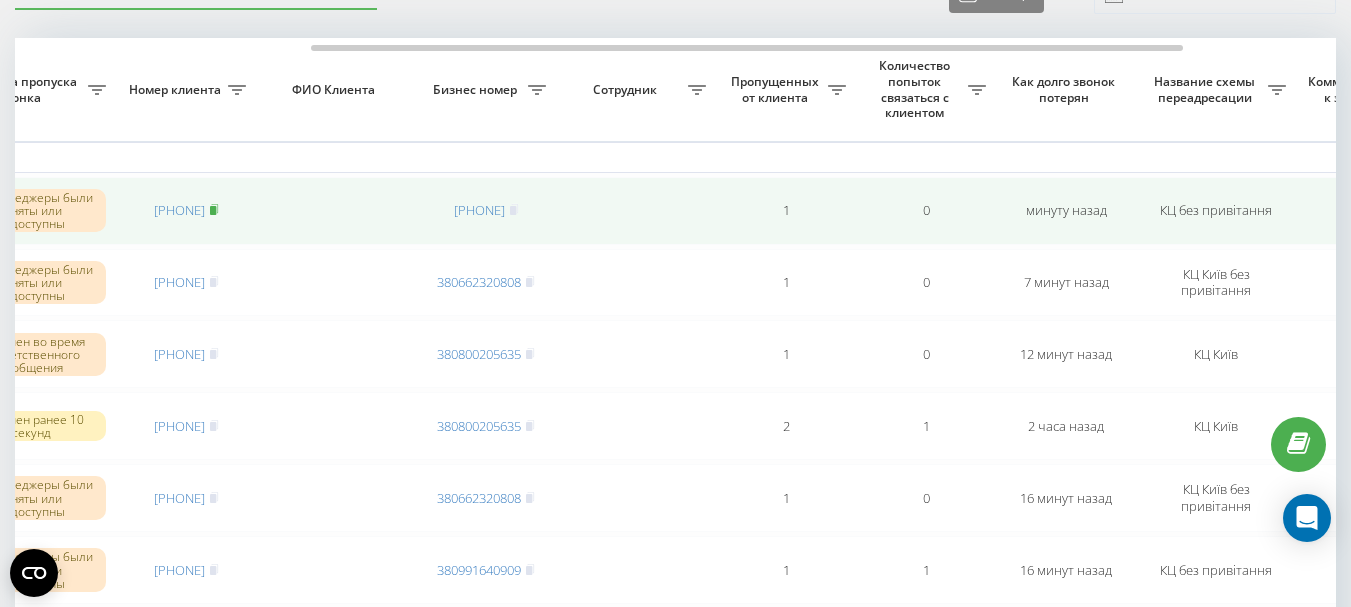 click 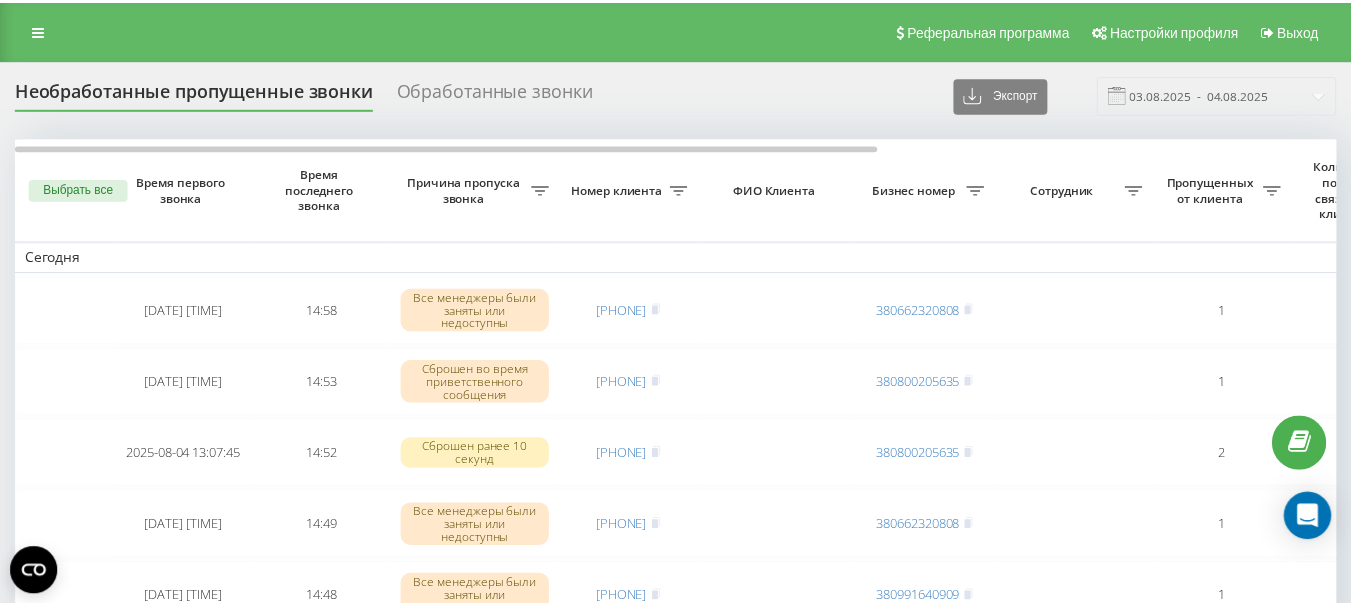 scroll, scrollTop: 0, scrollLeft: 0, axis: both 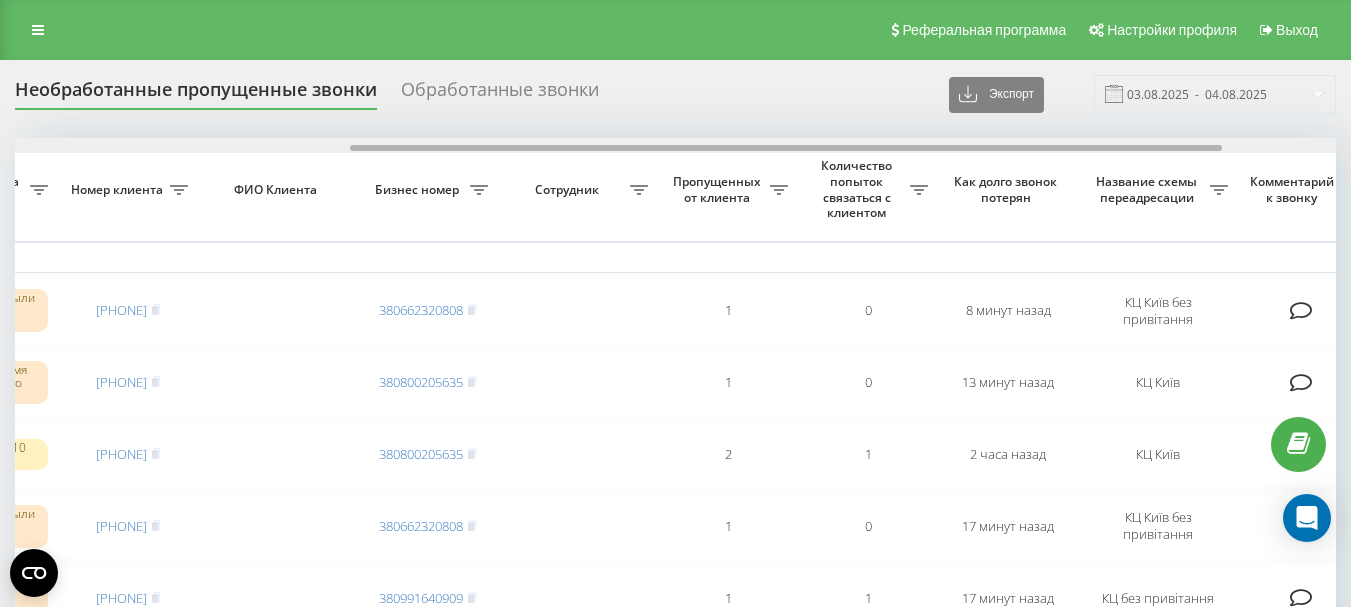 drag, startPoint x: 545, startPoint y: 145, endPoint x: 880, endPoint y: 147, distance: 335.00598 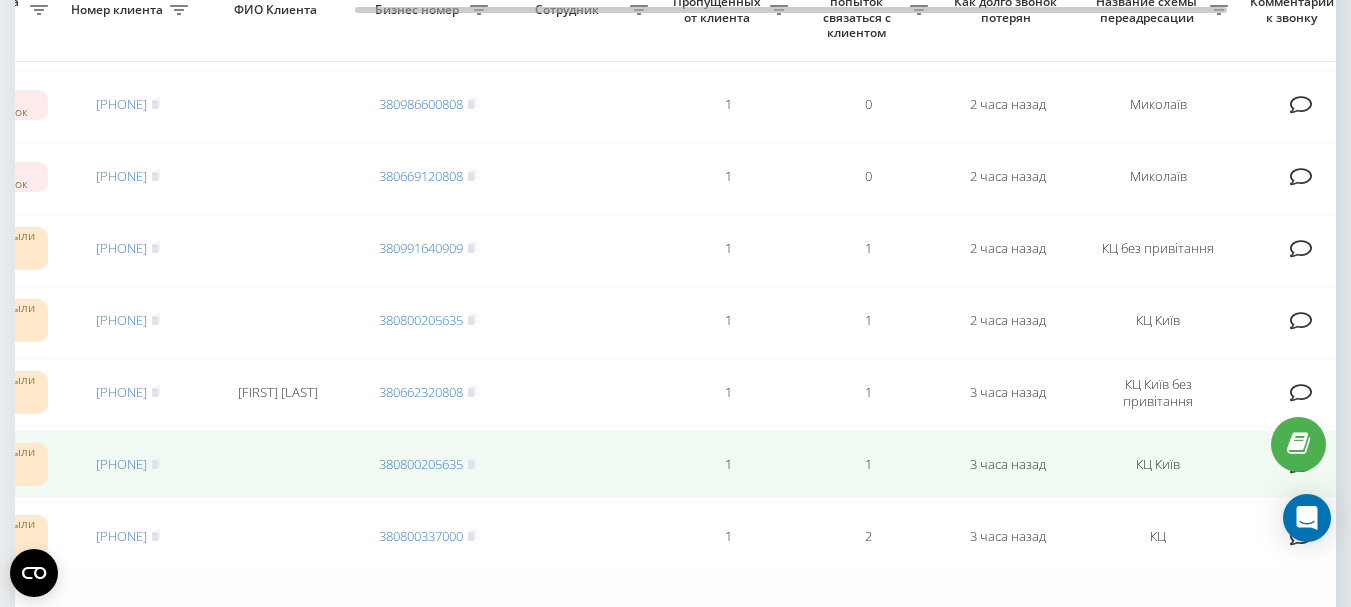 scroll, scrollTop: 1400, scrollLeft: 0, axis: vertical 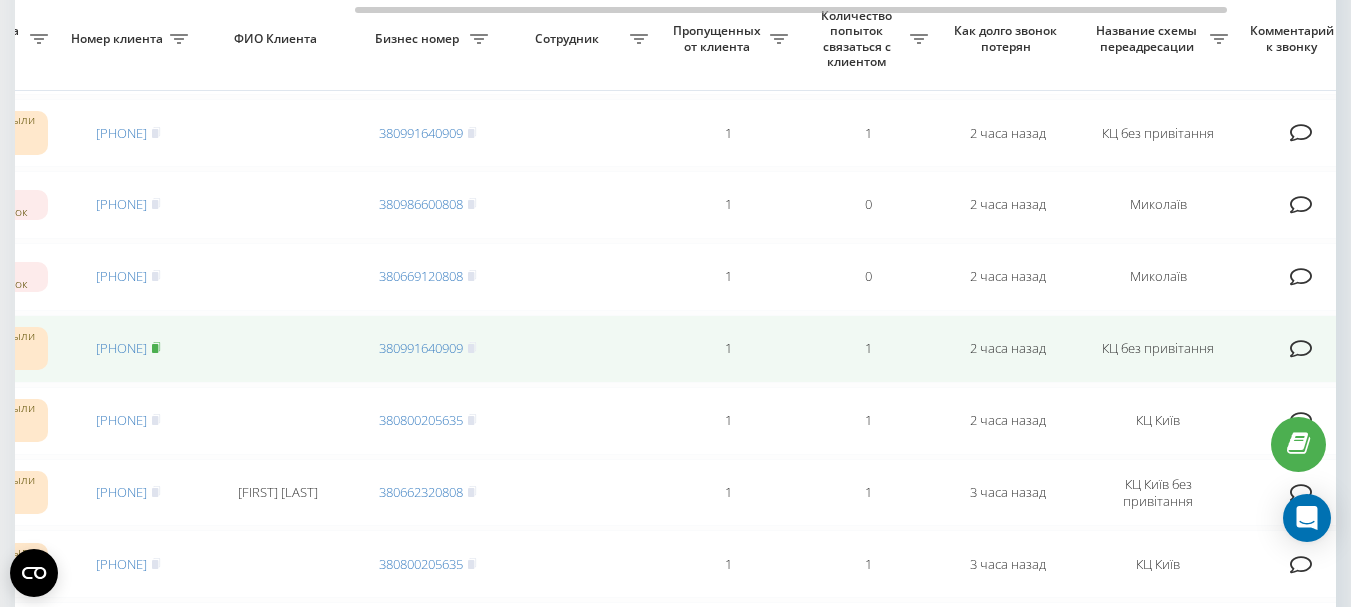 click 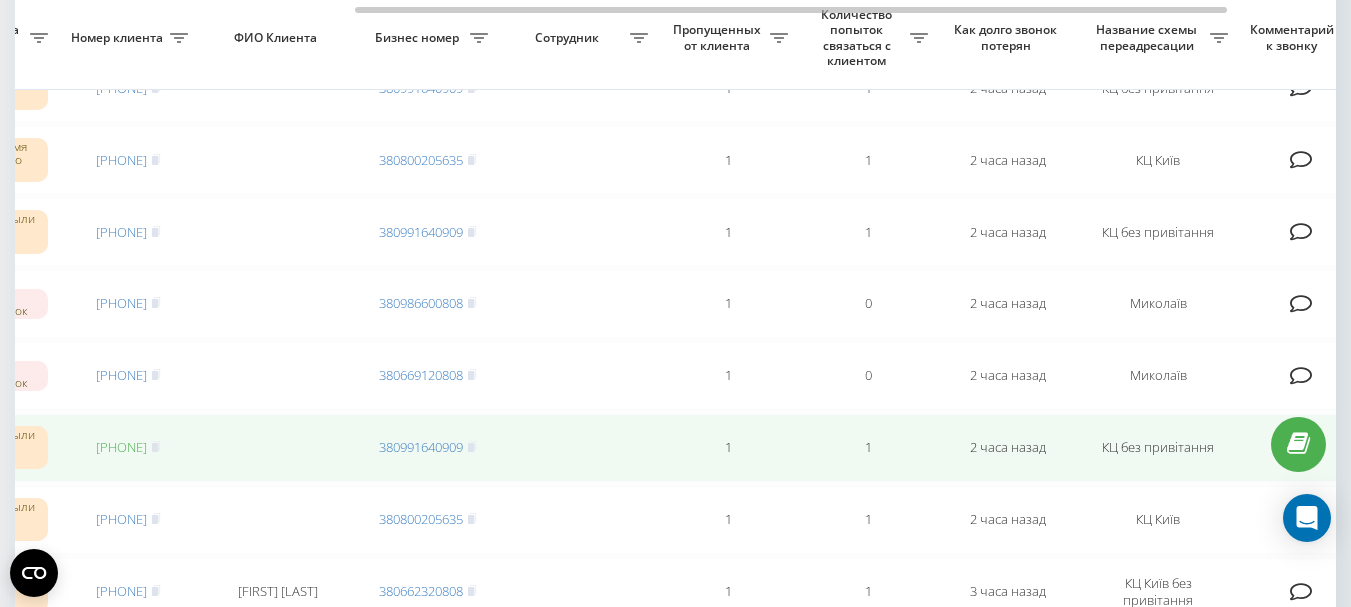 scroll, scrollTop: 1300, scrollLeft: 0, axis: vertical 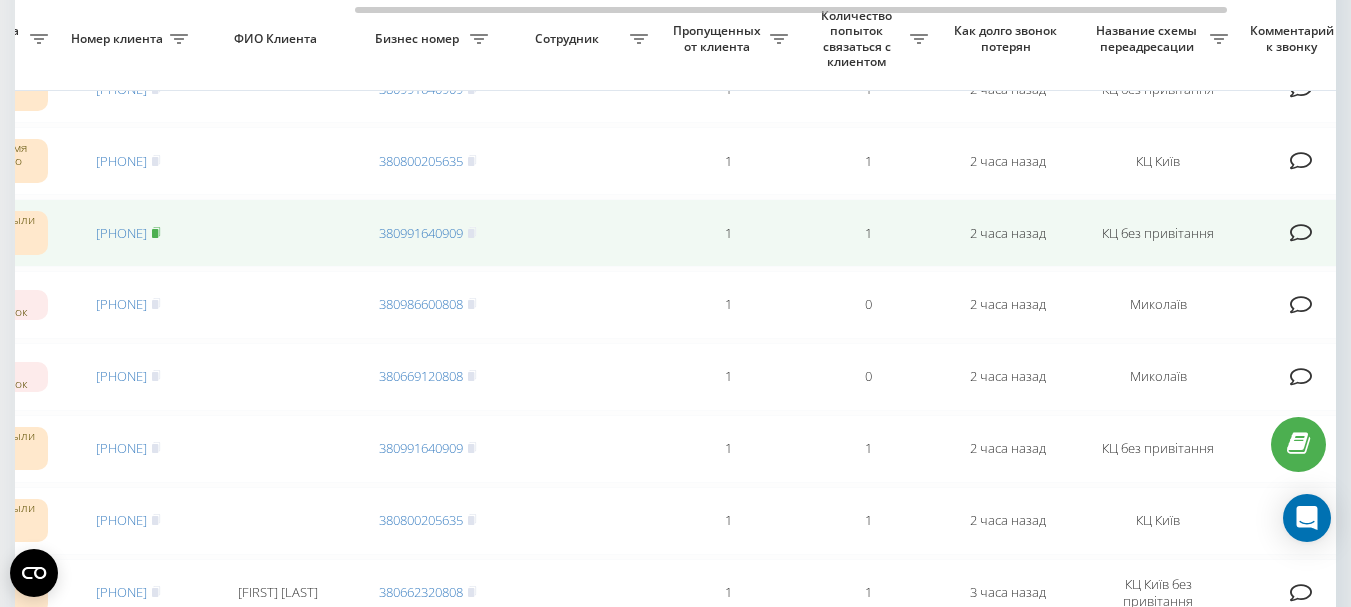 click 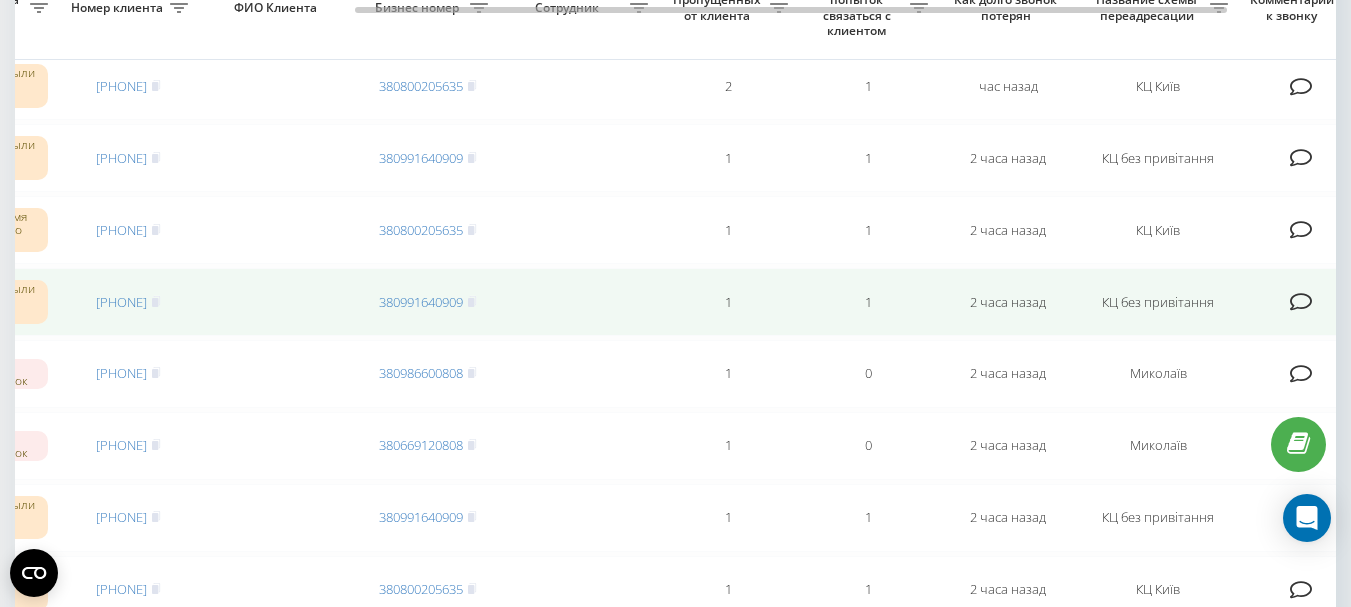 scroll, scrollTop: 1200, scrollLeft: 0, axis: vertical 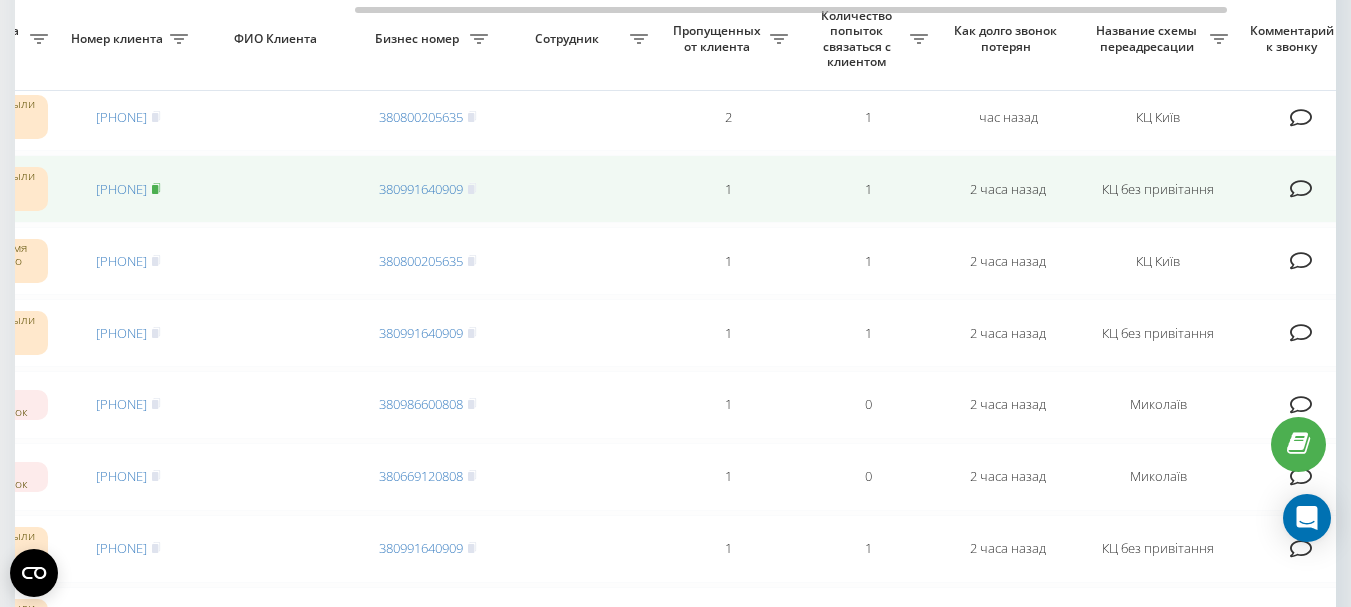 click 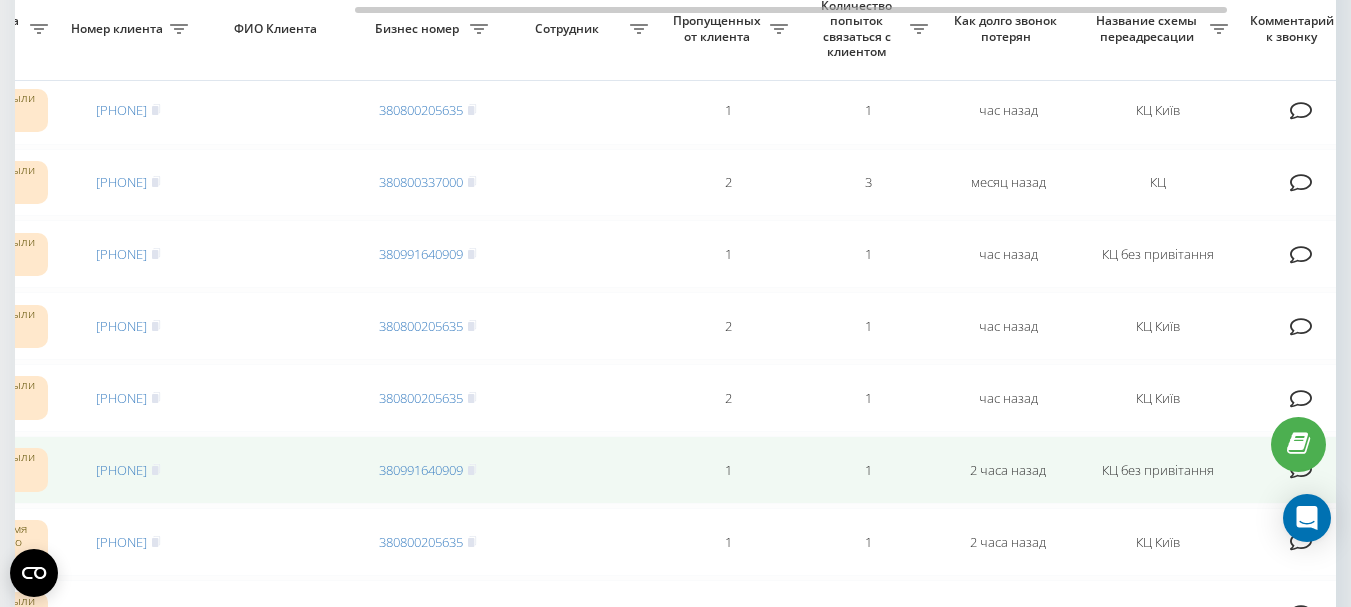 scroll, scrollTop: 900, scrollLeft: 0, axis: vertical 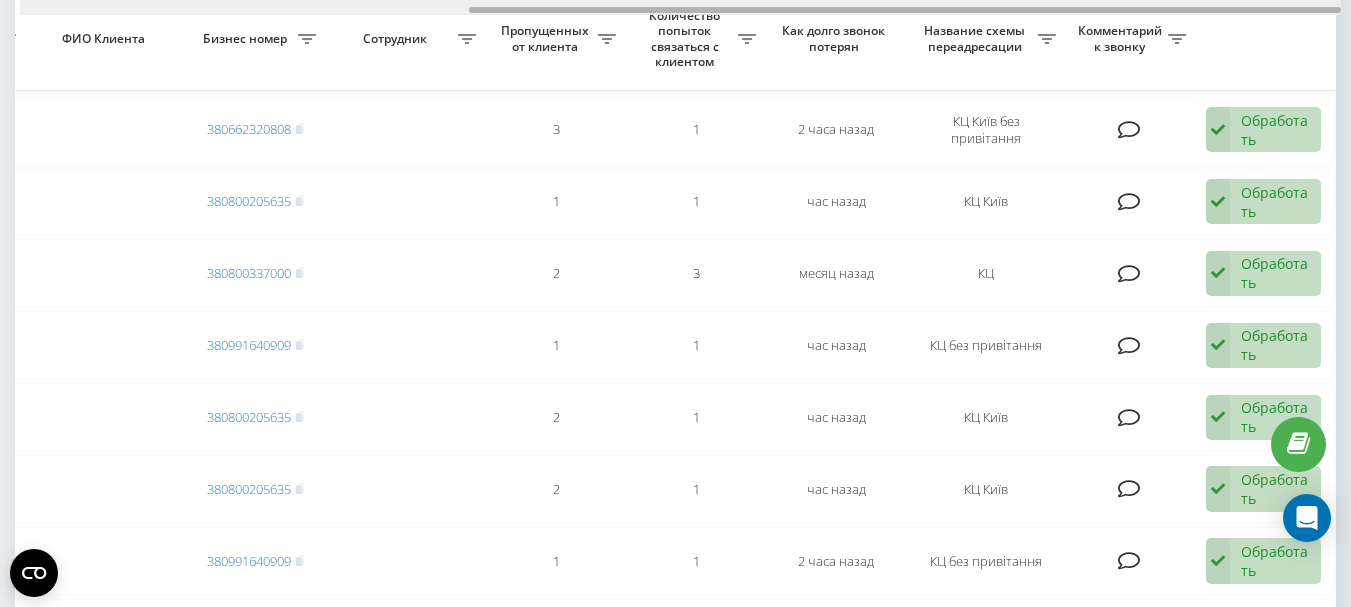 drag, startPoint x: 664, startPoint y: 13, endPoint x: 822, endPoint y: 12, distance: 158.00316 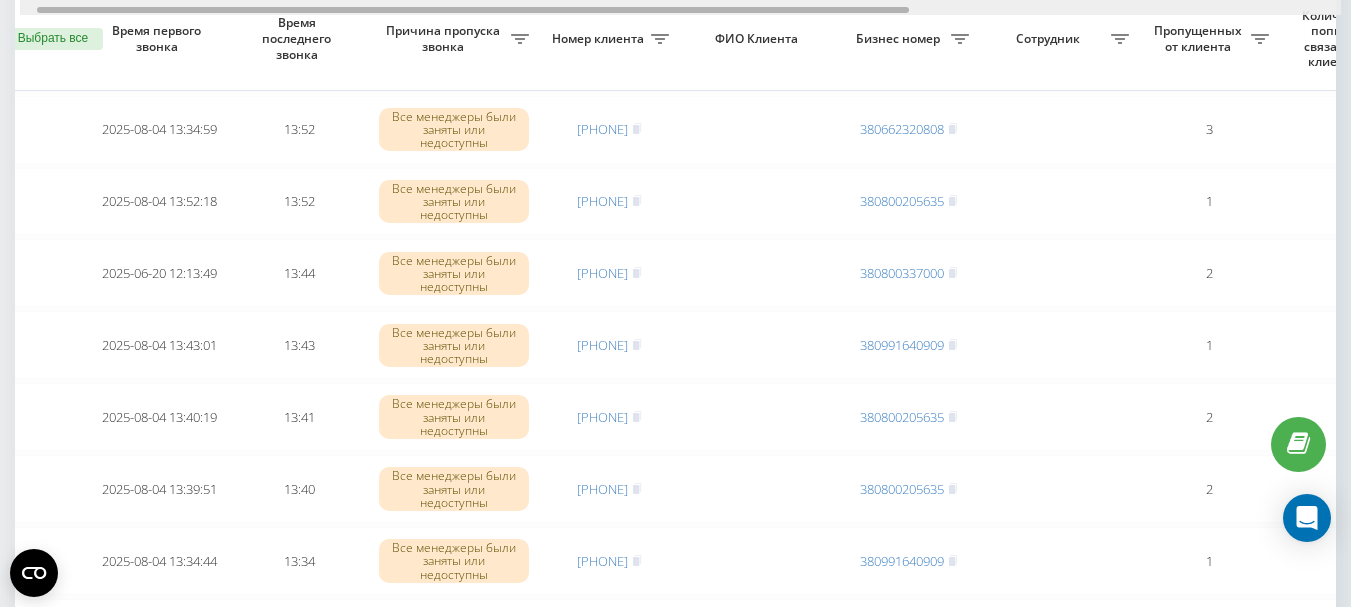 drag, startPoint x: 799, startPoint y: 10, endPoint x: 366, endPoint y: 42, distance: 434.18085 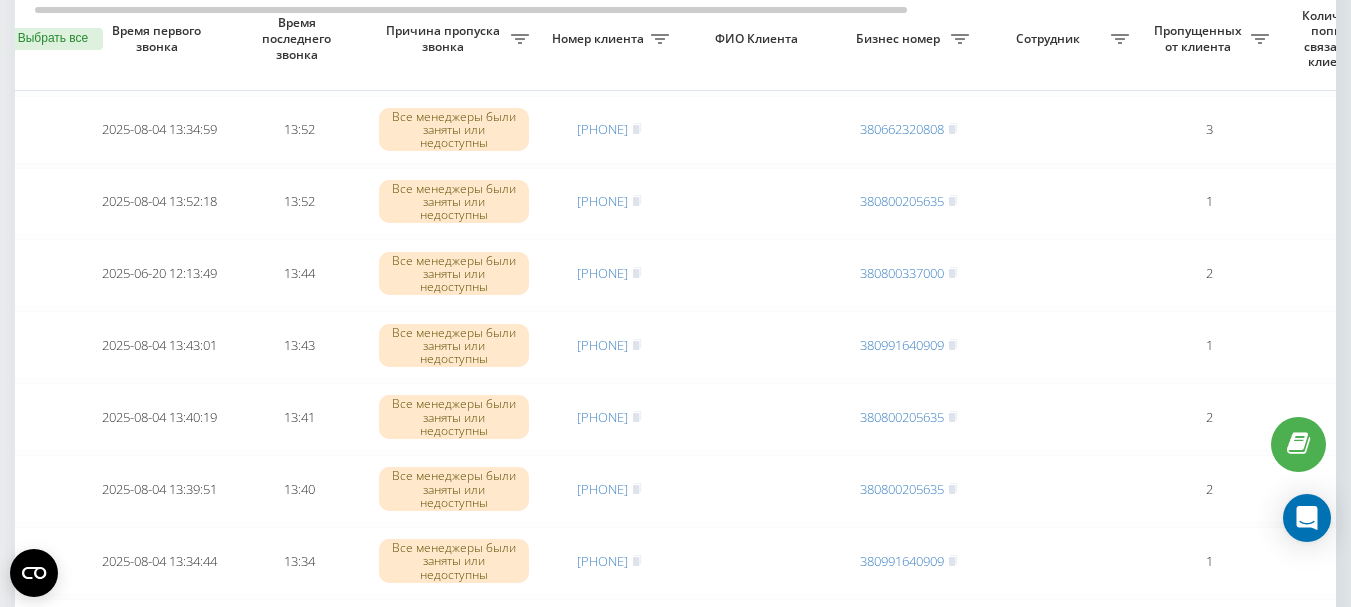 scroll, scrollTop: 0, scrollLeft: 24, axis: horizontal 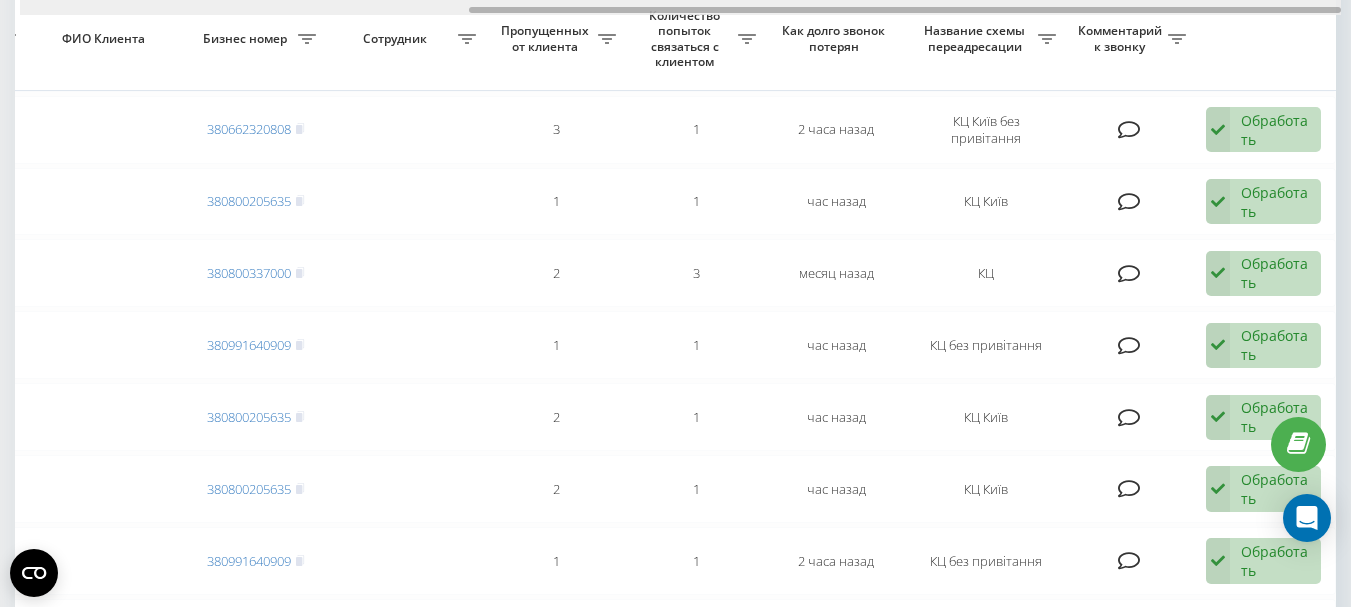 drag, startPoint x: 660, startPoint y: 13, endPoint x: 793, endPoint y: 4, distance: 133.30417 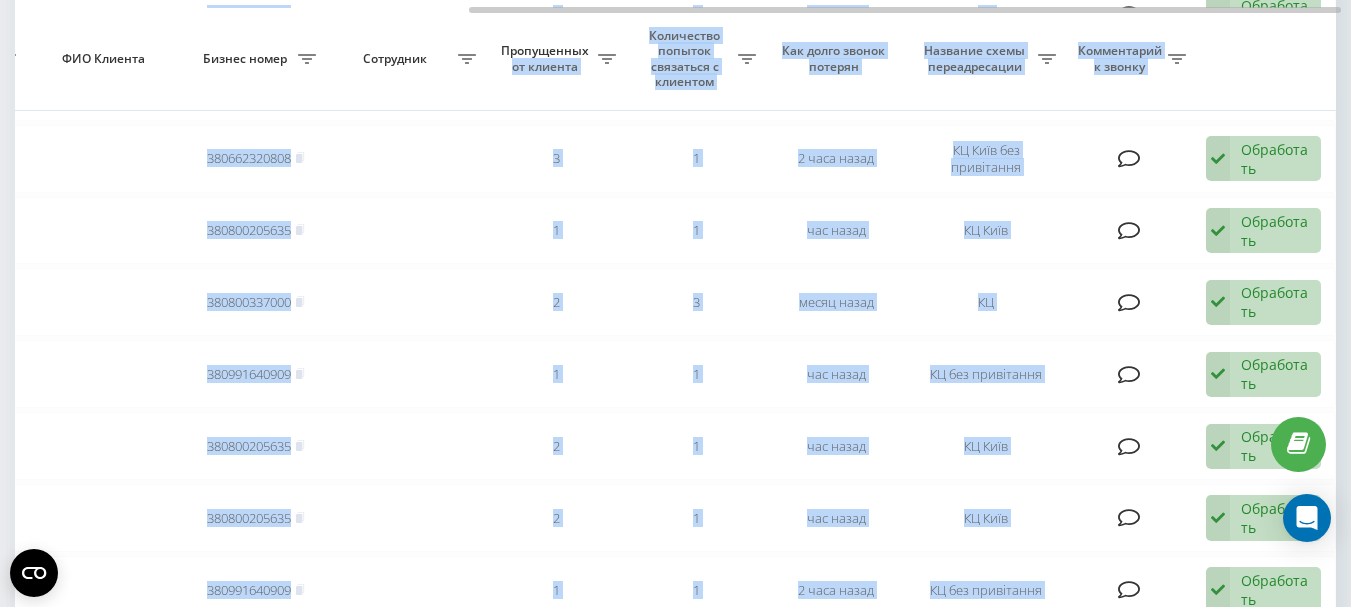 drag, startPoint x: 763, startPoint y: 4, endPoint x: 615, endPoint y: 16, distance: 148.48569 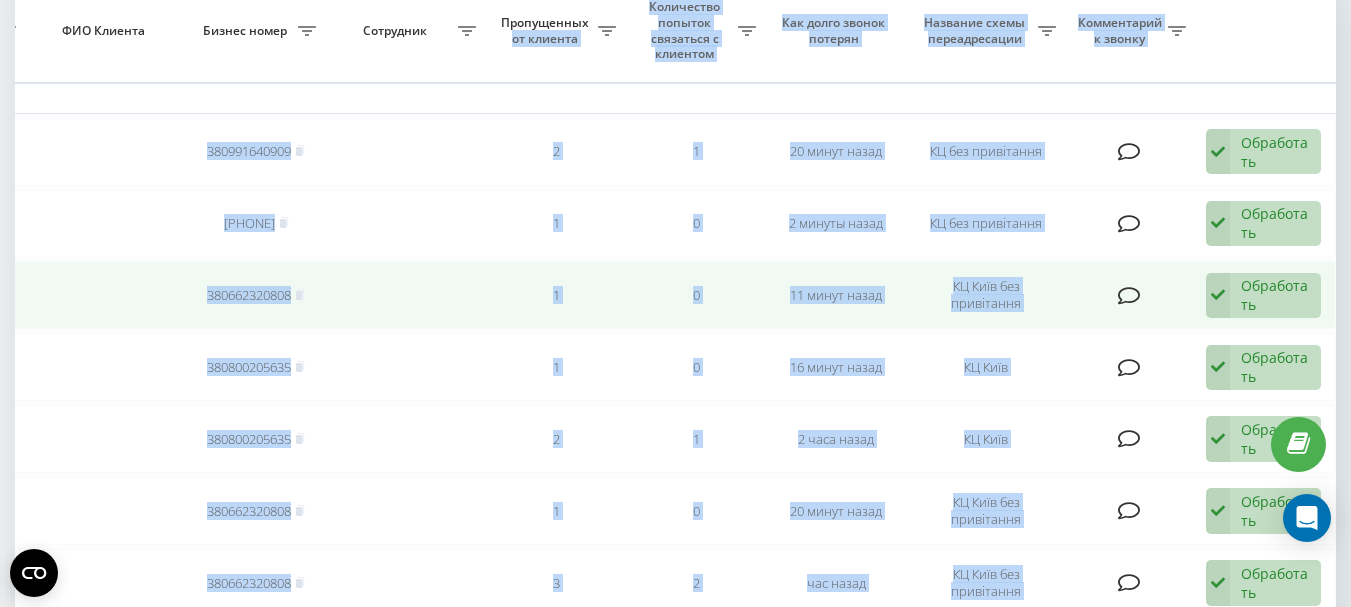 scroll, scrollTop: 0, scrollLeft: 0, axis: both 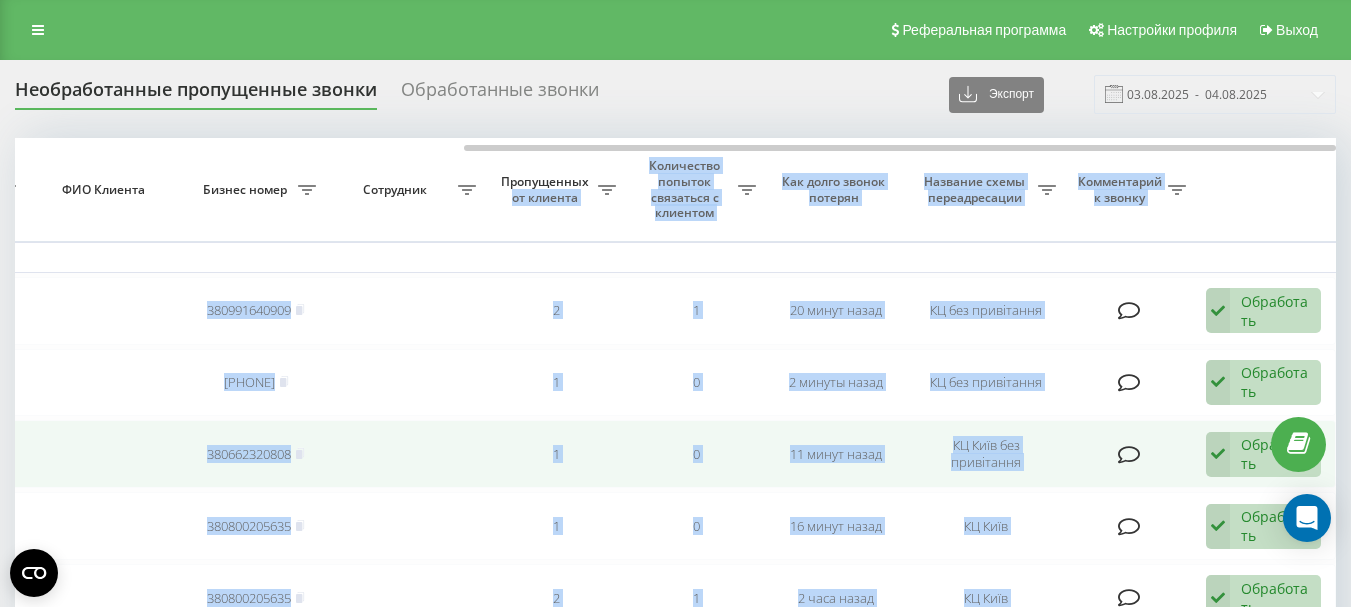 drag, startPoint x: 544, startPoint y: 417, endPoint x: 512, endPoint y: 434, distance: 36.23534 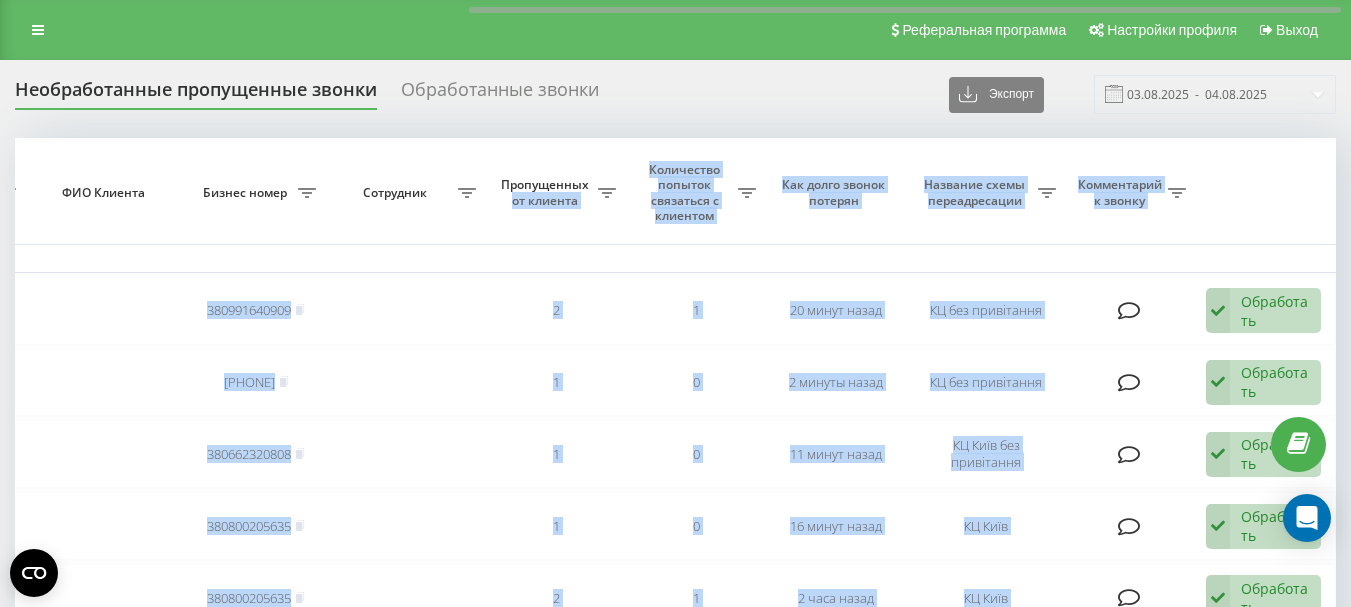 scroll, scrollTop: 400, scrollLeft: 0, axis: vertical 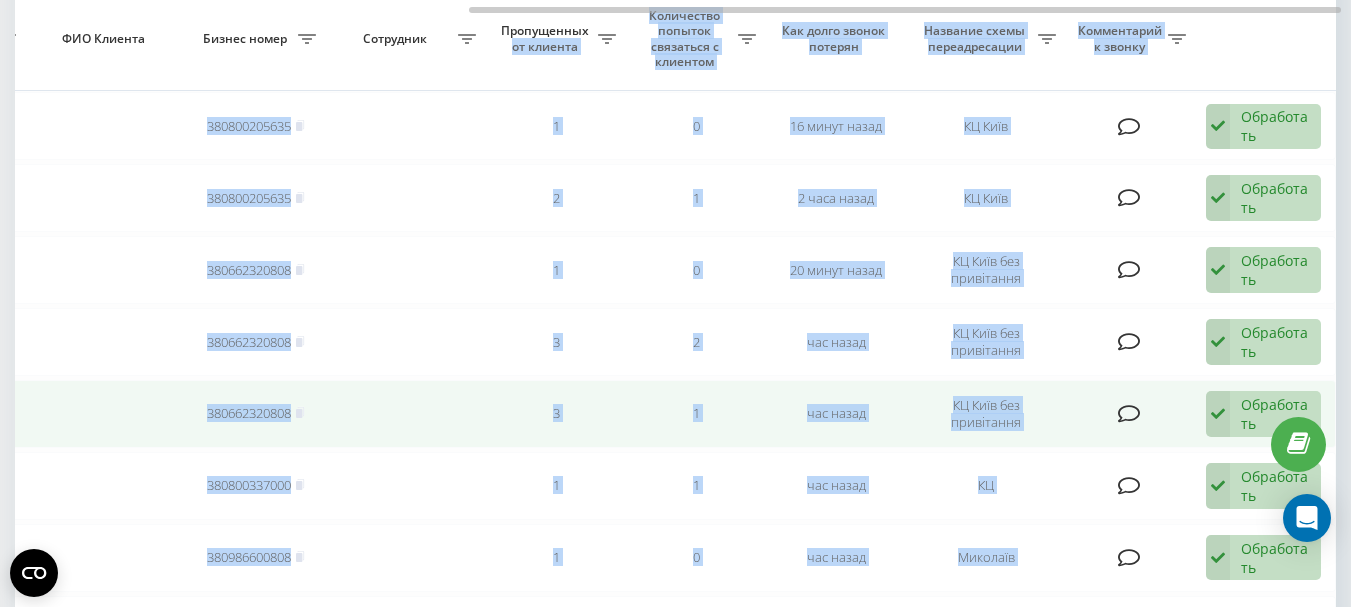 click on "3" at bounding box center (556, 414) 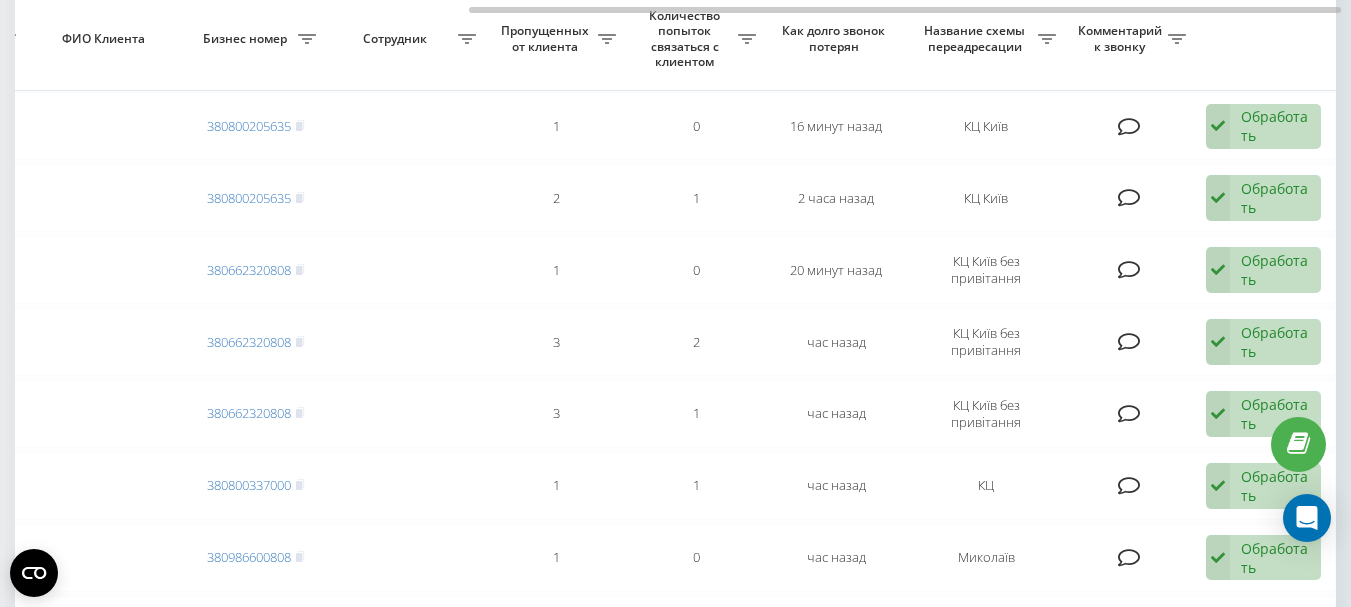 click on "Пропущенных от клиента" at bounding box center [556, 39] 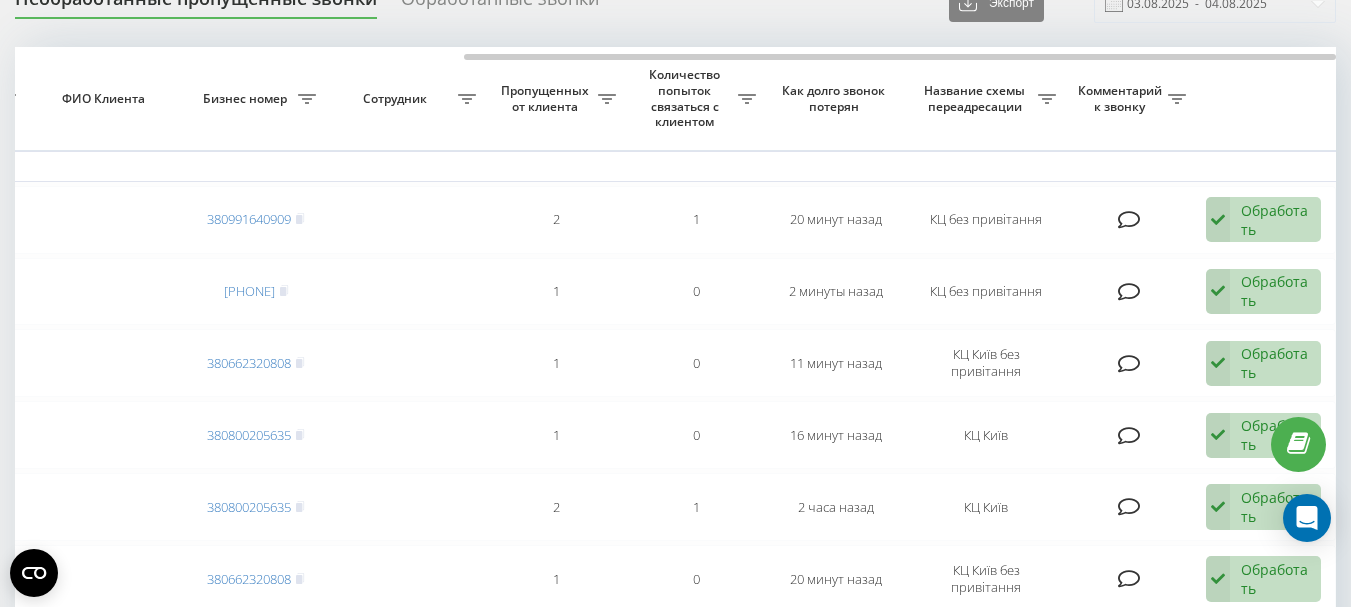 scroll, scrollTop: 0, scrollLeft: 0, axis: both 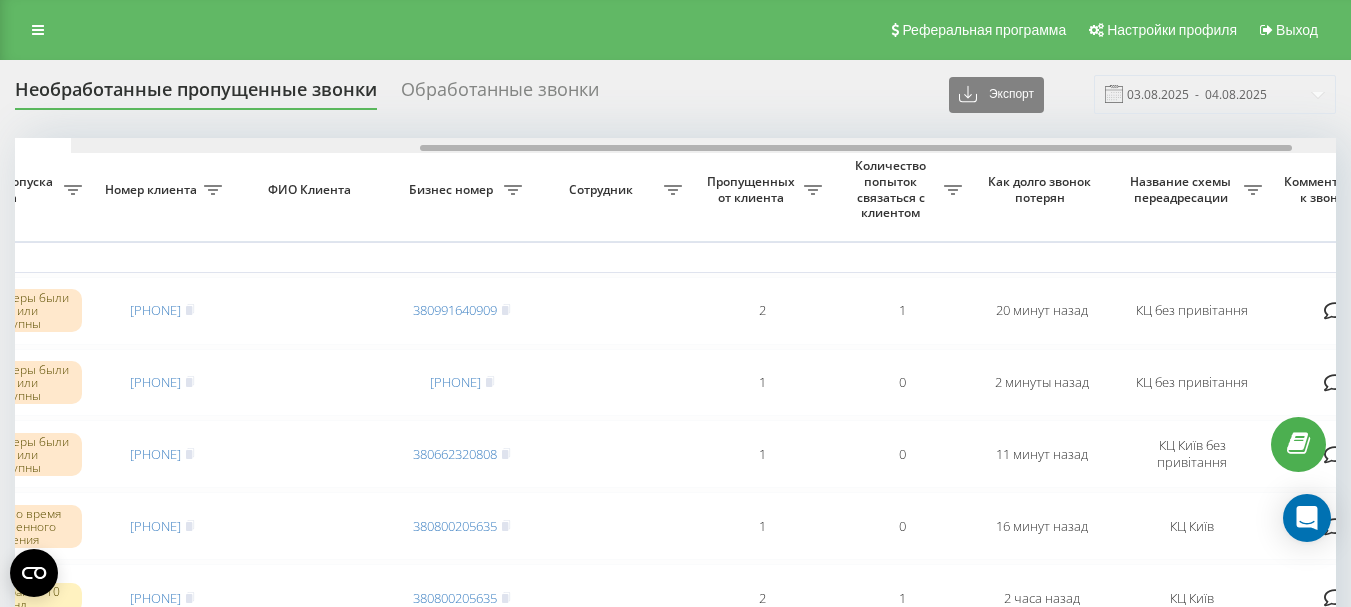 drag, startPoint x: 488, startPoint y: 148, endPoint x: 349, endPoint y: 153, distance: 139.0899 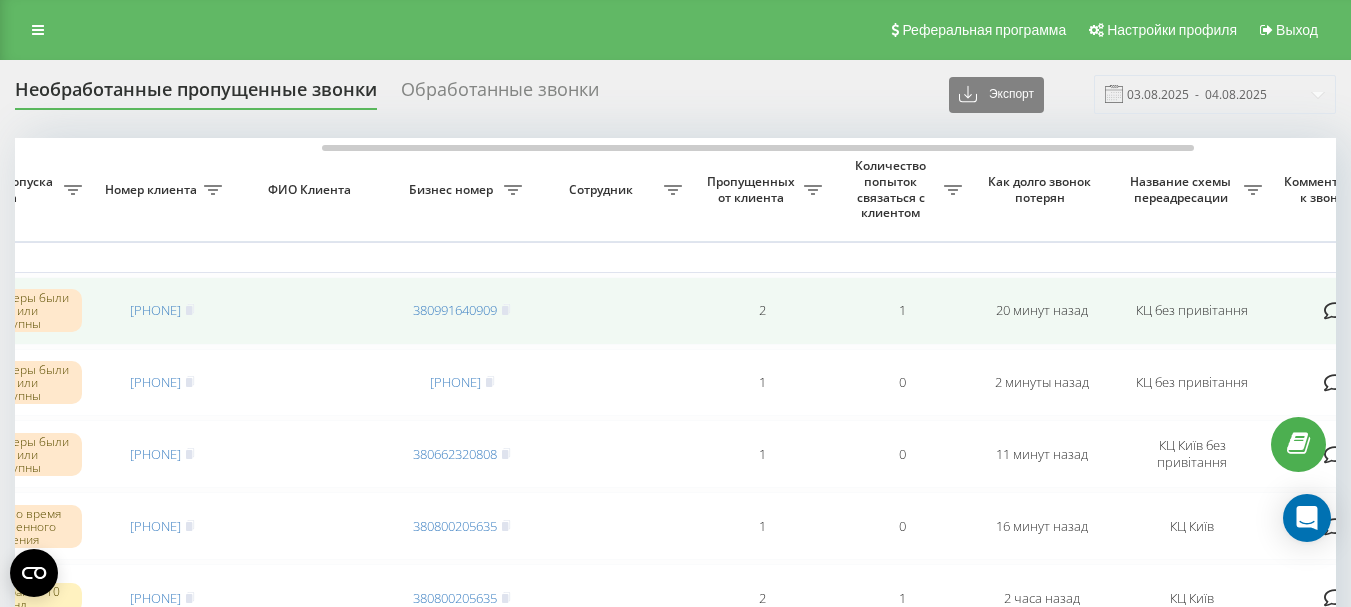 scroll, scrollTop: 0, scrollLeft: 470, axis: horizontal 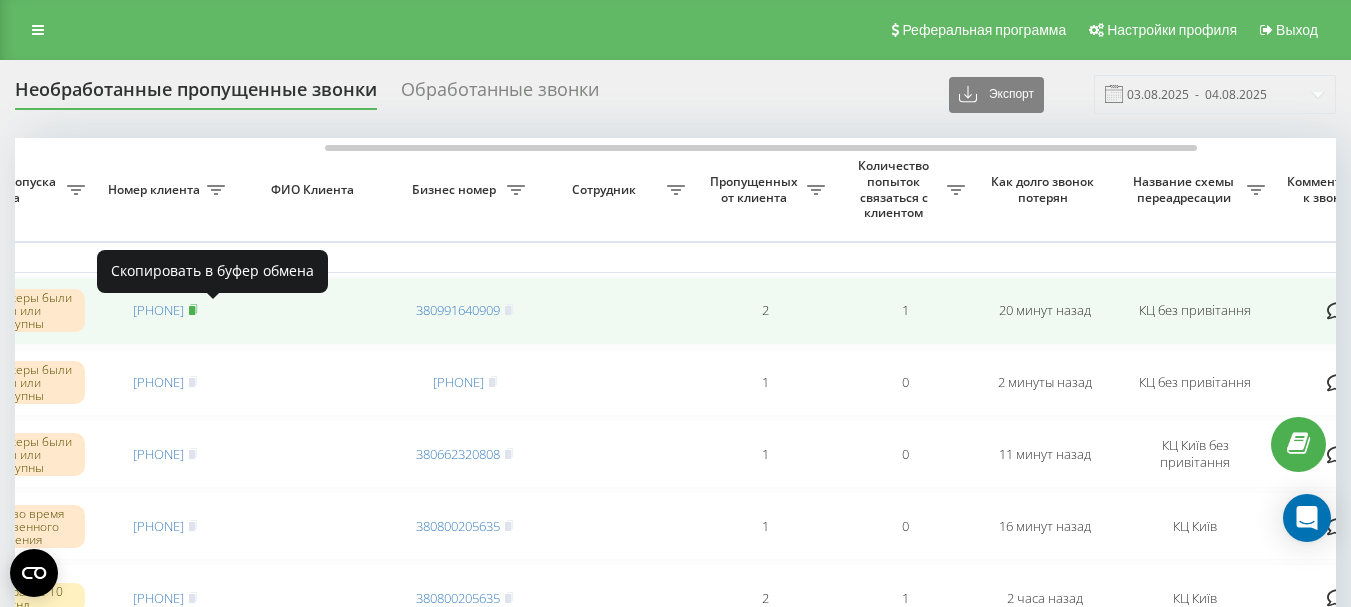 click 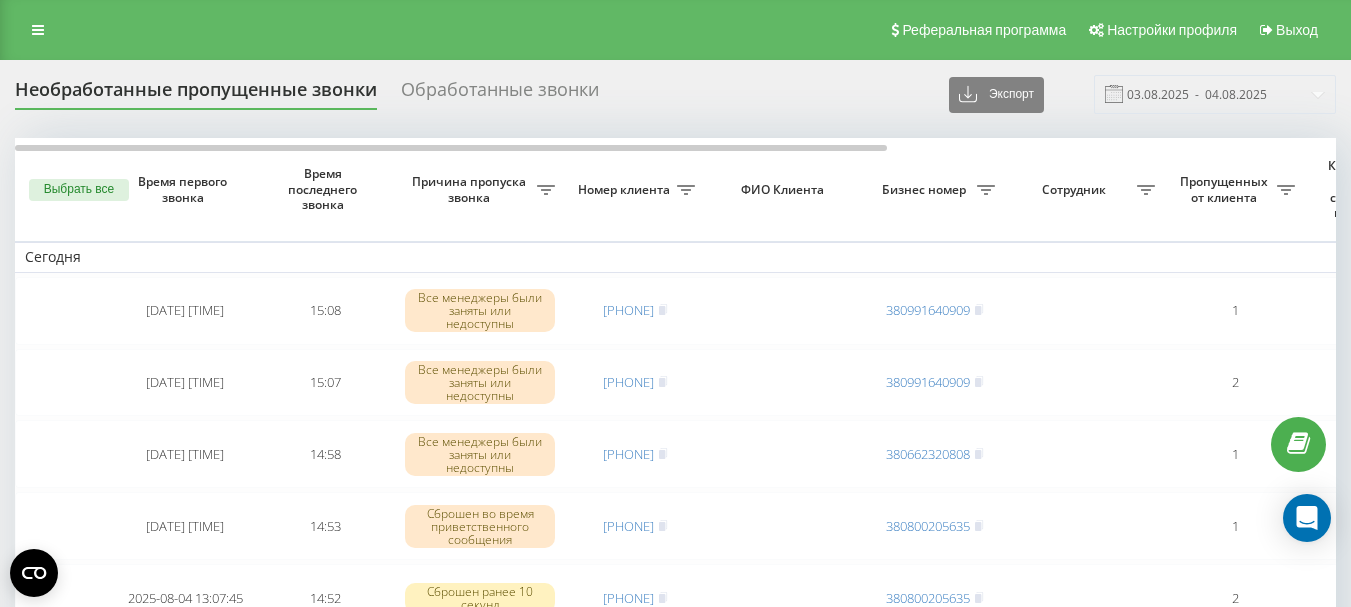 scroll, scrollTop: 0, scrollLeft: 0, axis: both 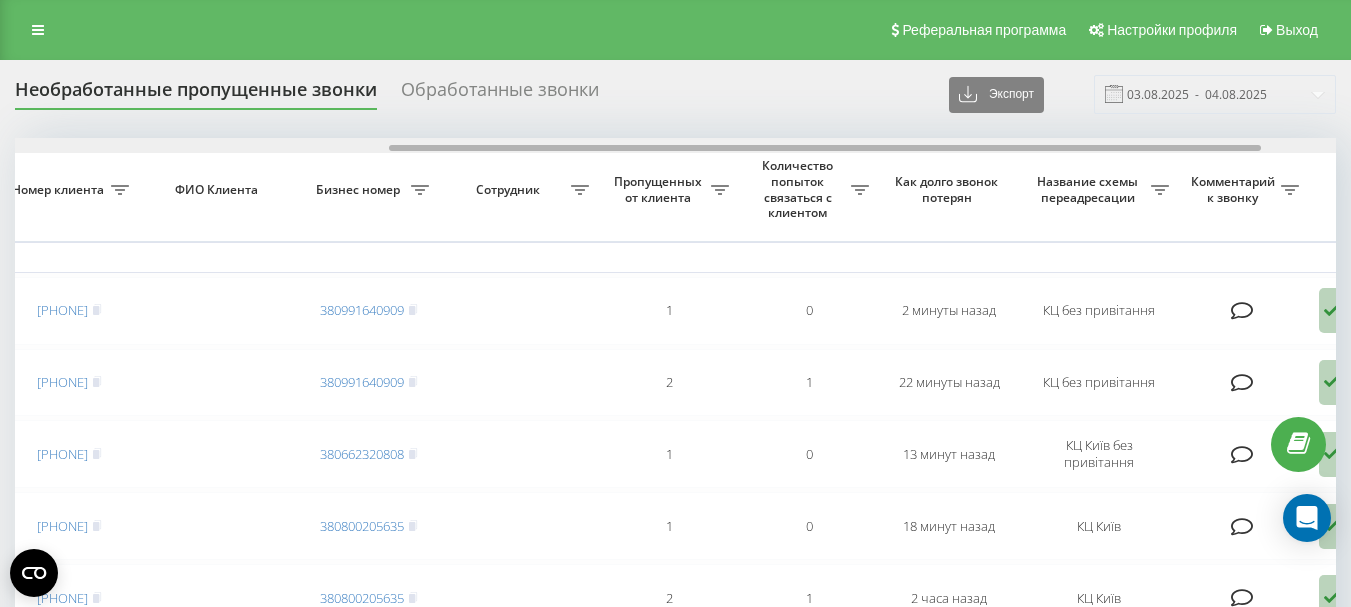 drag, startPoint x: 467, startPoint y: 147, endPoint x: 841, endPoint y: 167, distance: 374.53436 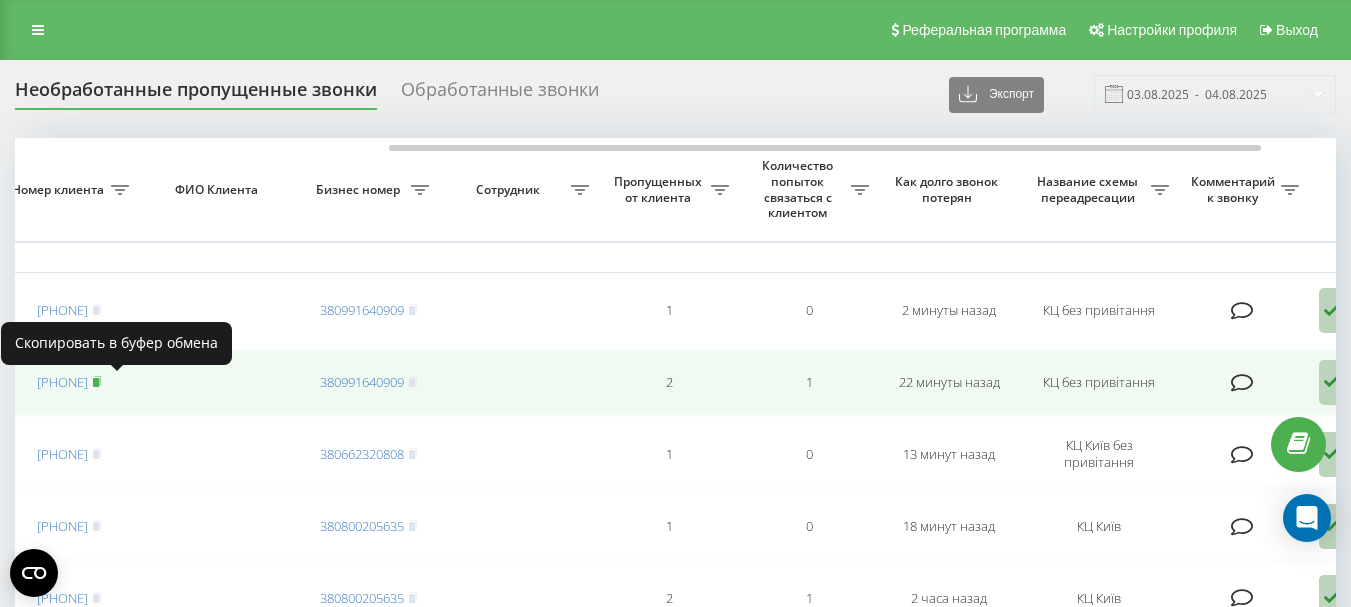 click 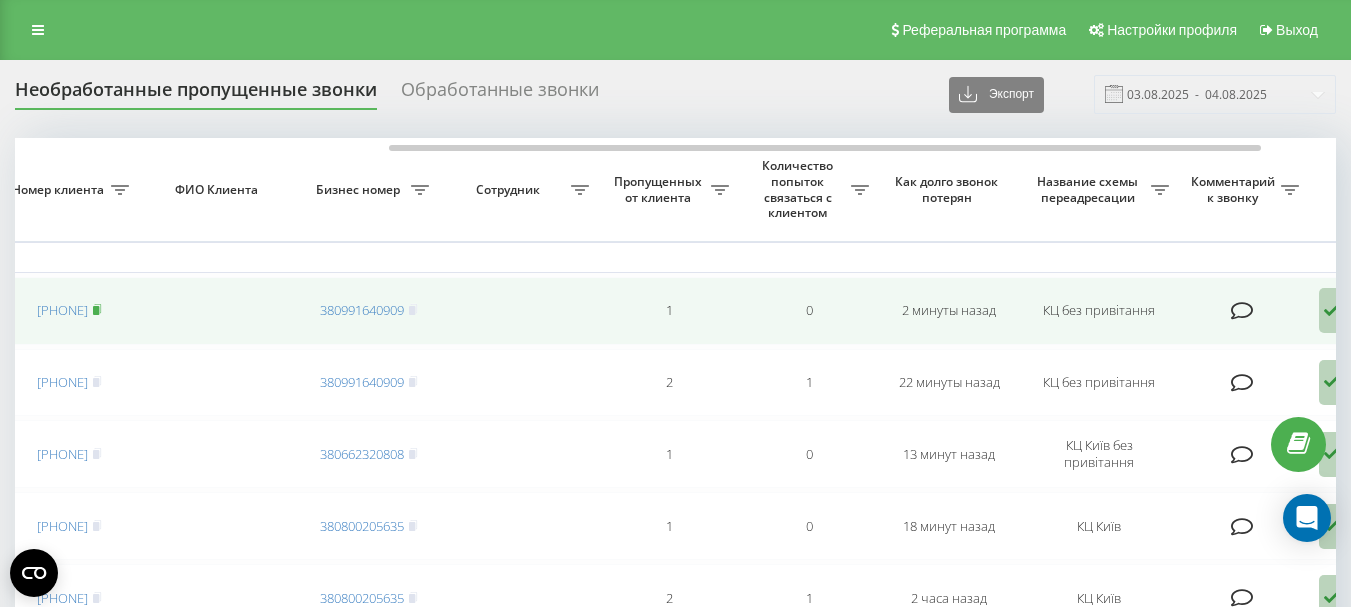 click 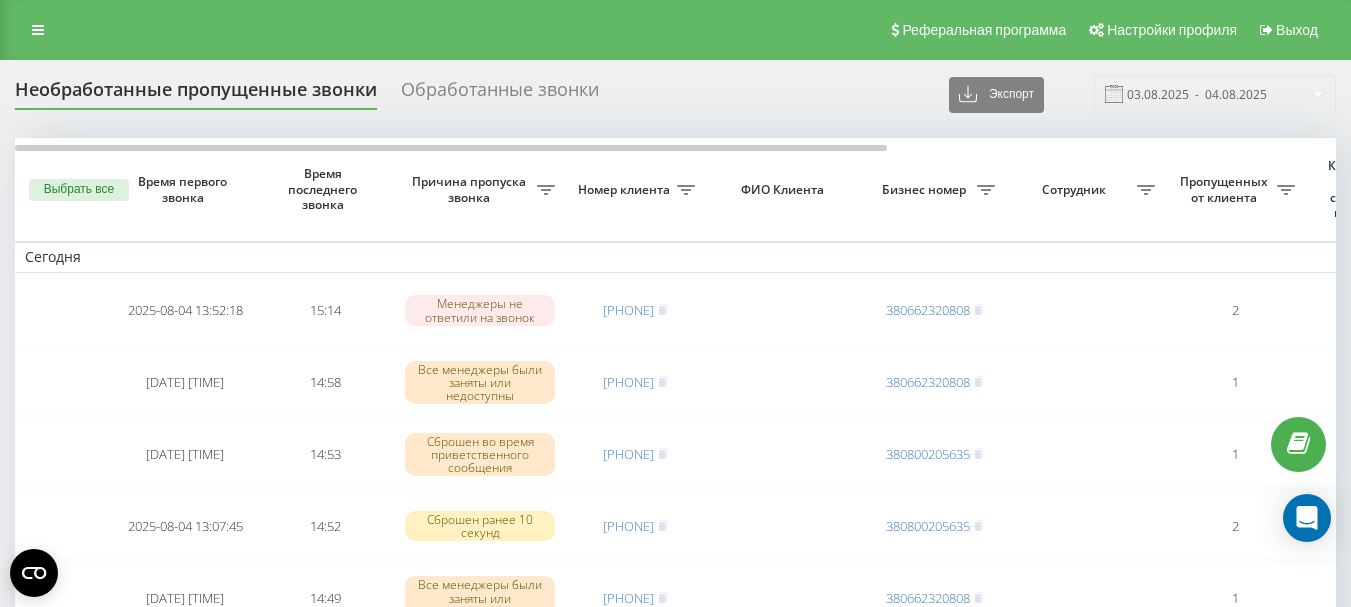 scroll, scrollTop: 0, scrollLeft: 0, axis: both 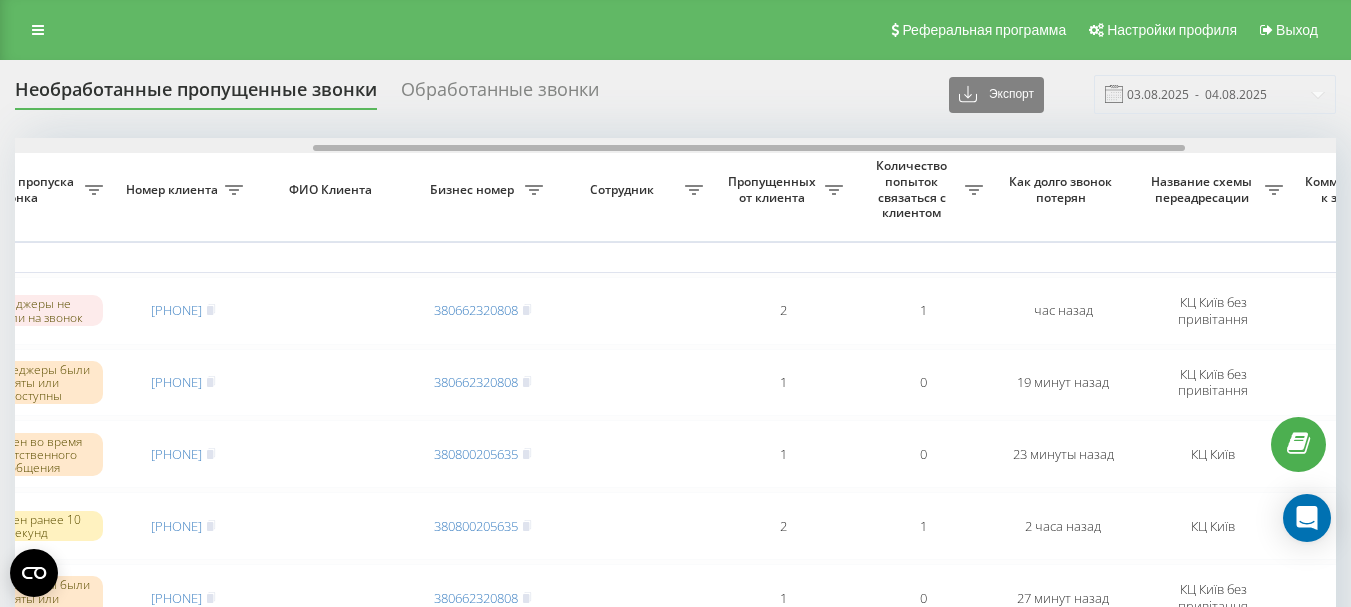 drag, startPoint x: 649, startPoint y: 148, endPoint x: 948, endPoint y: 161, distance: 299.28247 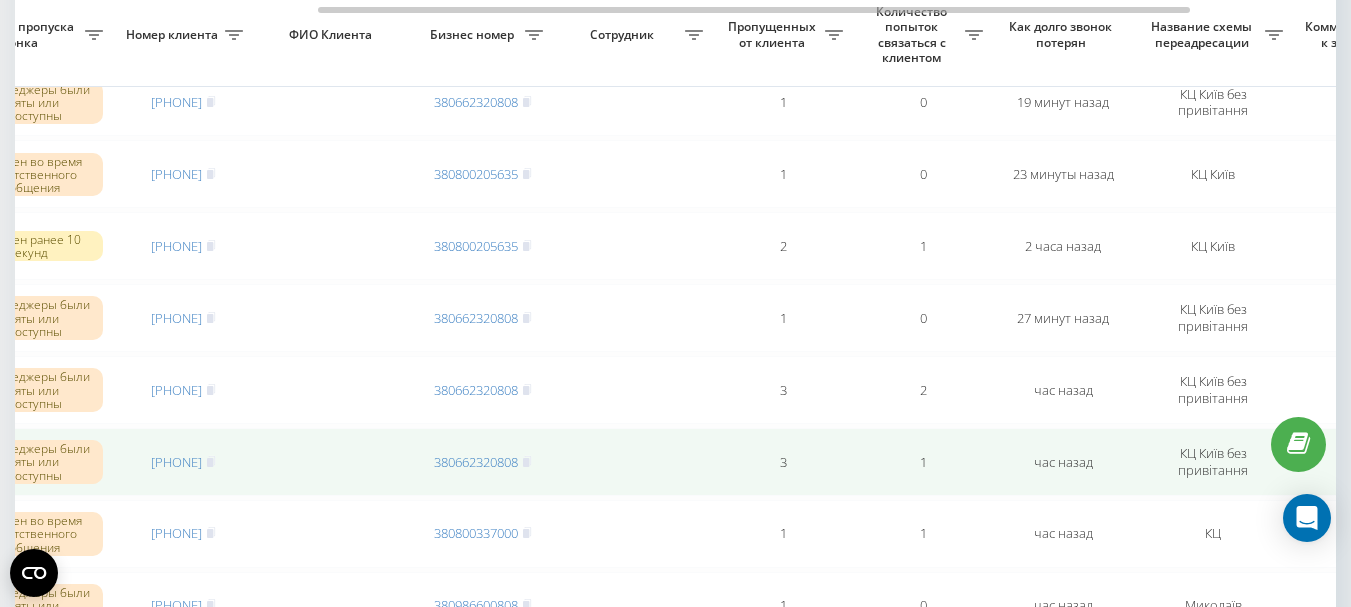 scroll, scrollTop: 0, scrollLeft: 0, axis: both 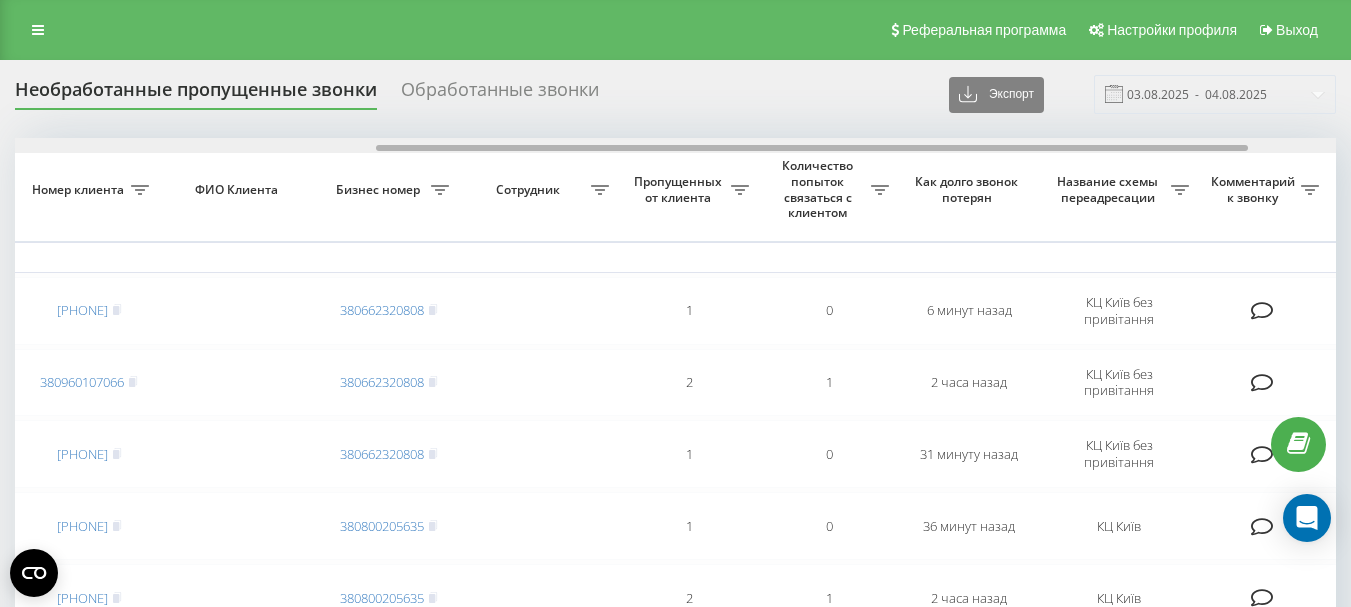 drag, startPoint x: 414, startPoint y: 148, endPoint x: 775, endPoint y: 150, distance: 361.00555 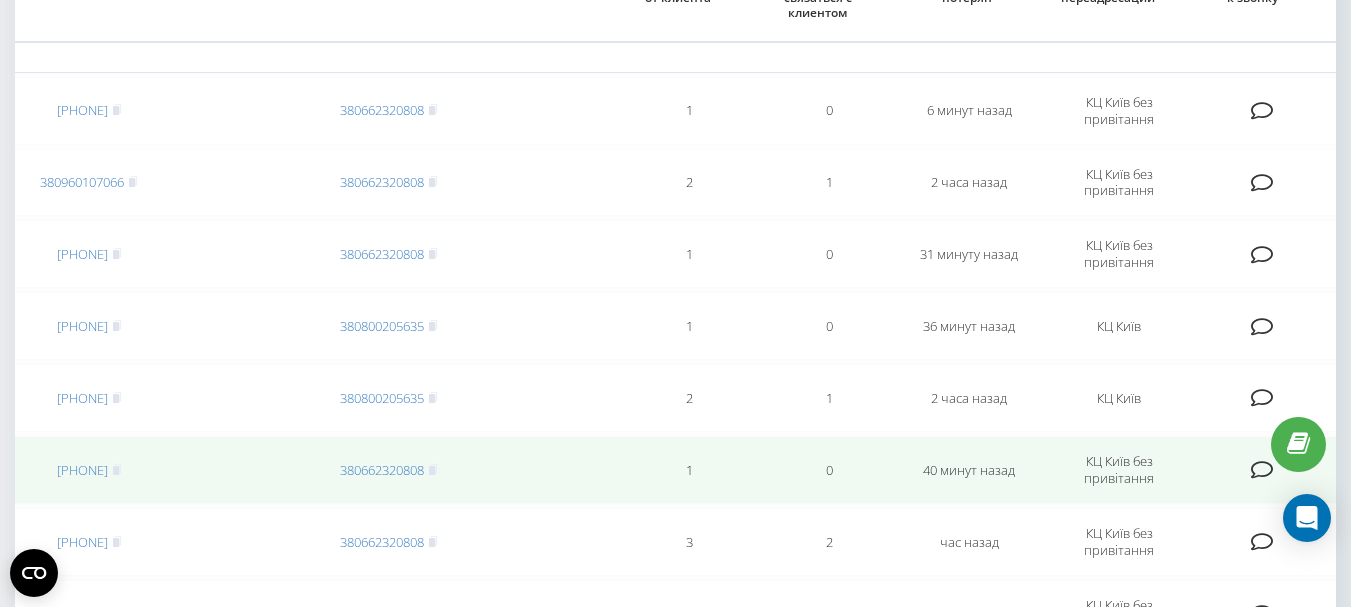 scroll, scrollTop: 0, scrollLeft: 0, axis: both 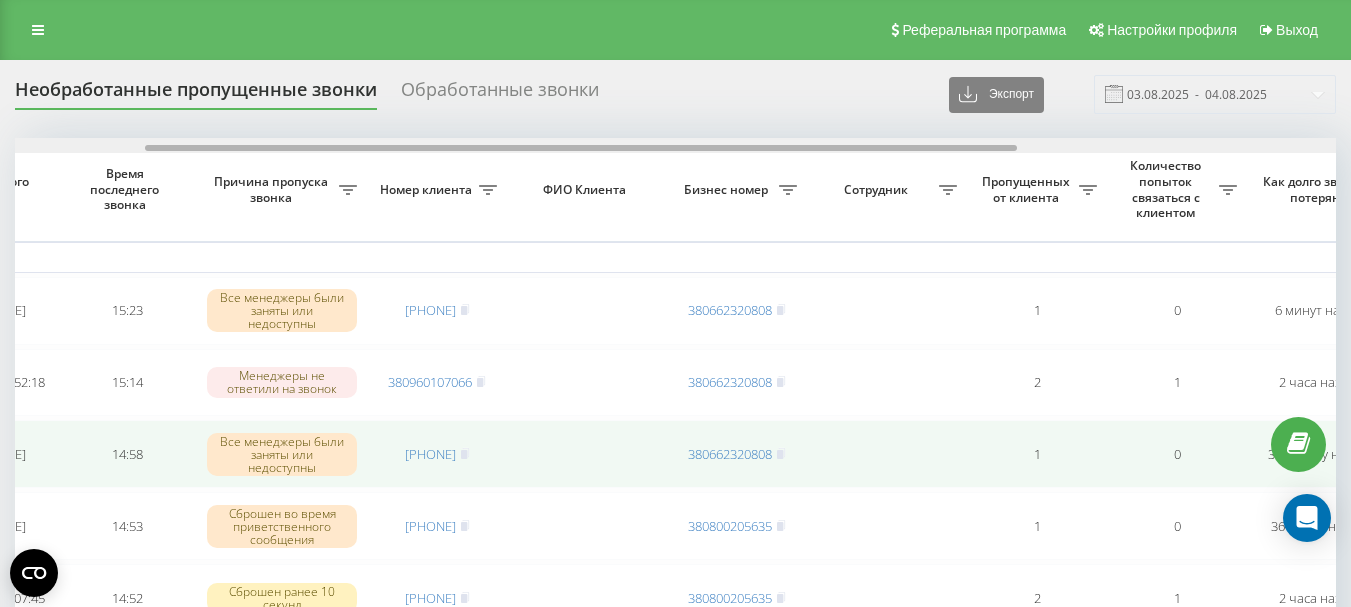 drag, startPoint x: 657, startPoint y: 148, endPoint x: 473, endPoint y: 442, distance: 346.83136 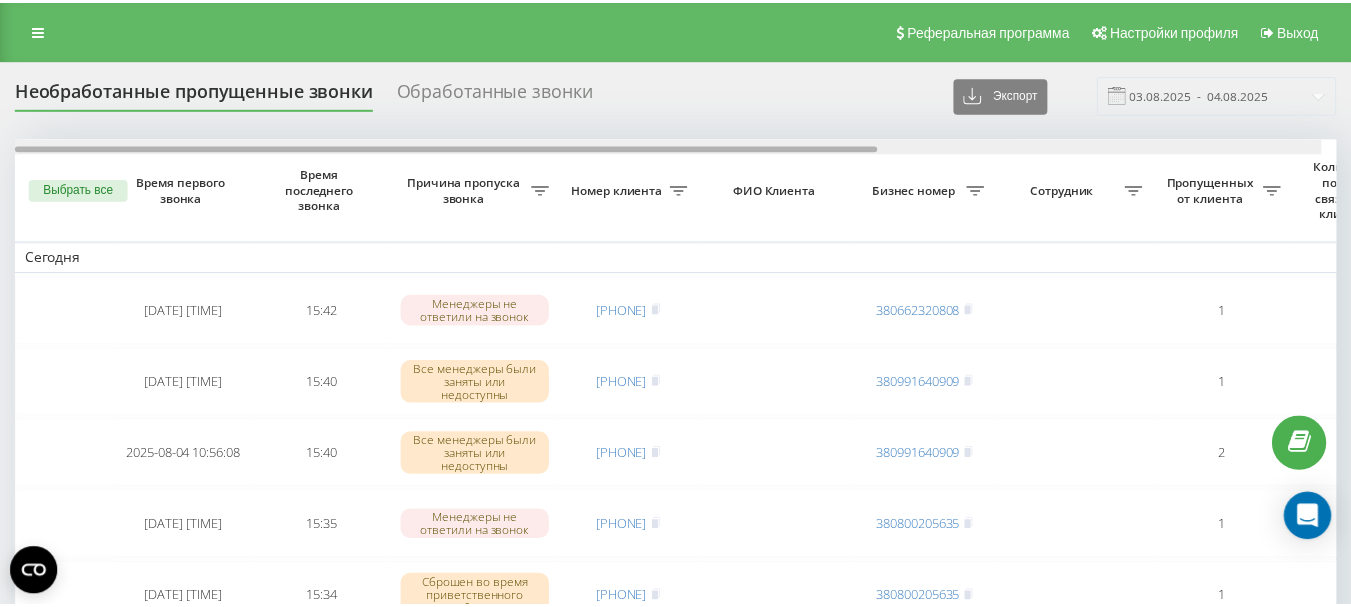scroll, scrollTop: 0, scrollLeft: 0, axis: both 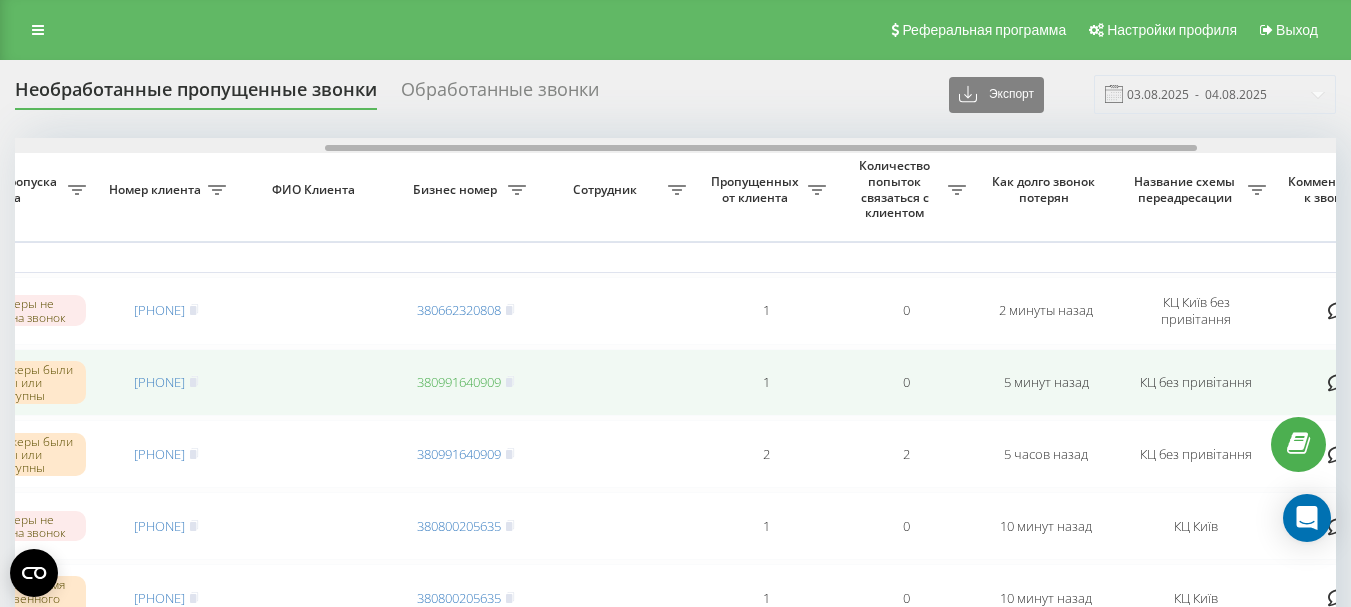 drag, startPoint x: 384, startPoint y: 147, endPoint x: 445, endPoint y: 388, distance: 248.60008 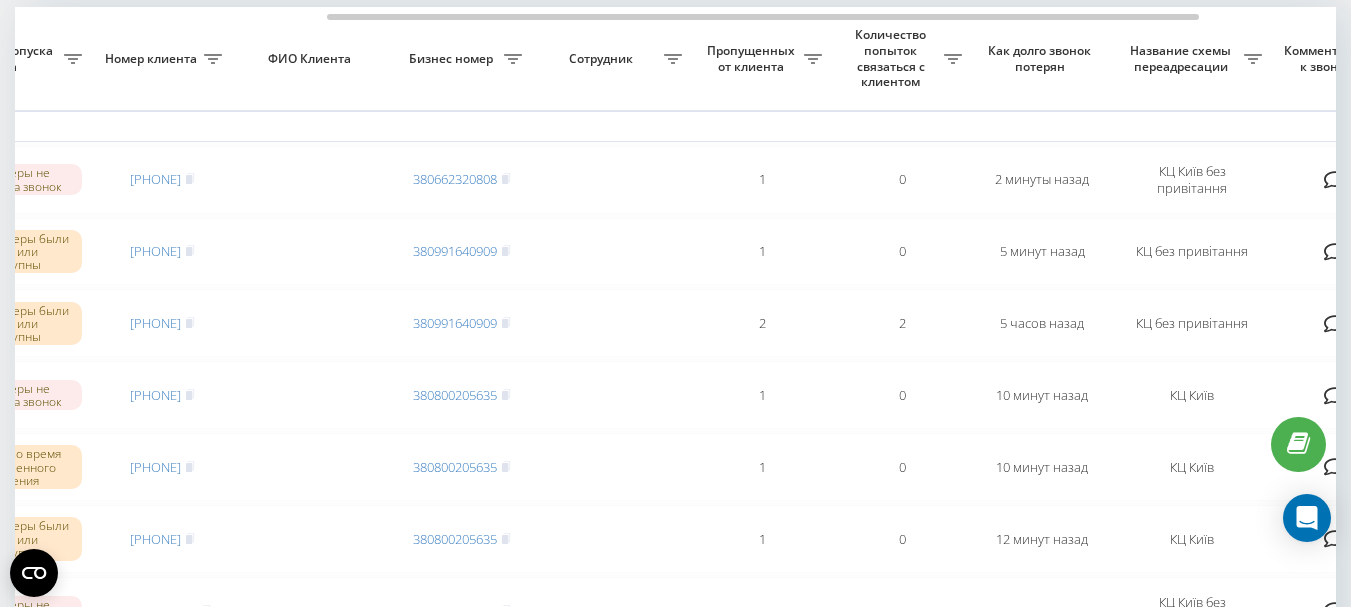 scroll, scrollTop: 100, scrollLeft: 0, axis: vertical 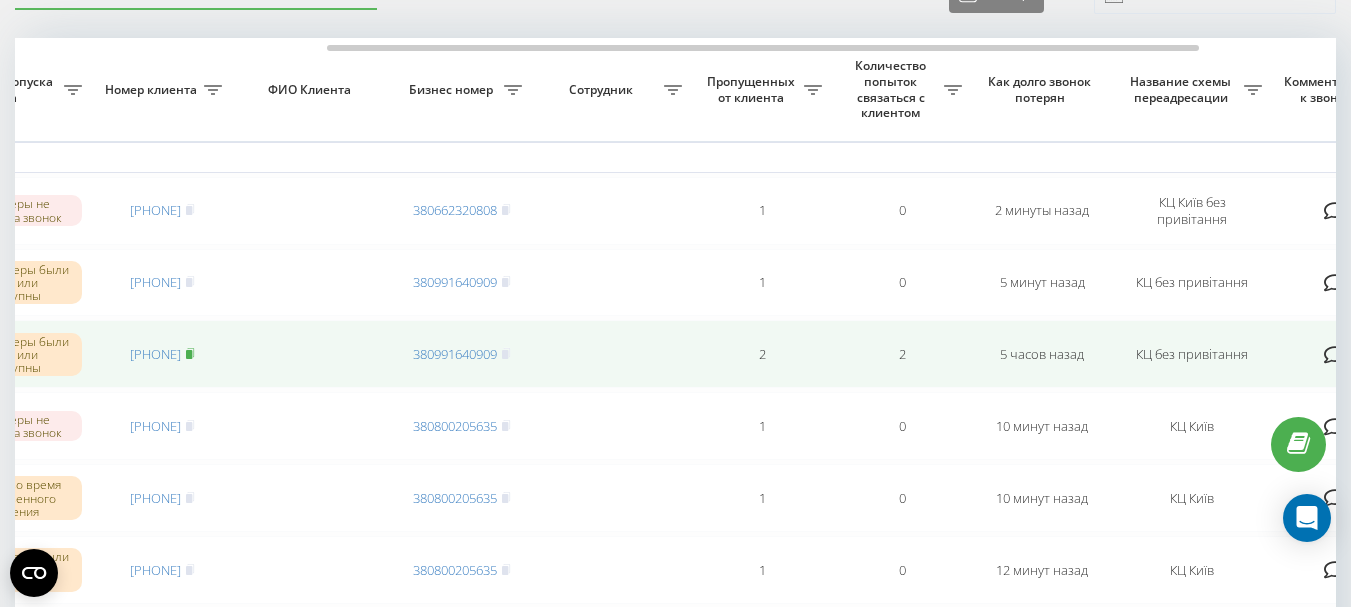 click 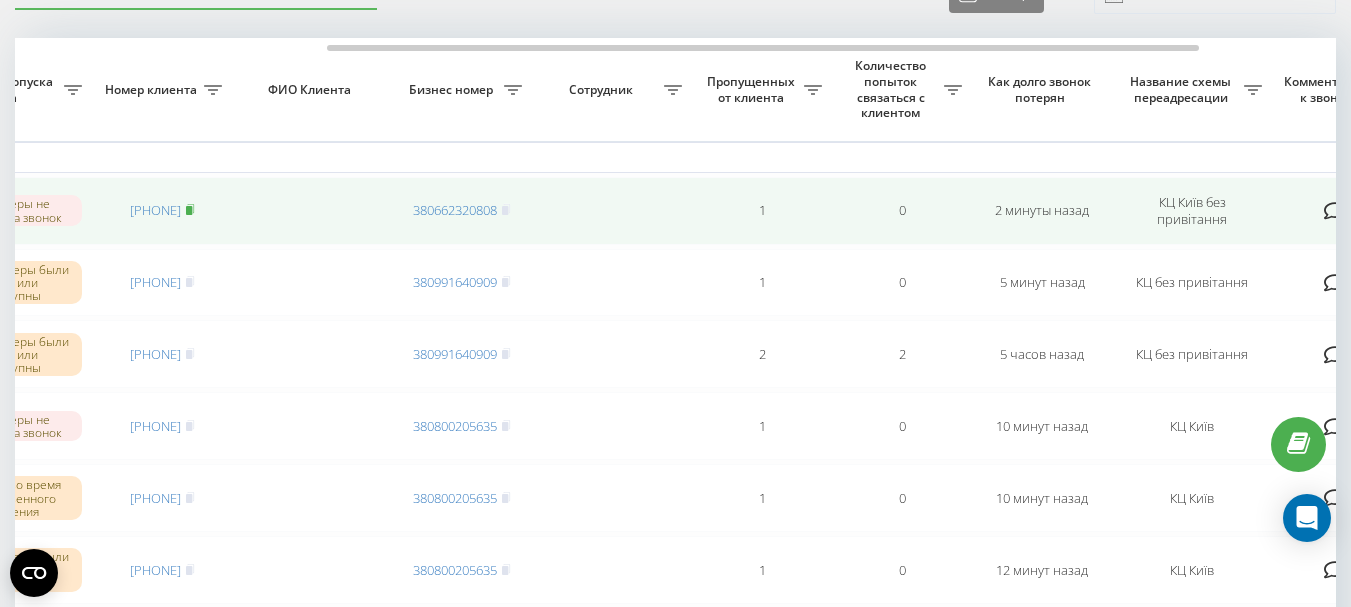click 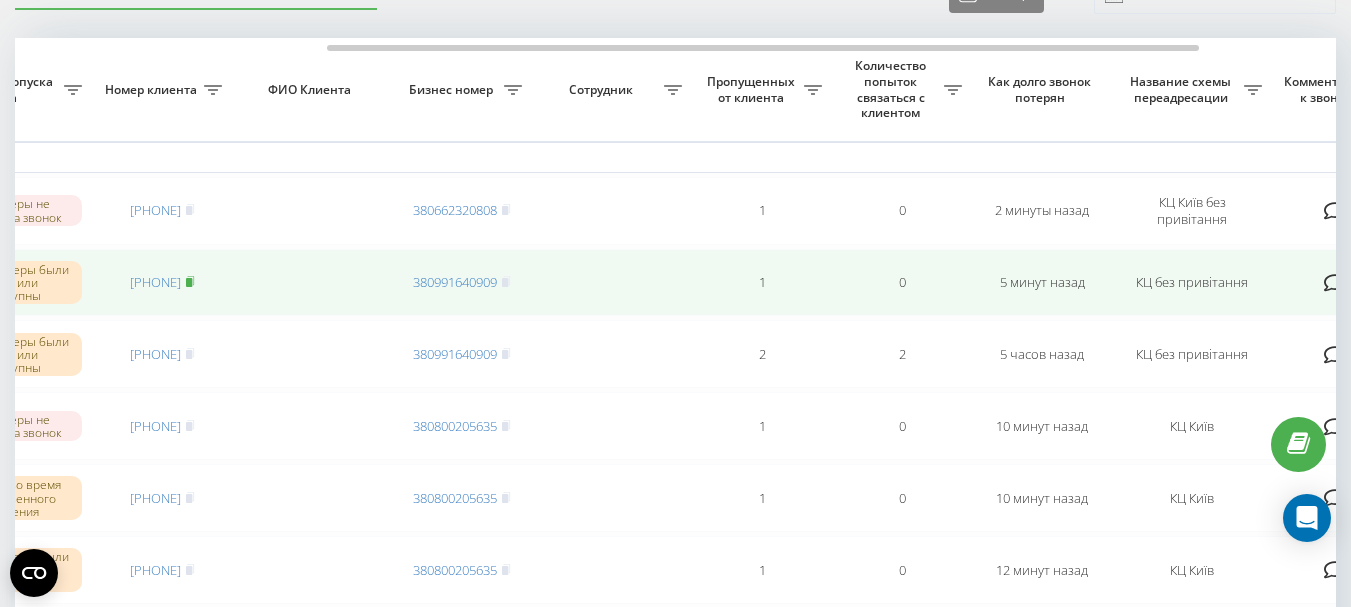click 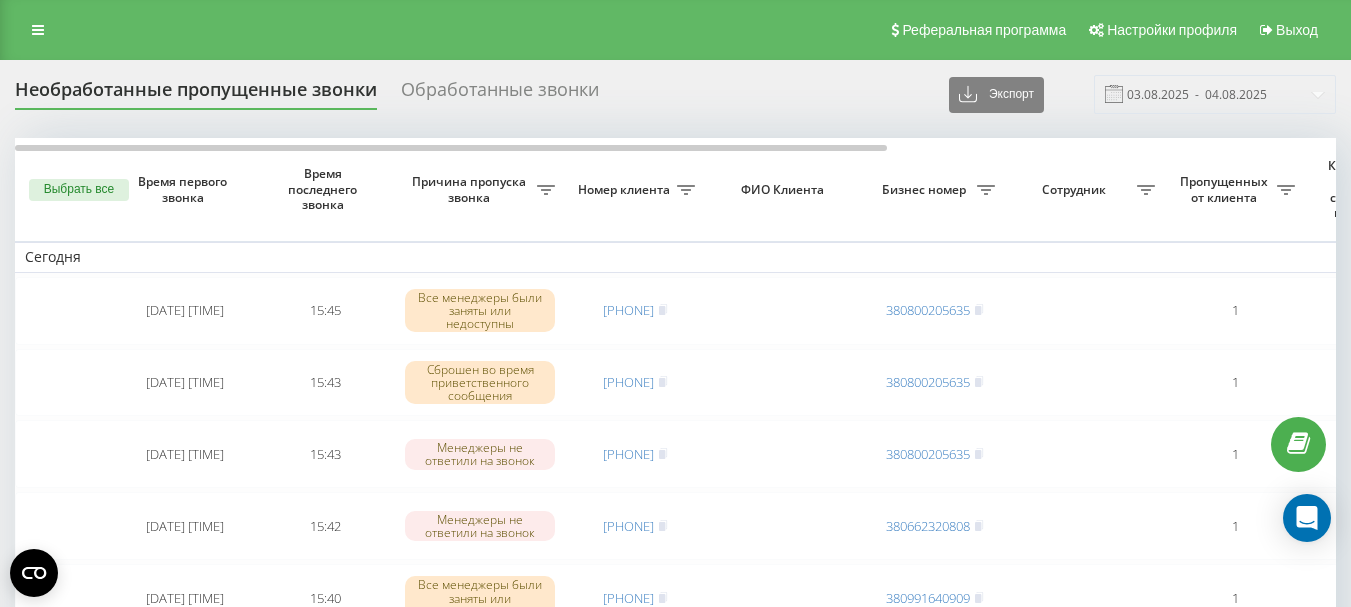 scroll, scrollTop: 102, scrollLeft: 0, axis: vertical 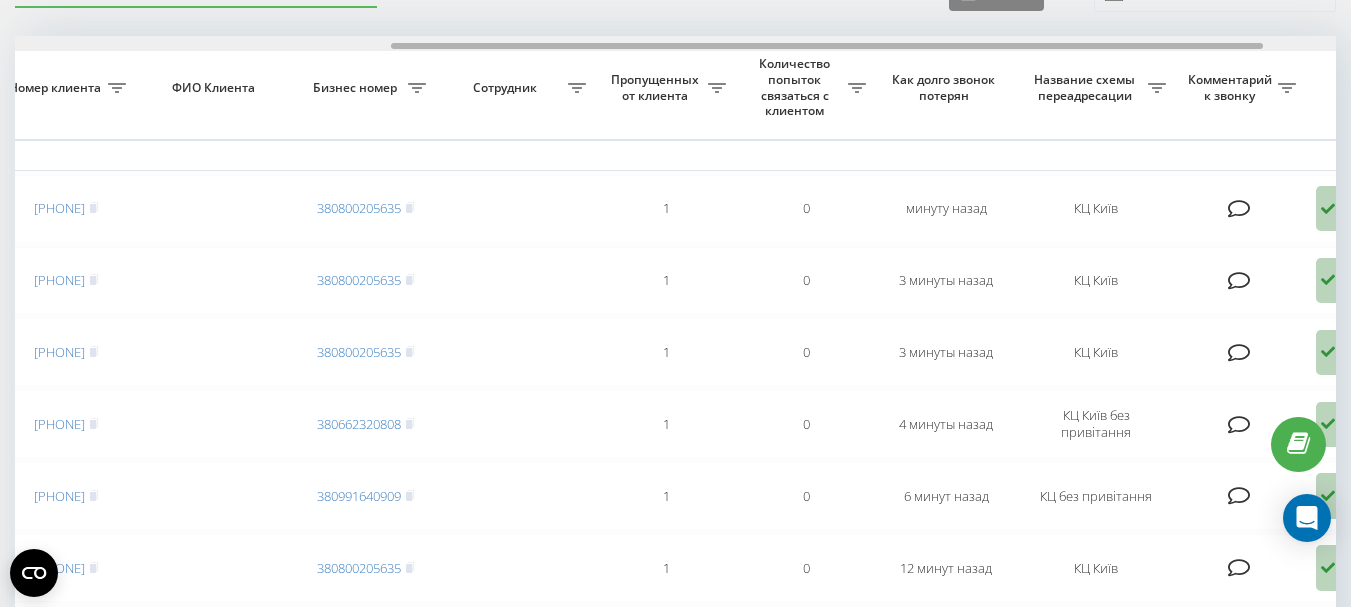 drag, startPoint x: 519, startPoint y: 48, endPoint x: 895, endPoint y: 50, distance: 376.0053 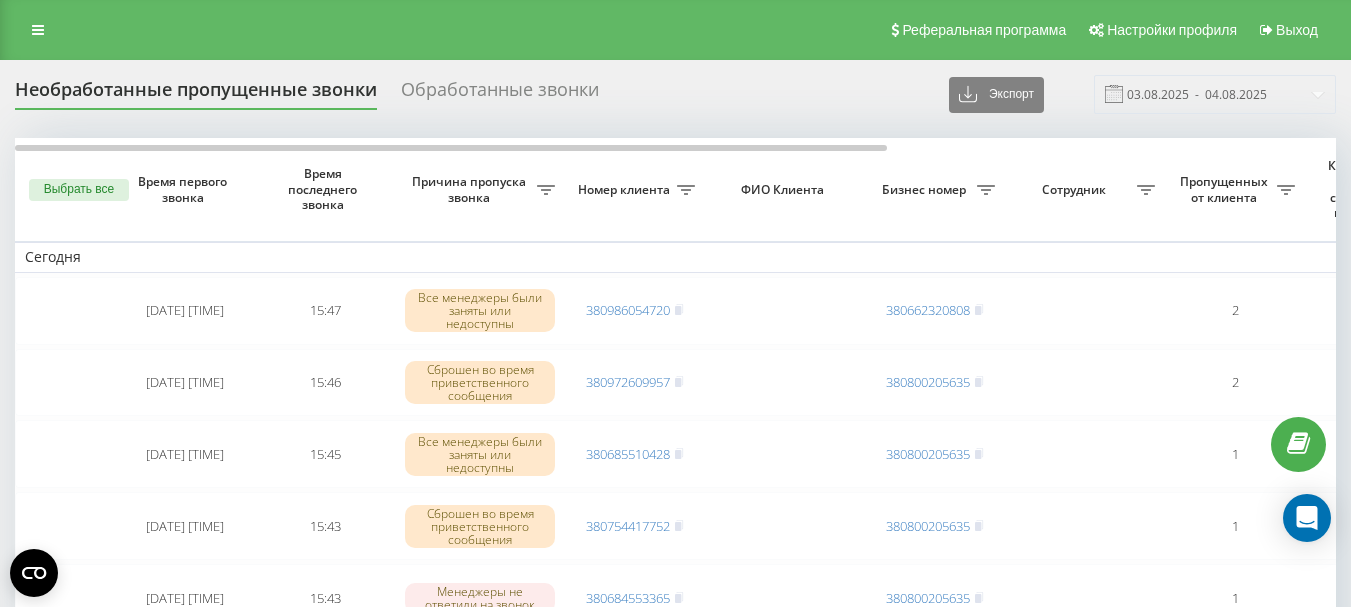 scroll, scrollTop: 102, scrollLeft: 0, axis: vertical 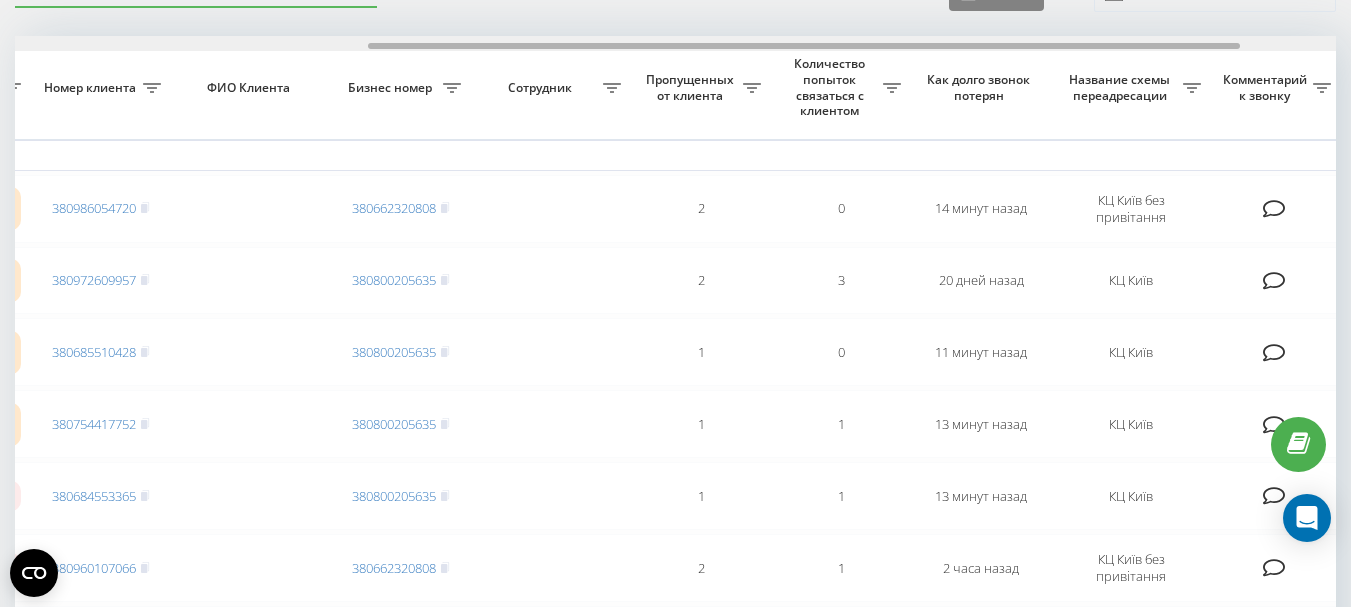 drag, startPoint x: 525, startPoint y: 47, endPoint x: 880, endPoint y: 42, distance: 355.03522 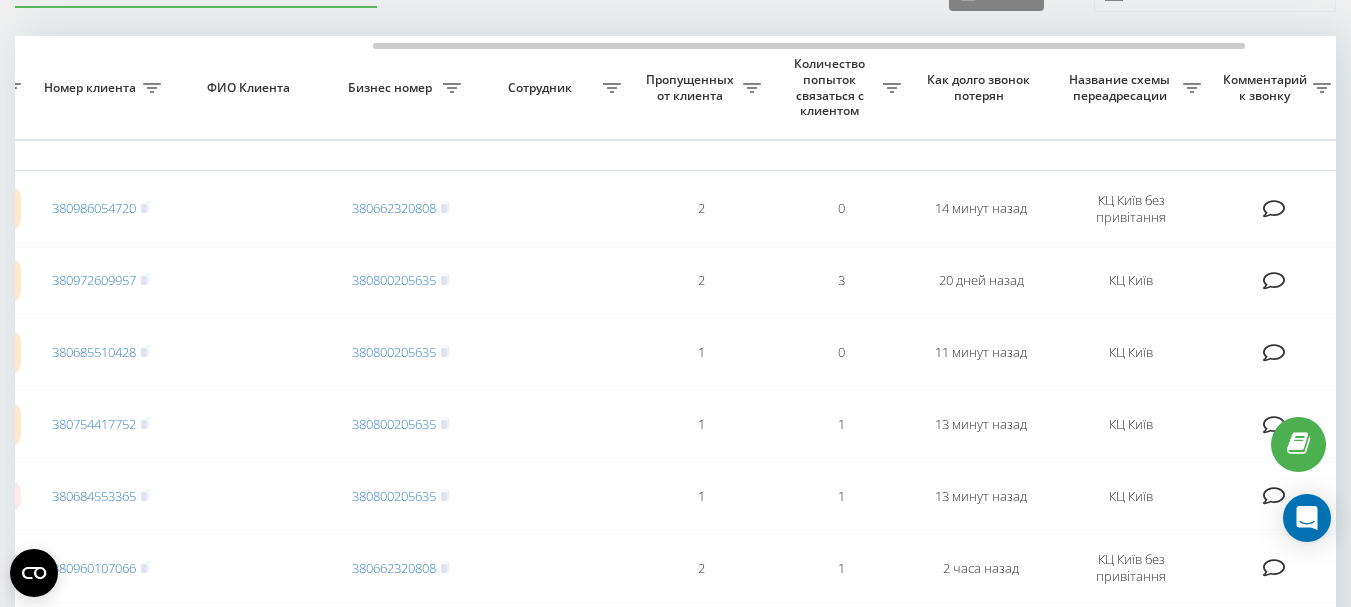 scroll, scrollTop: 0, scrollLeft: 537, axis: horizontal 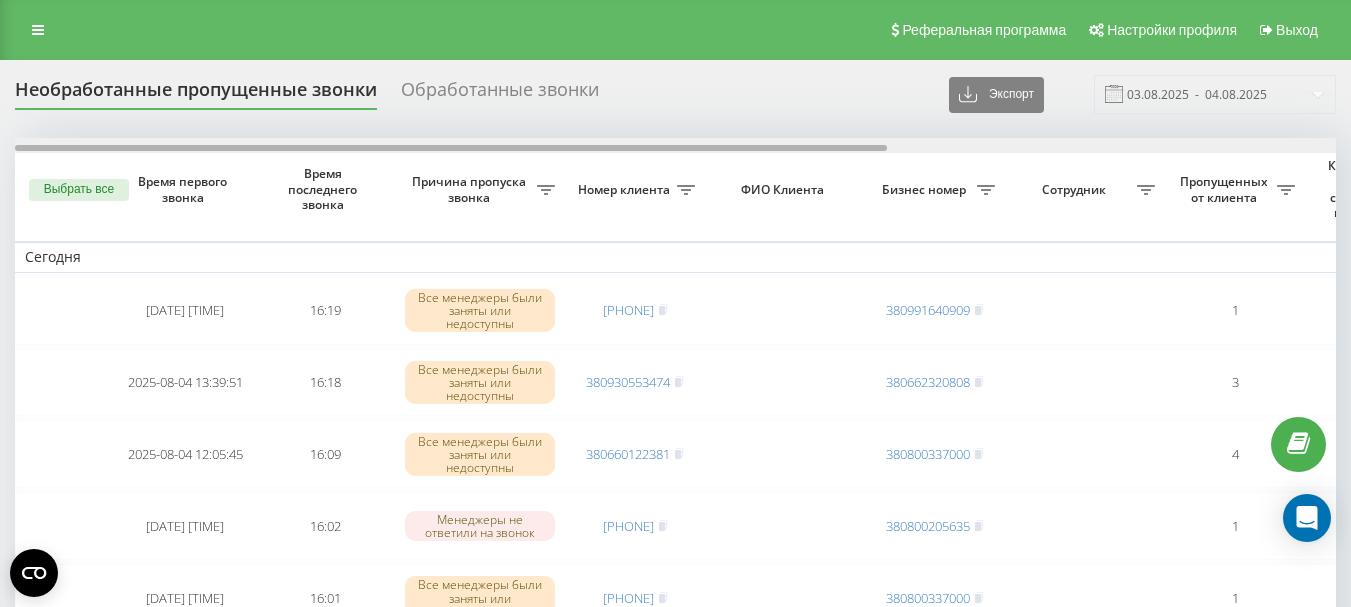 click on "Выбрать все Время первого звонка Время последнего звонка Причина пропуска звонка Номер клиента ФИО Клиента Бизнес номер Сотрудник Пропущенных от клиента Количество попыток связаться с клиентом Как долго звонок потерян Название схемы переадресации Комментарий к звонку Сегодня 2025-08-04 16:19:17 16:19 Все менеджеры были заняты или недоступны 380955054575 380991640909 1 0 минуту назад КЦ без привітання Обработать Не удалось связаться Связался с клиентом с помощью другого канала Клиент перезвонил сам с другого номера Другой вариант 2025-08-04 13:39:51 16:18 380930553474 380662320808 3 2 3 часа назад" at bounding box center [675, 1176] 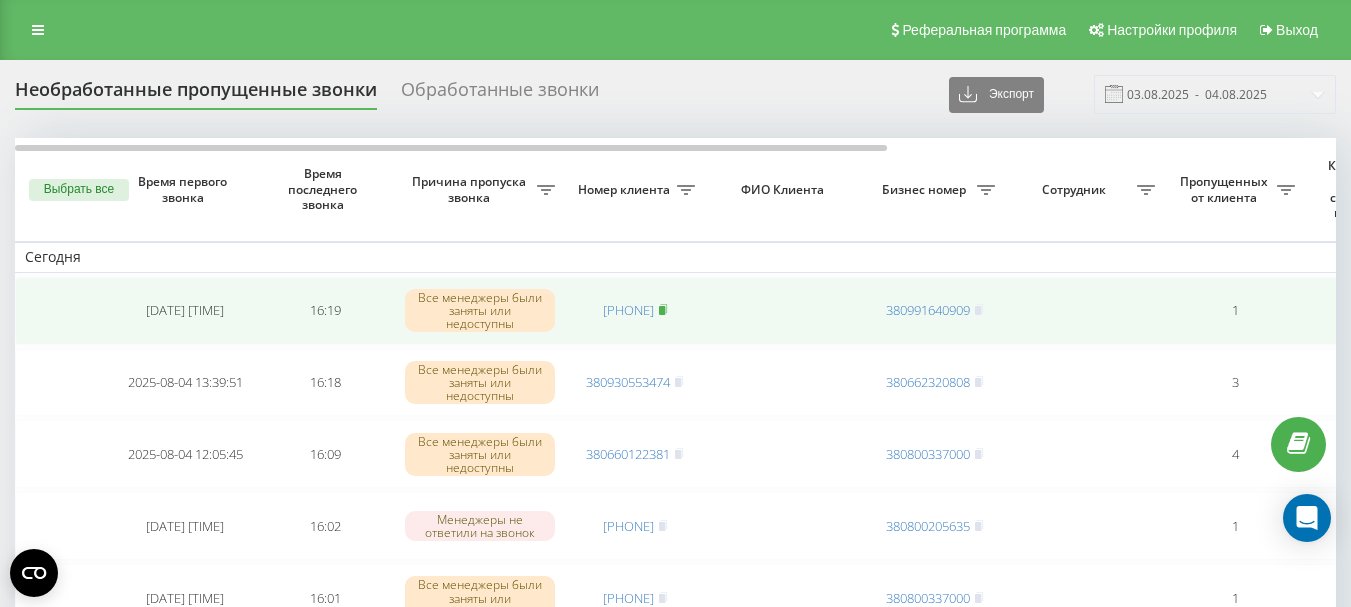 click 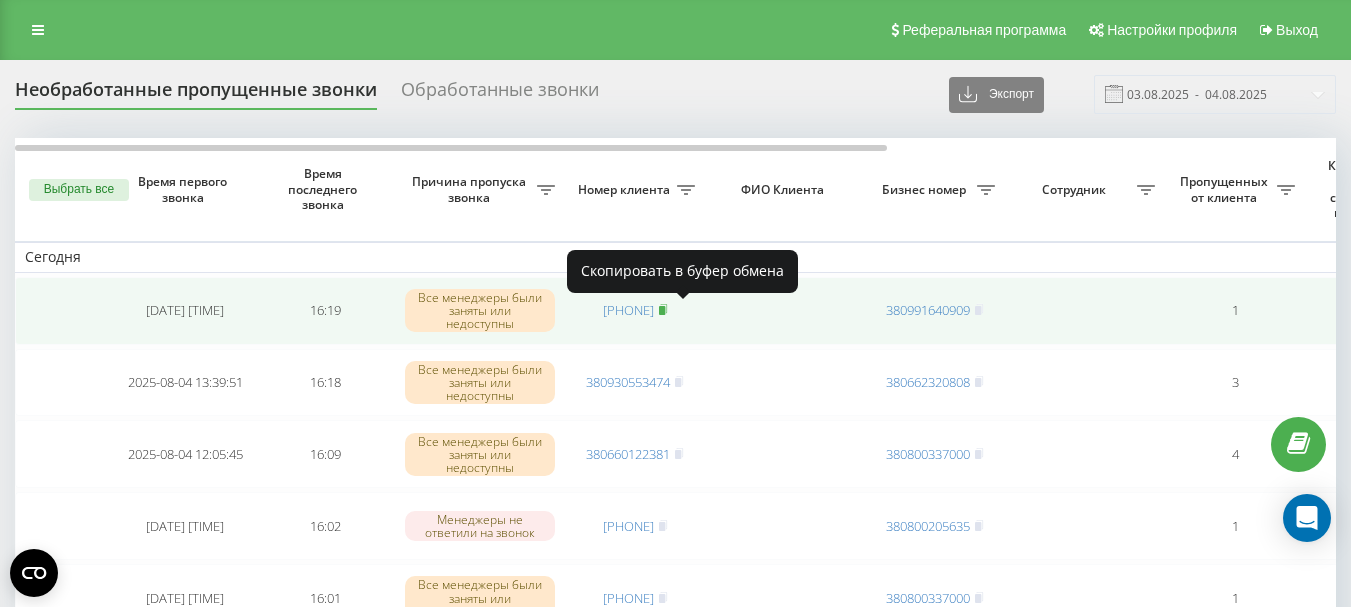 click 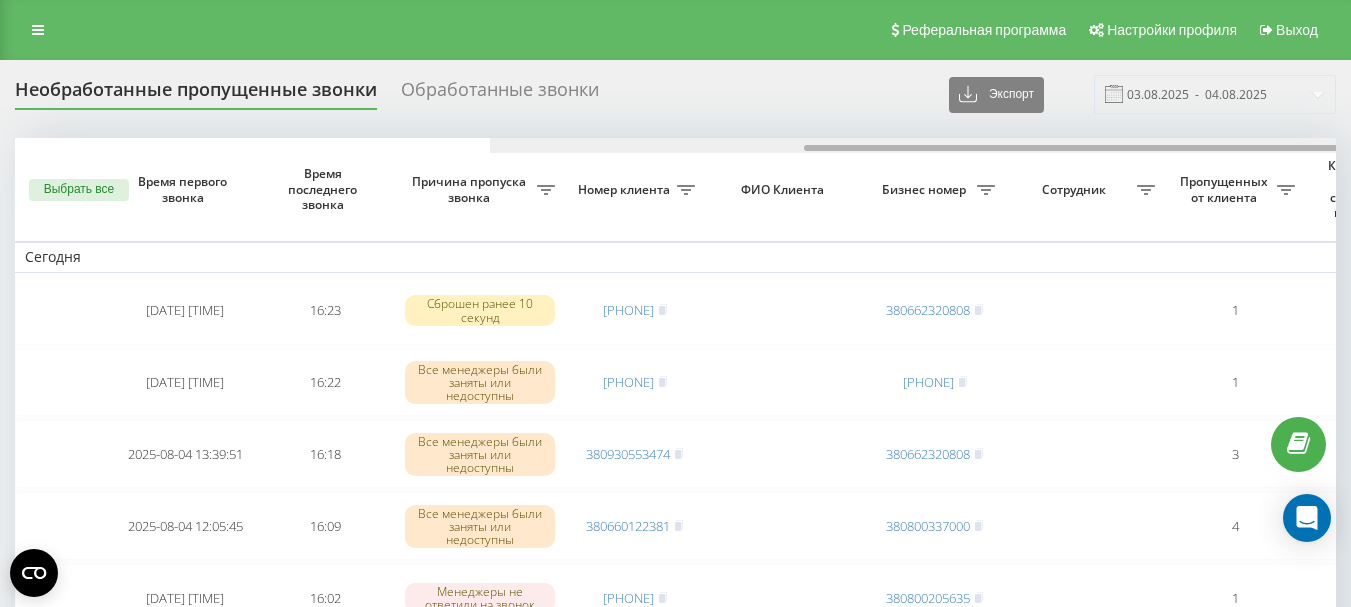 scroll, scrollTop: 0, scrollLeft: 0, axis: both 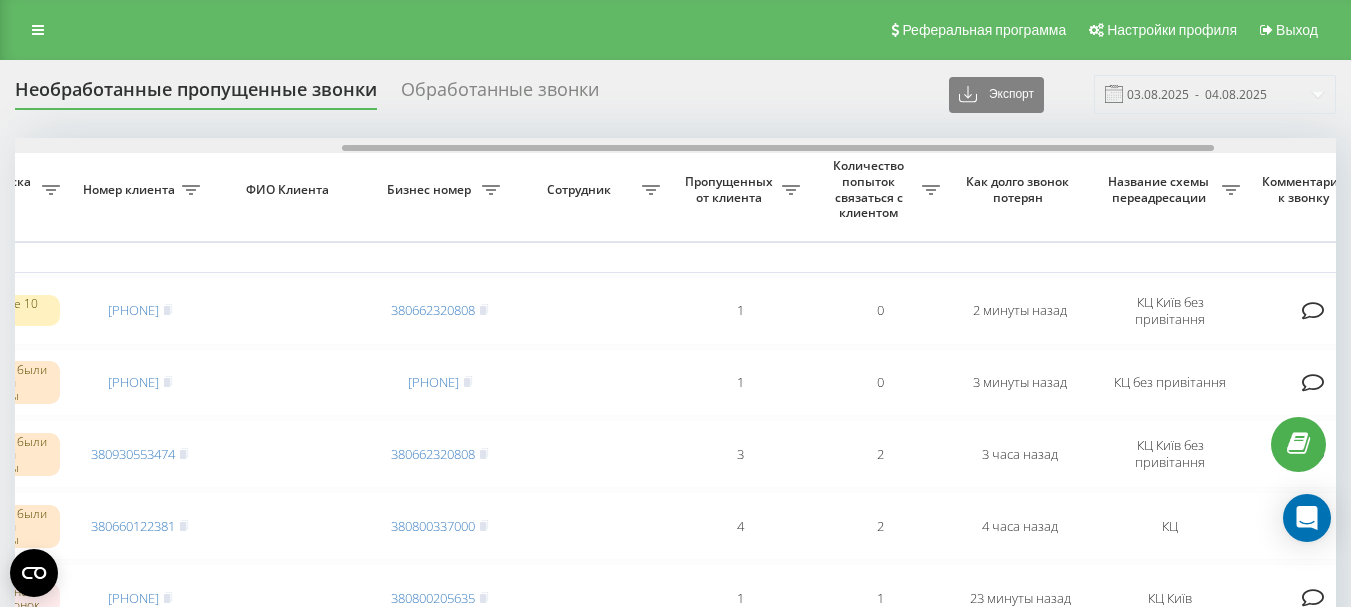 click at bounding box center [675, 145] 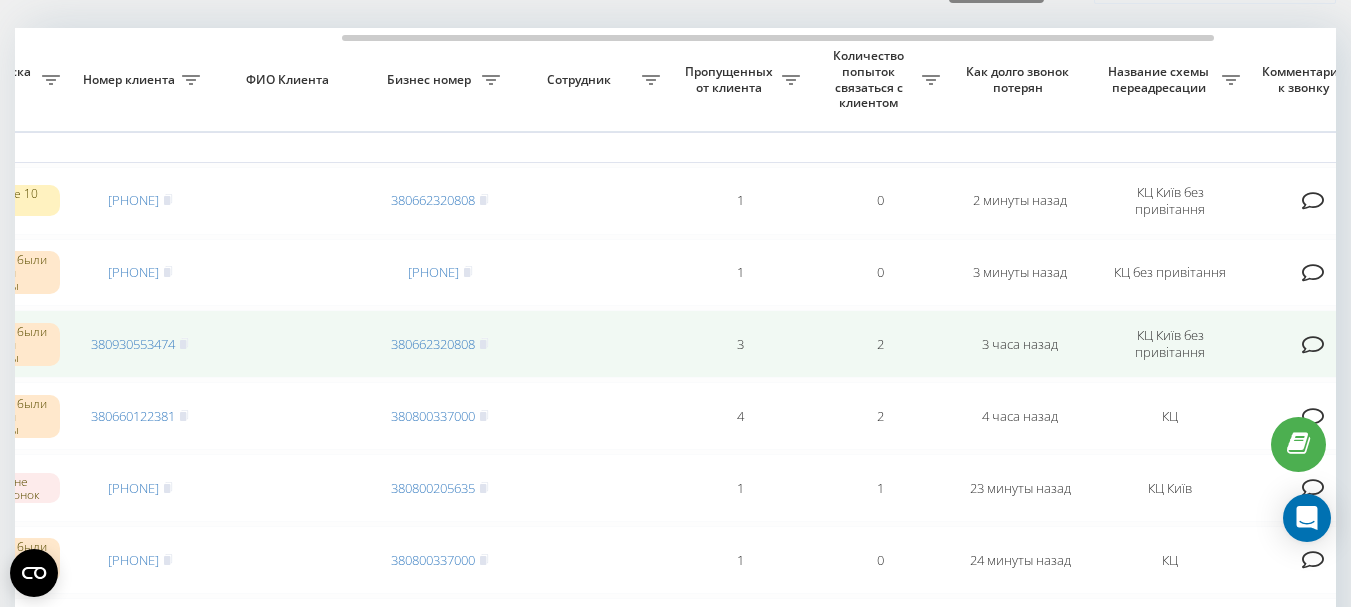 scroll, scrollTop: 100, scrollLeft: 0, axis: vertical 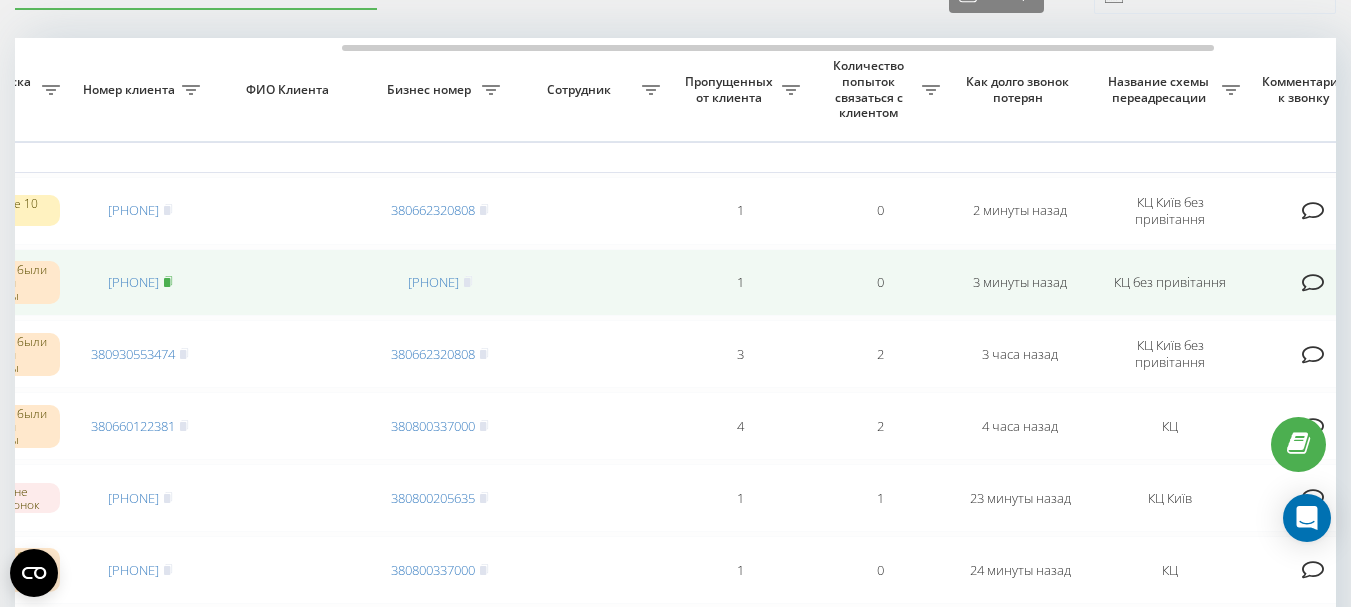 click 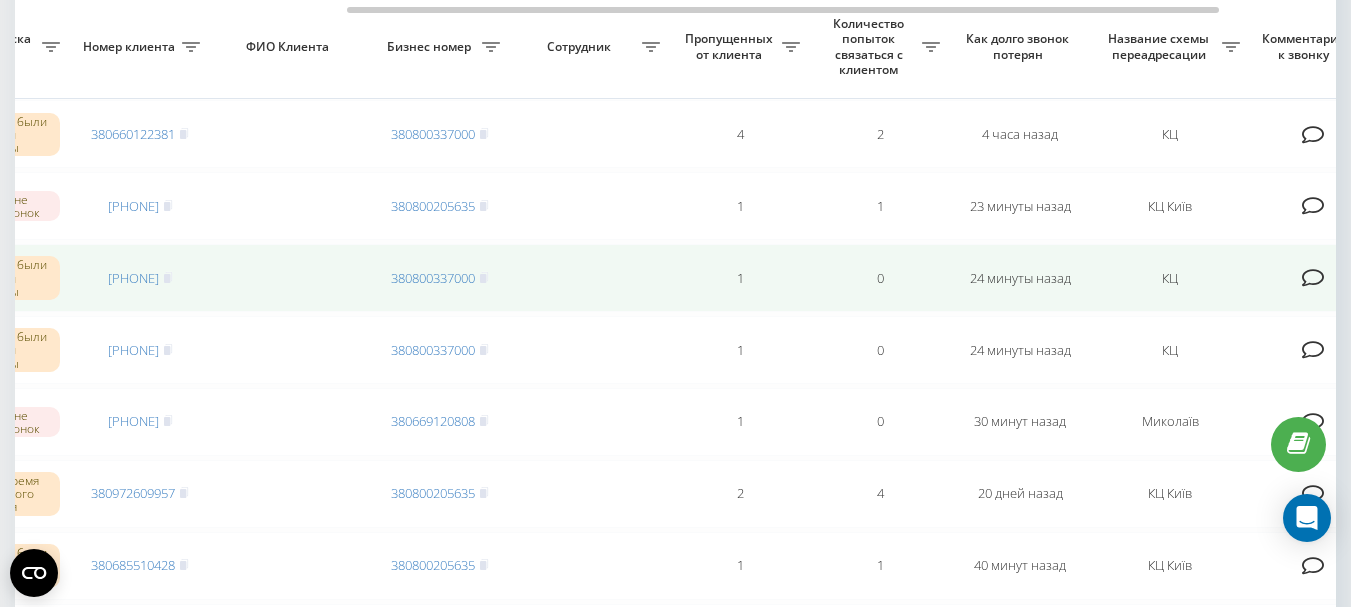 scroll, scrollTop: 400, scrollLeft: 0, axis: vertical 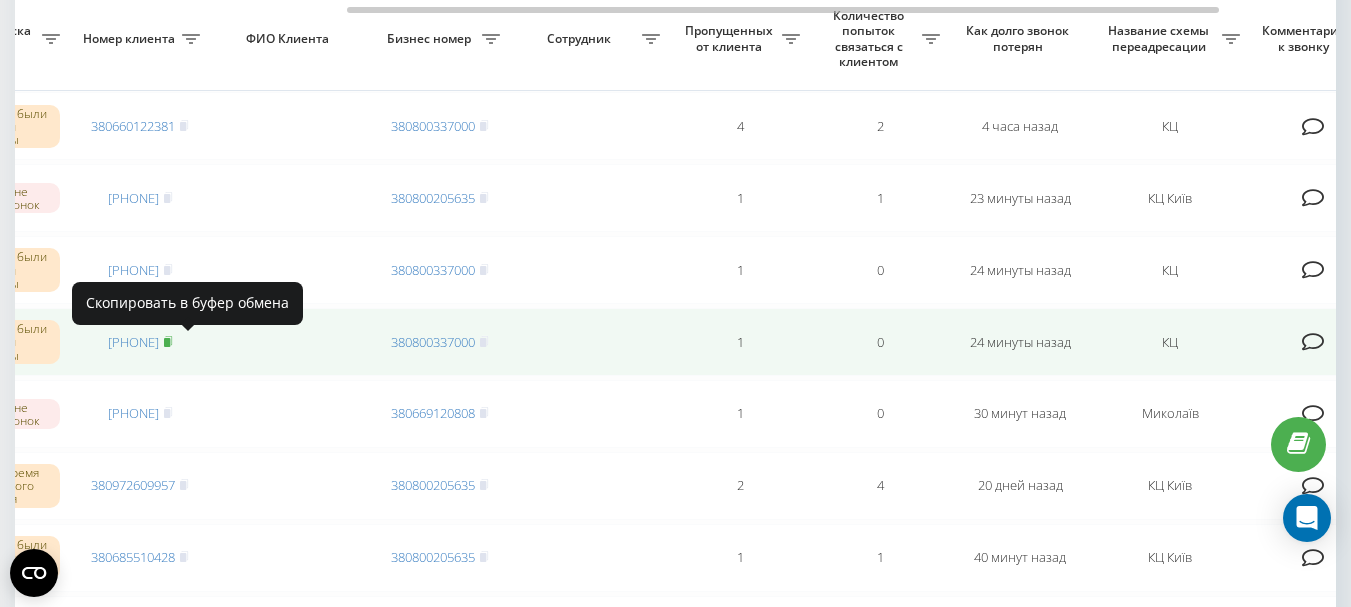 click 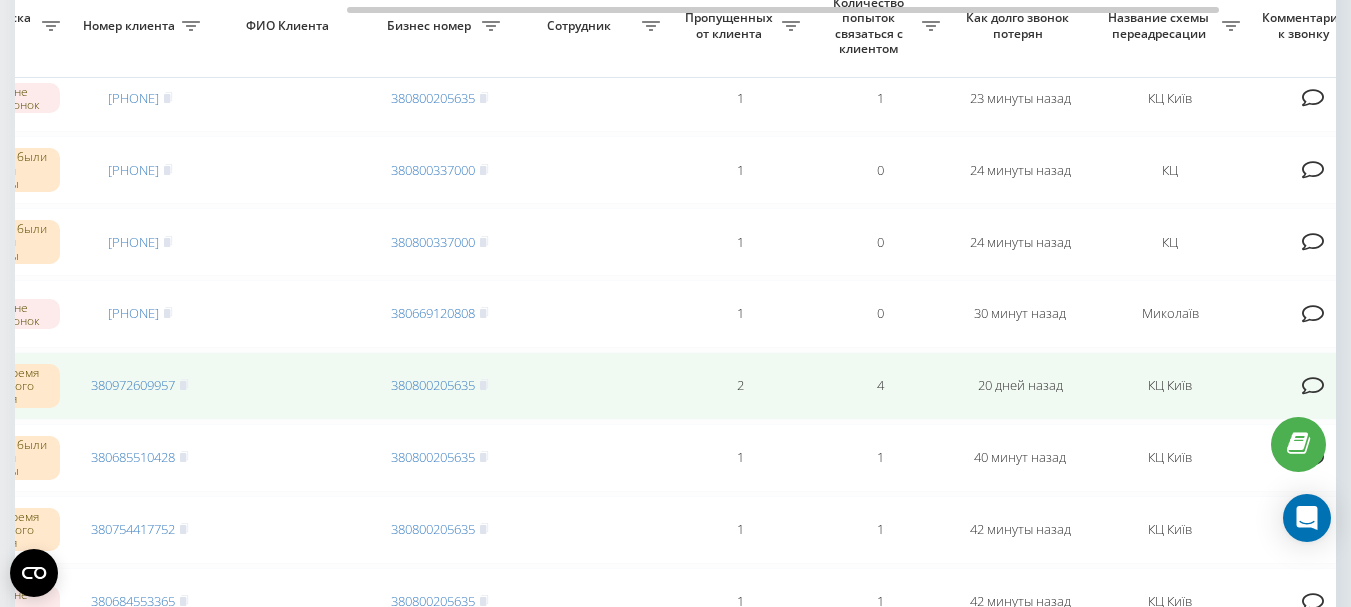 scroll, scrollTop: 400, scrollLeft: 0, axis: vertical 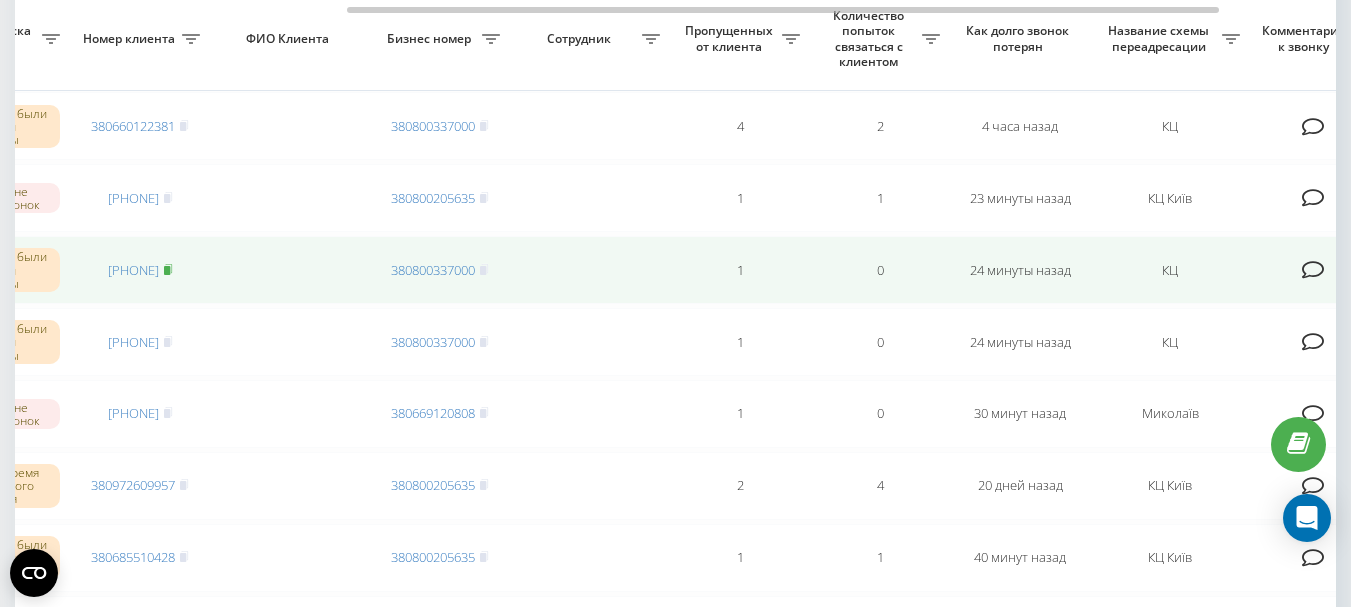 click 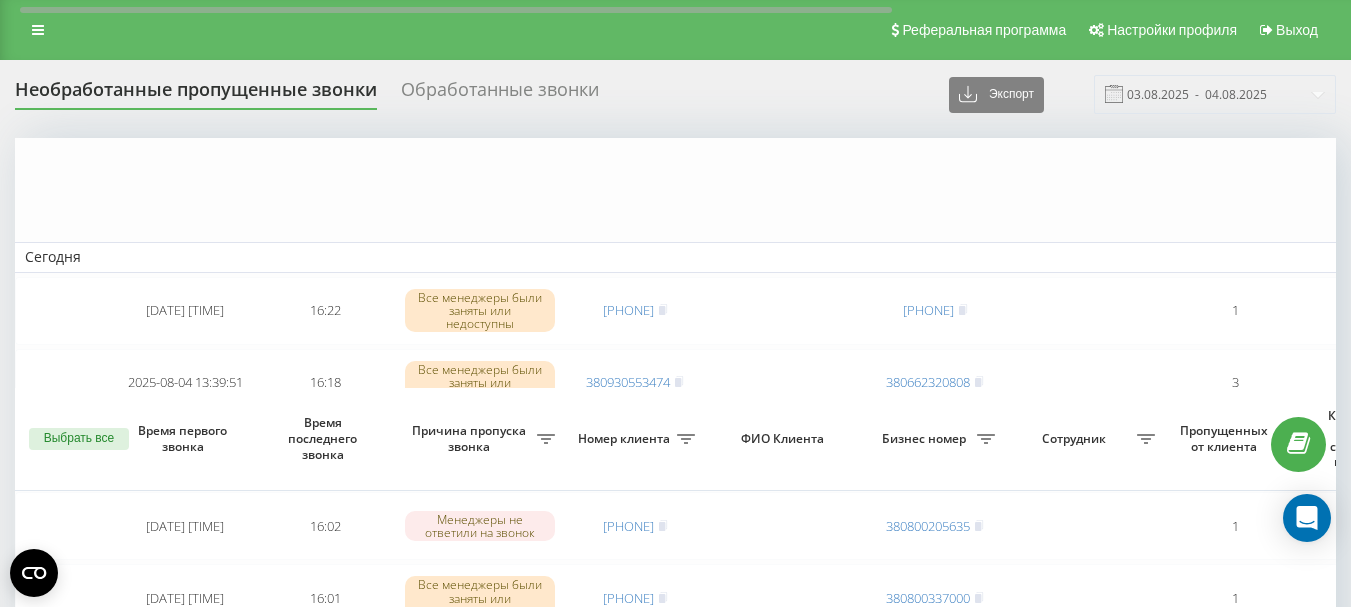scroll, scrollTop: 400, scrollLeft: 0, axis: vertical 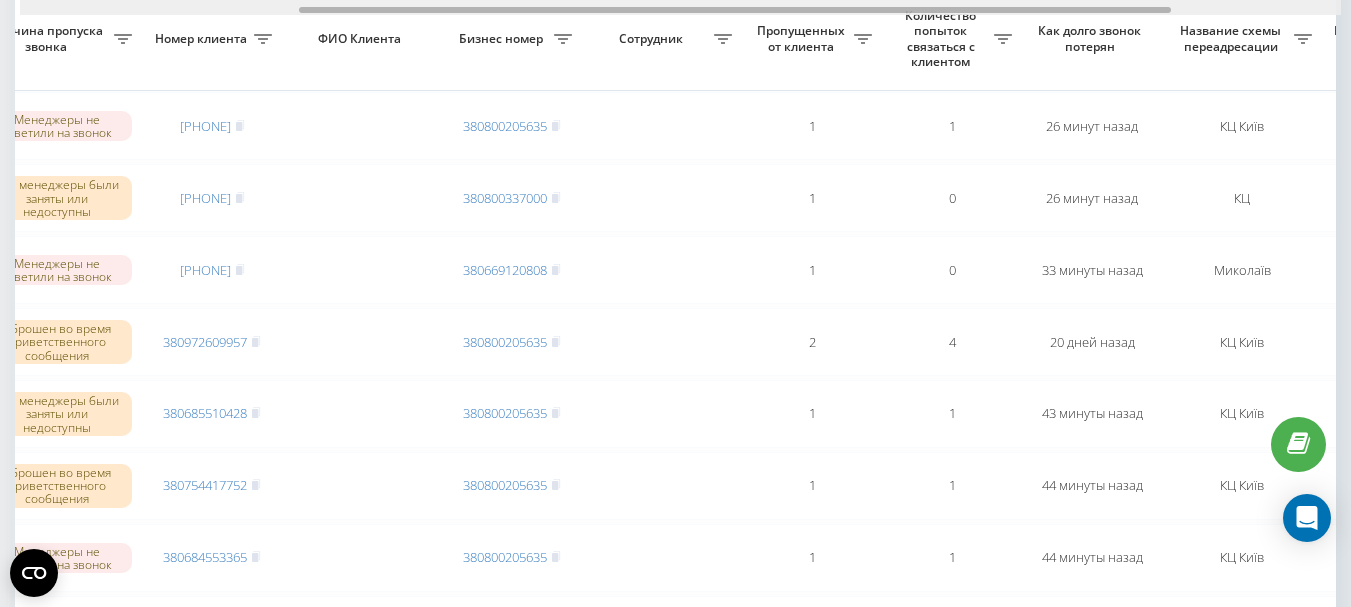 drag, startPoint x: 693, startPoint y: 8, endPoint x: 973, endPoint y: 19, distance: 280.21597 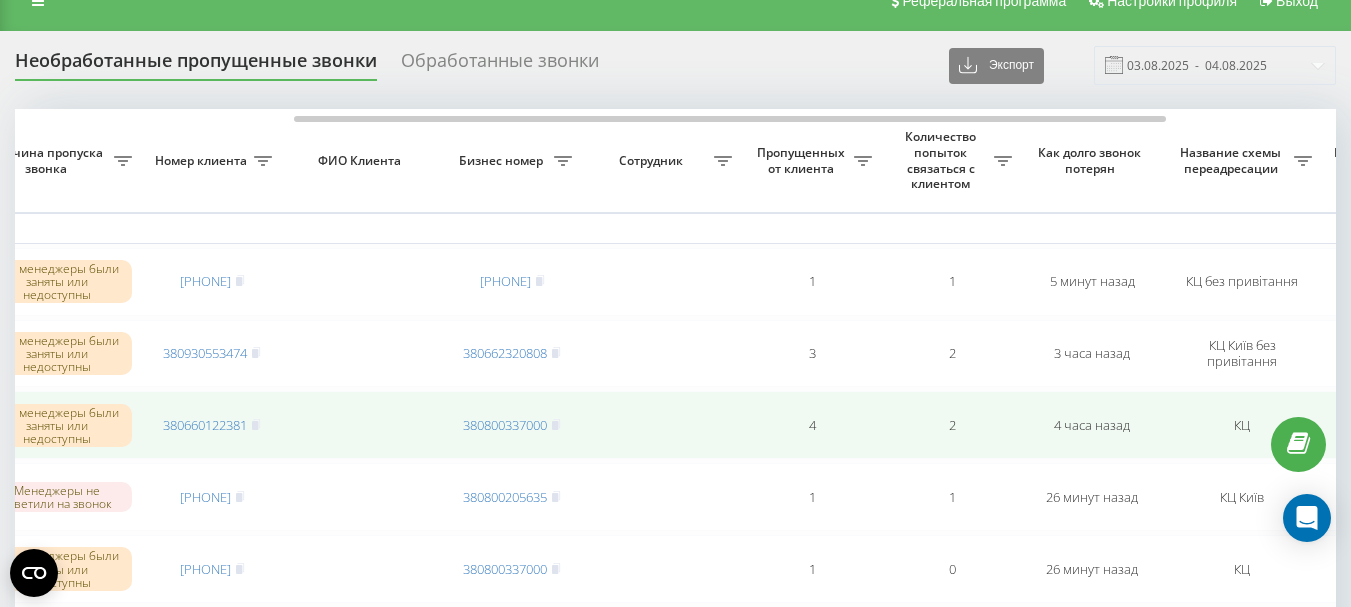 scroll, scrollTop: 0, scrollLeft: 0, axis: both 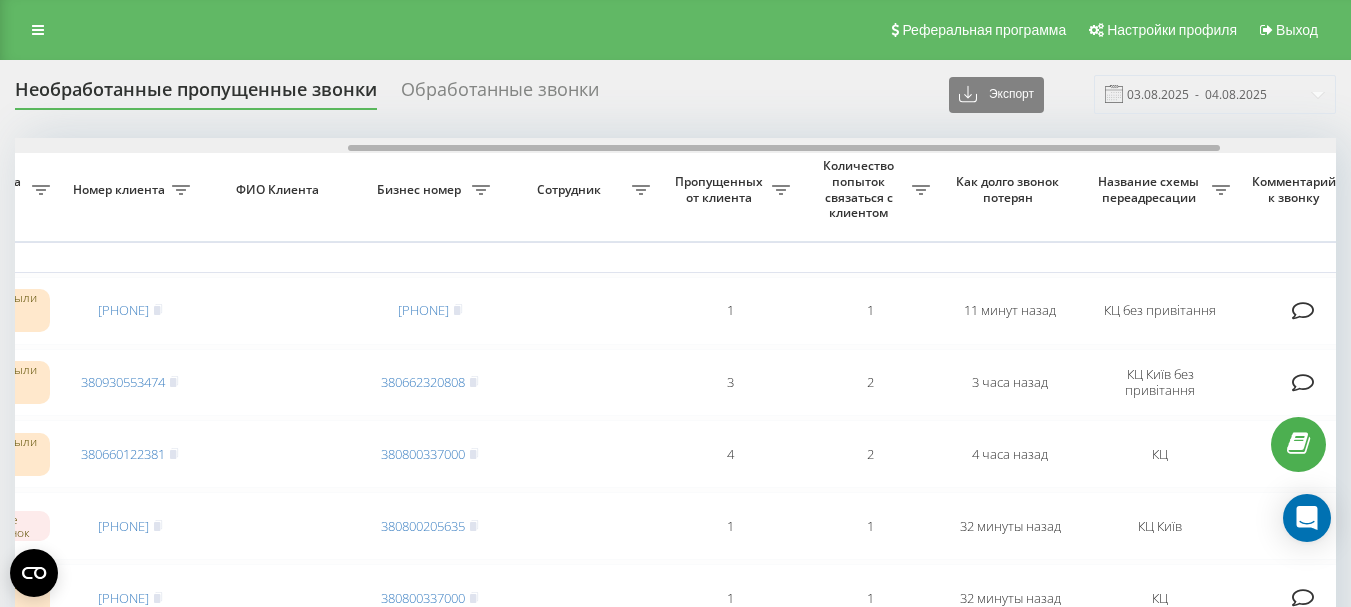 drag, startPoint x: 486, startPoint y: 150, endPoint x: 820, endPoint y: 174, distance: 334.86118 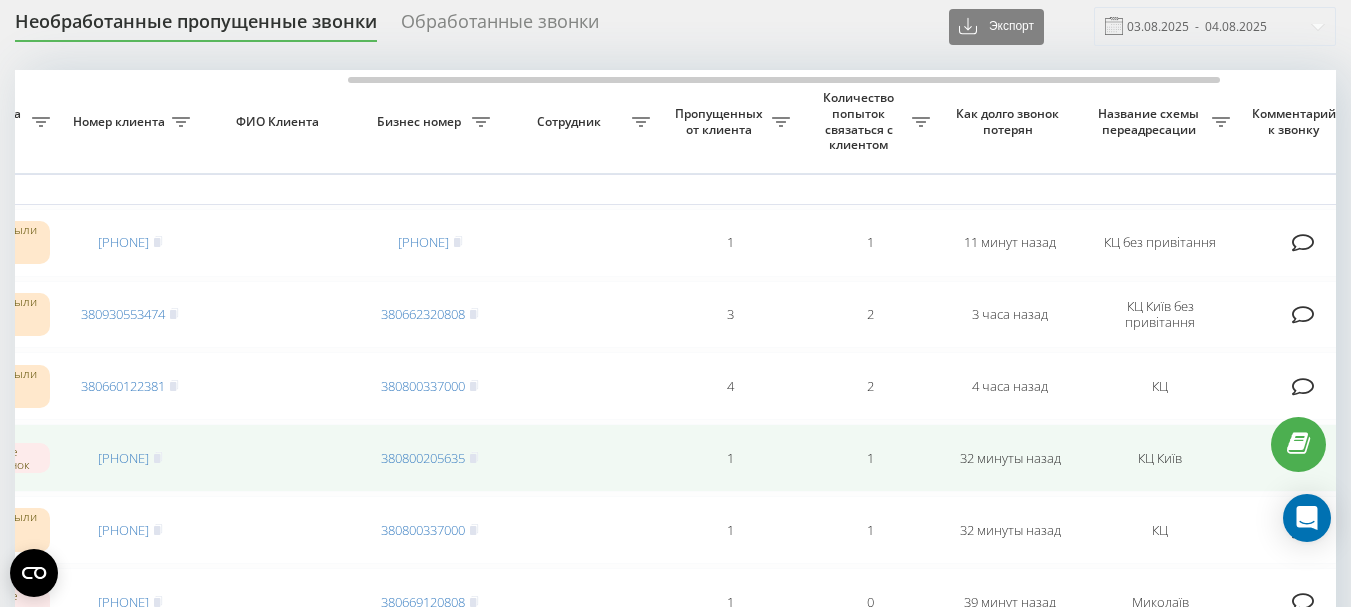 scroll, scrollTop: 100, scrollLeft: 0, axis: vertical 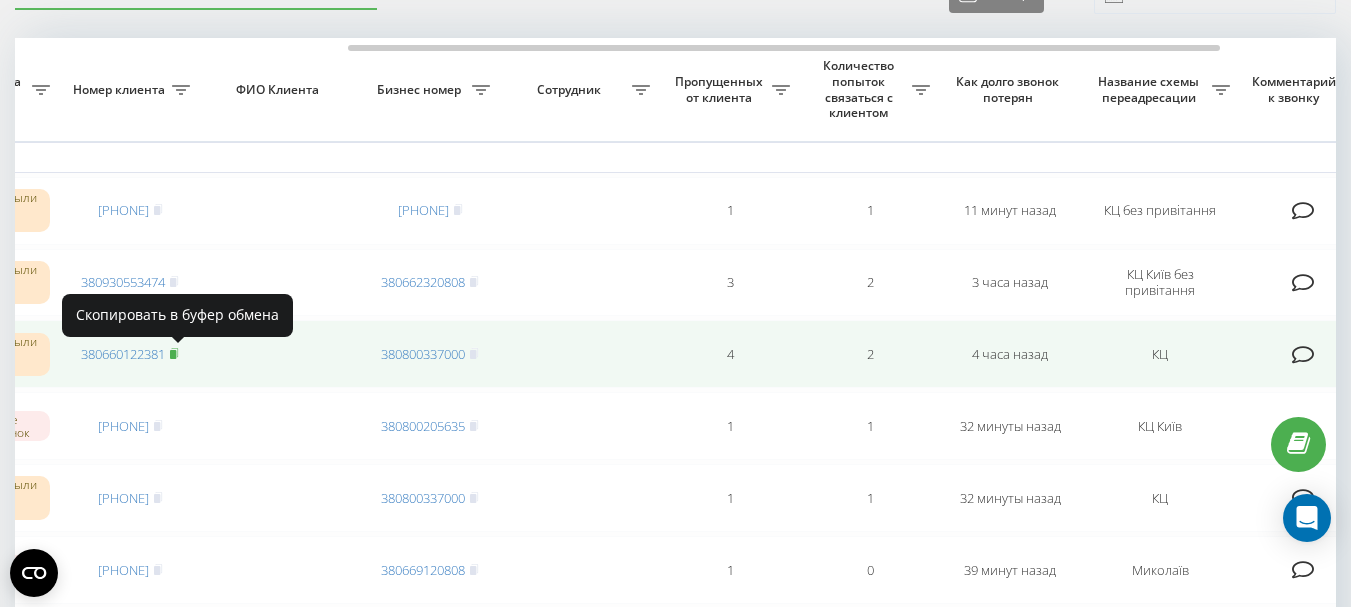 click 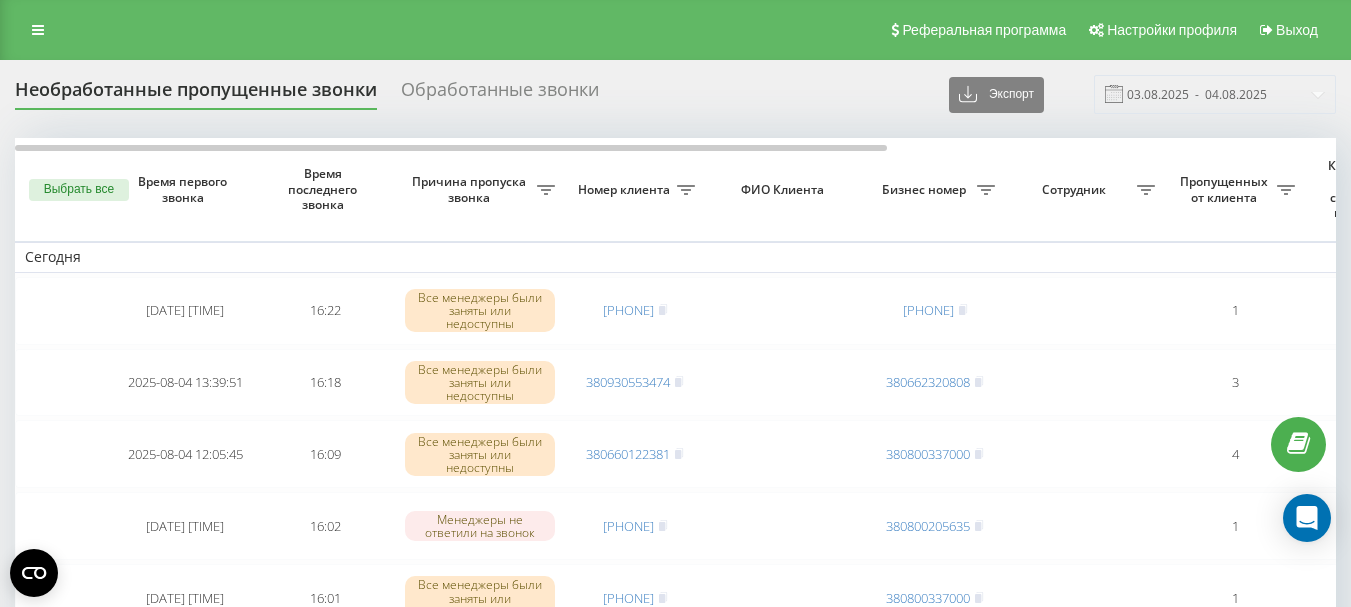 scroll, scrollTop: 102, scrollLeft: 0, axis: vertical 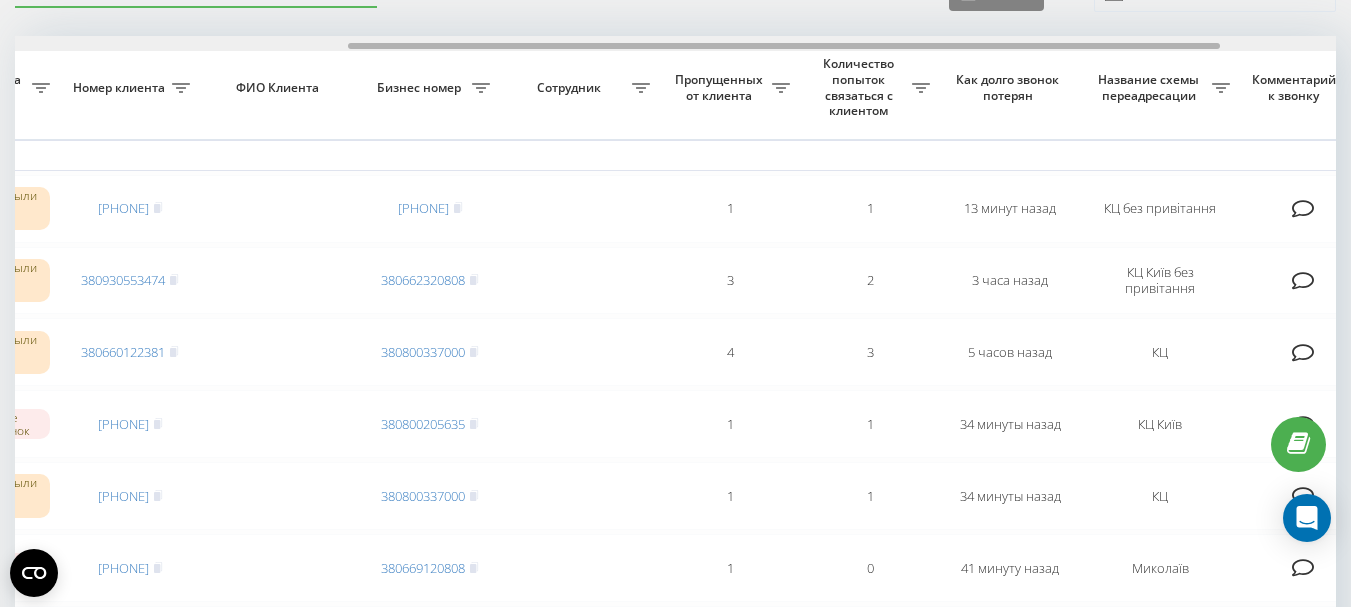 drag, startPoint x: 437, startPoint y: 46, endPoint x: 771, endPoint y: 66, distance: 334.59827 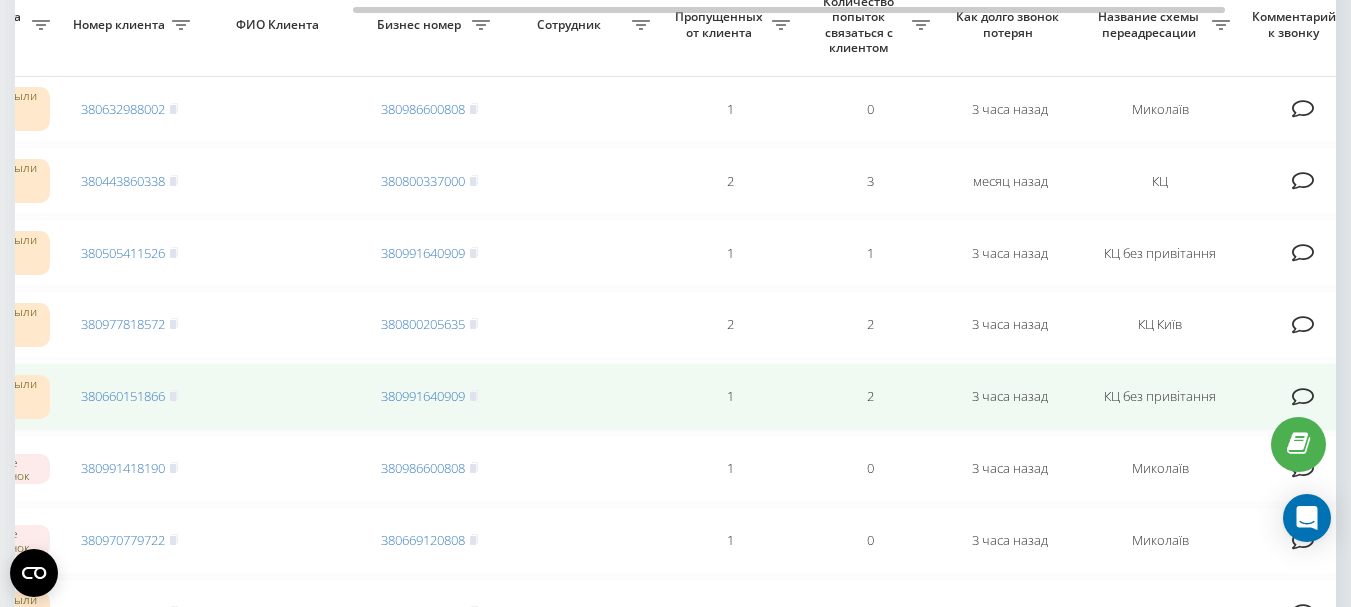 scroll, scrollTop: 1180, scrollLeft: 0, axis: vertical 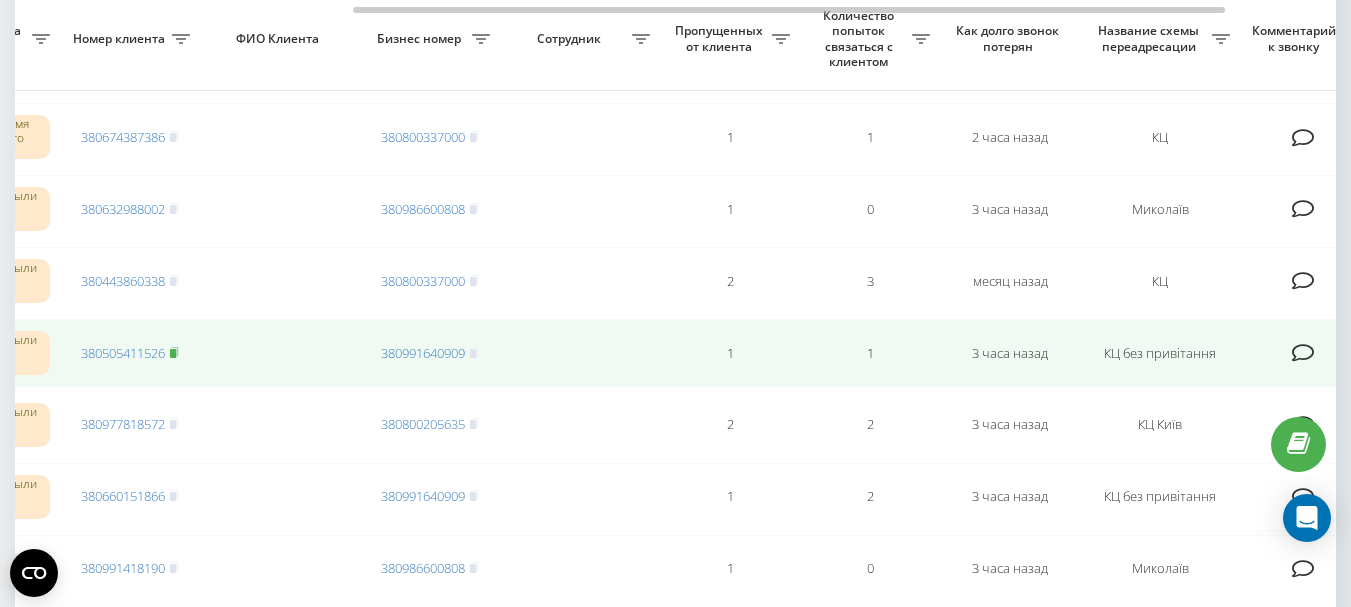click 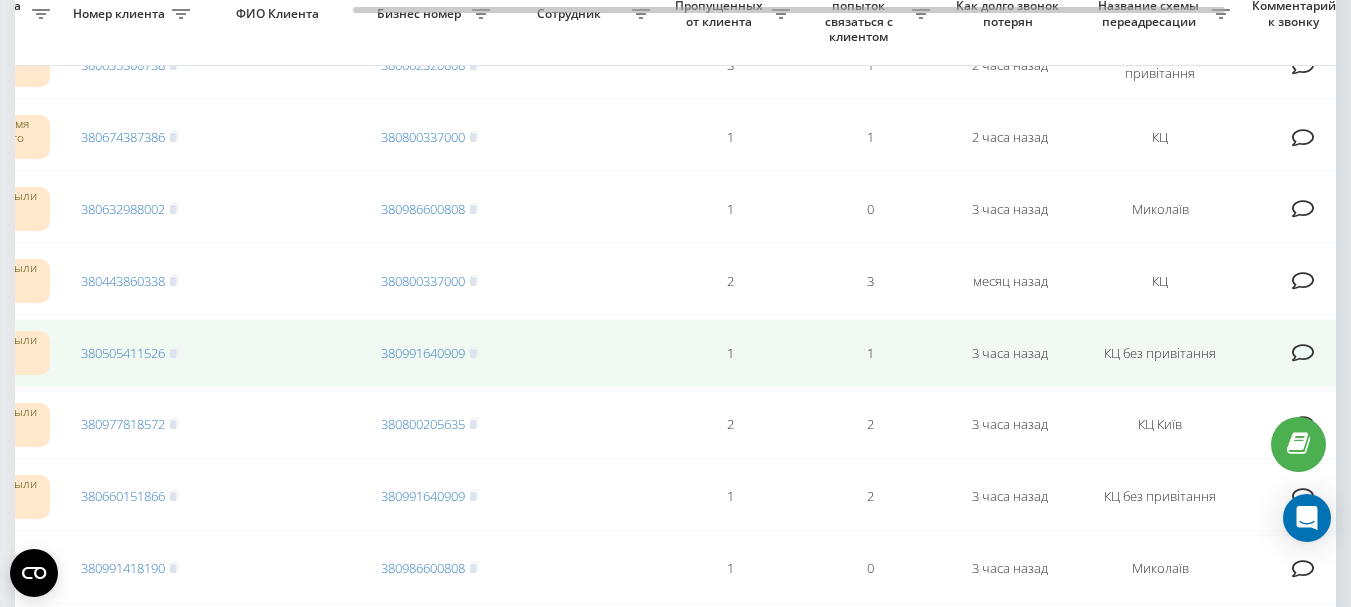 scroll, scrollTop: 1080, scrollLeft: 0, axis: vertical 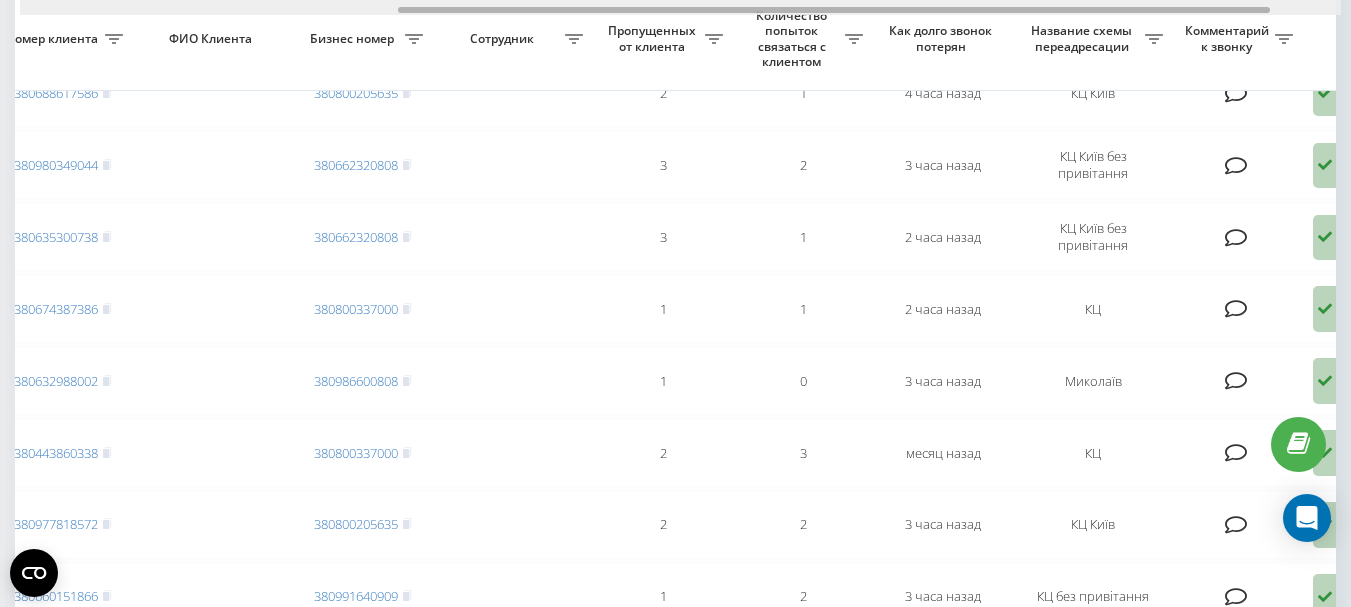 drag, startPoint x: 509, startPoint y: 7, endPoint x: 887, endPoint y: 15, distance: 378.08466 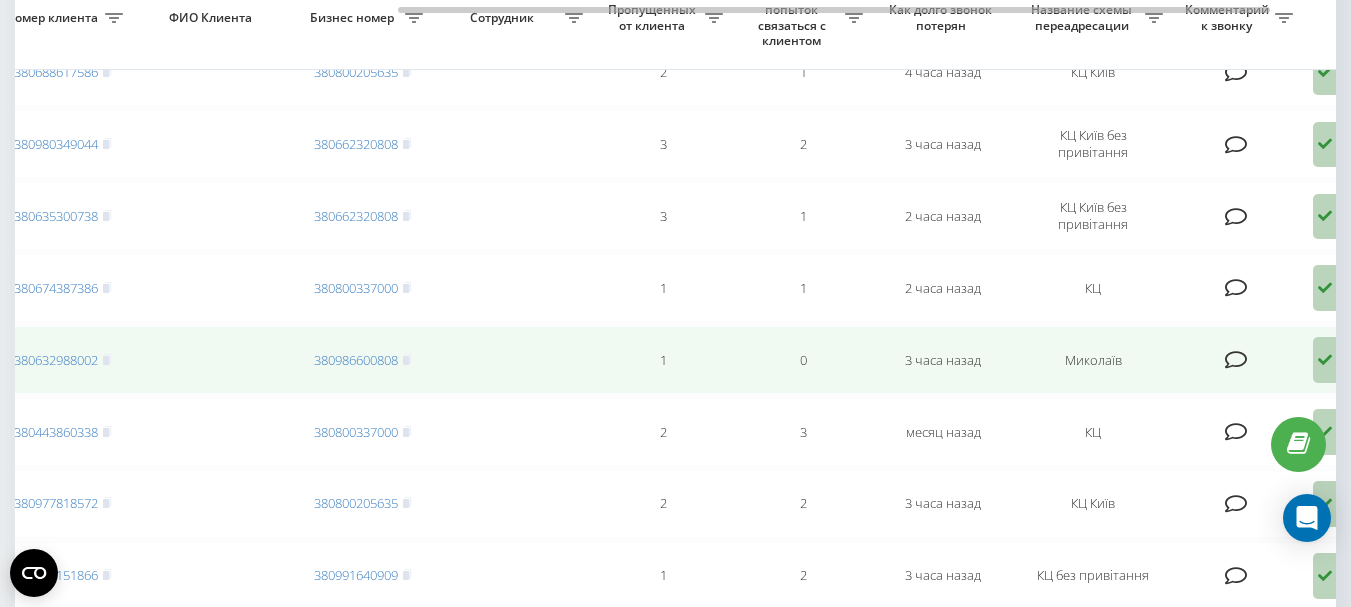 scroll, scrollTop: 1080, scrollLeft: 0, axis: vertical 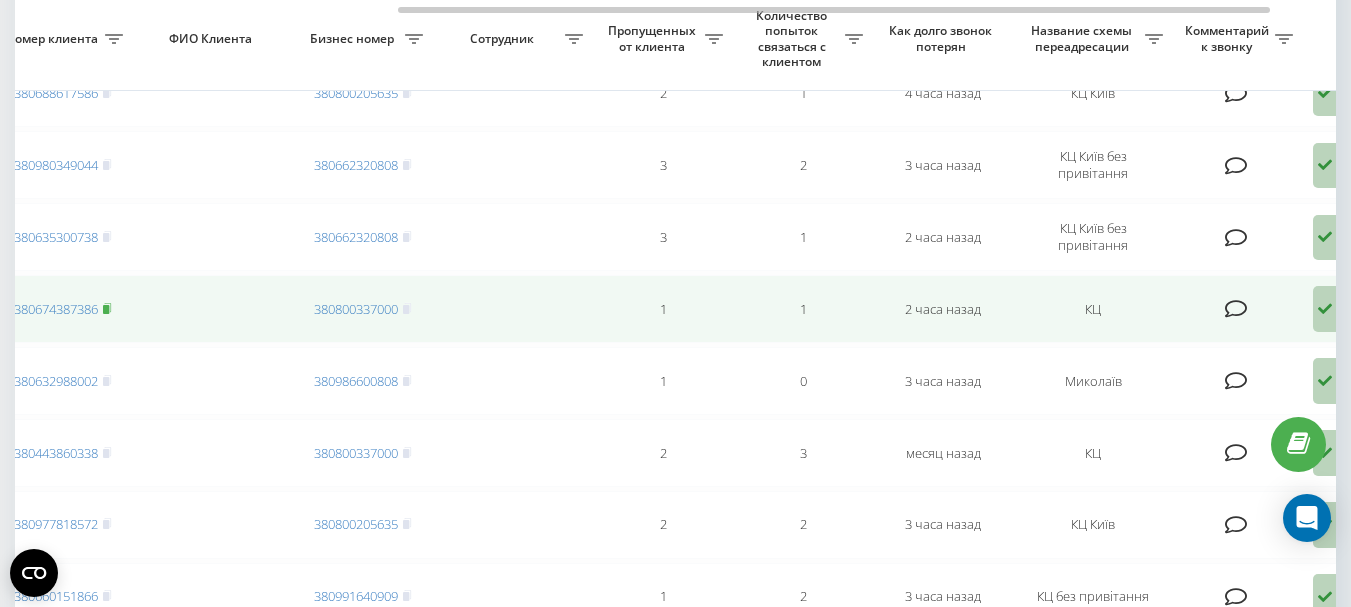 click 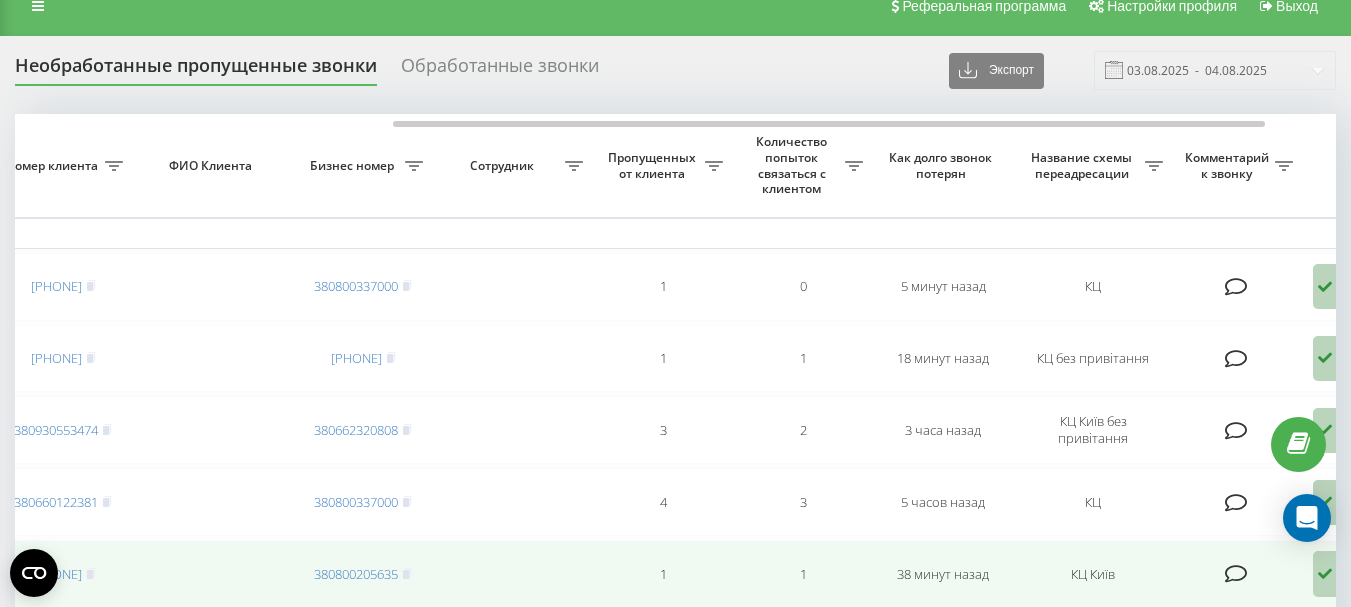 scroll, scrollTop: 0, scrollLeft: 0, axis: both 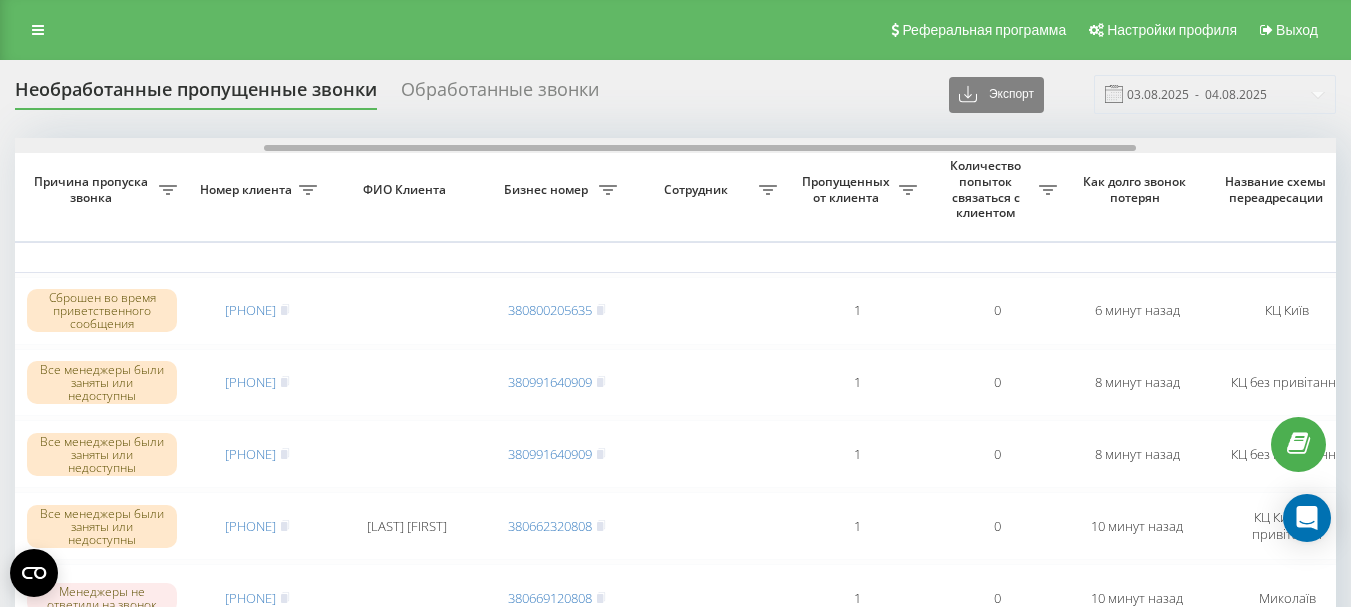 drag, startPoint x: 758, startPoint y: 148, endPoint x: 1008, endPoint y: 153, distance: 250.04999 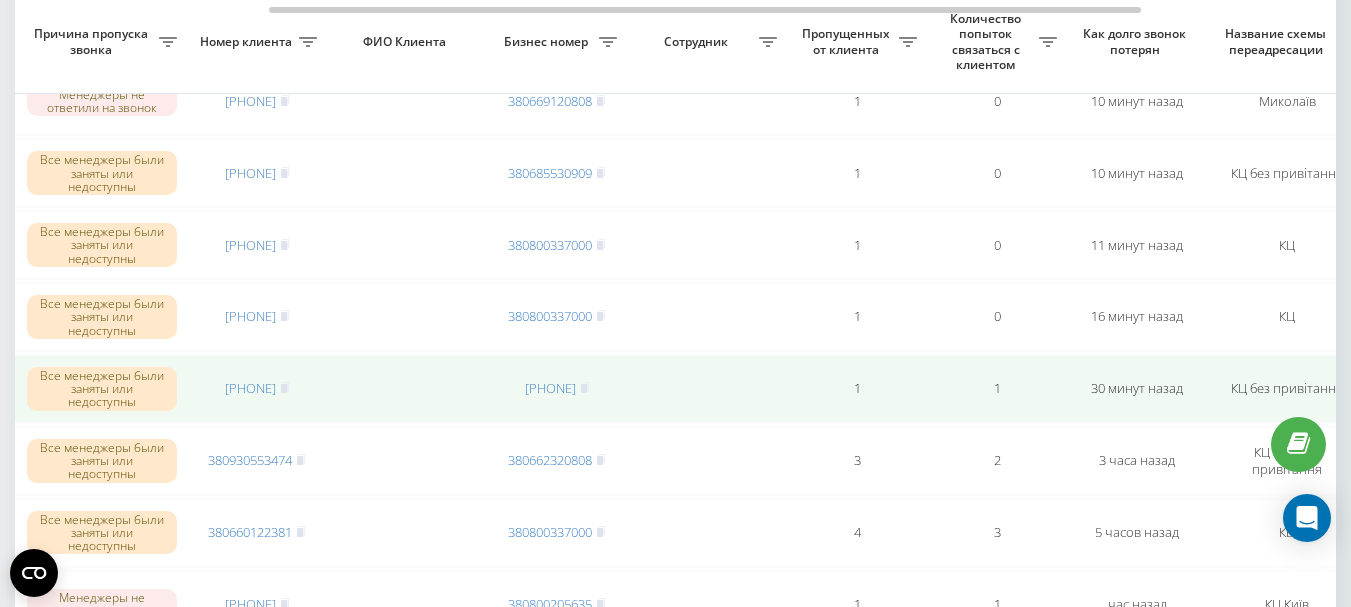 scroll, scrollTop: 500, scrollLeft: 0, axis: vertical 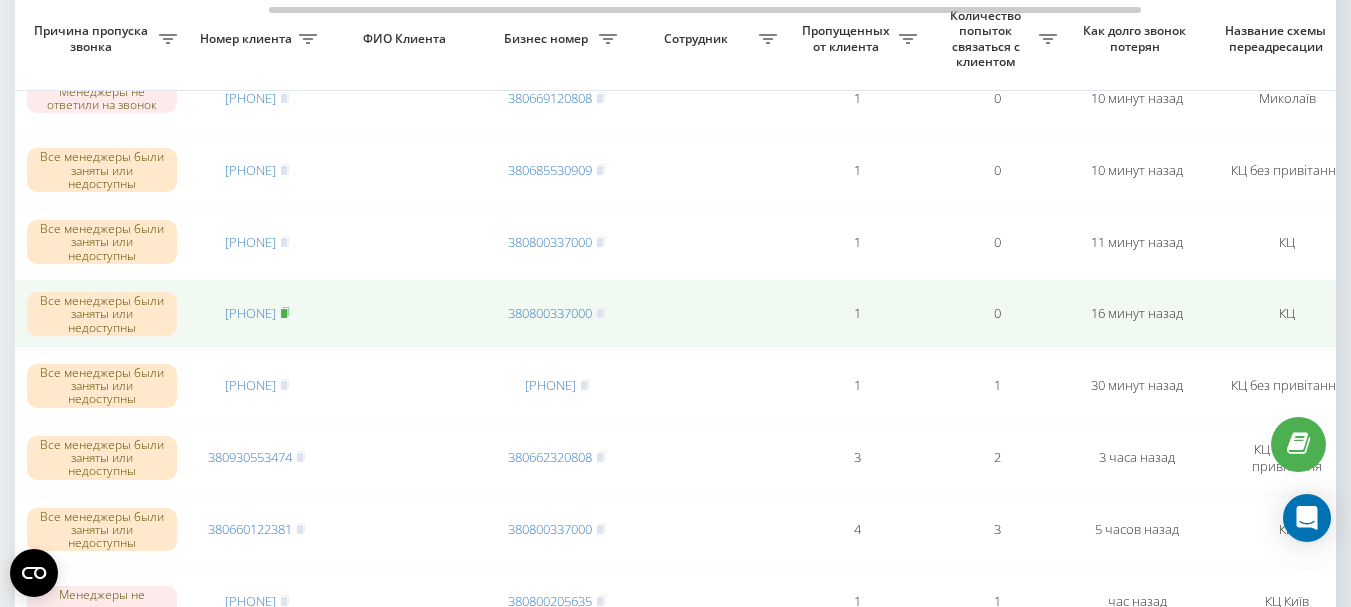 click 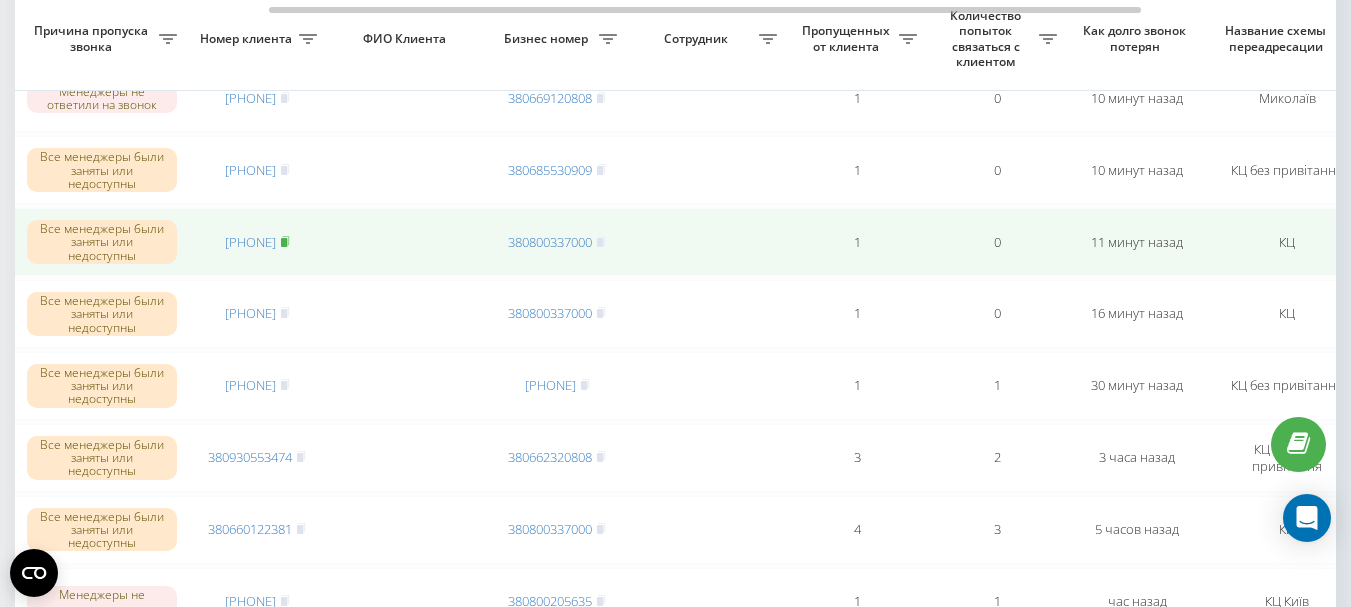 click 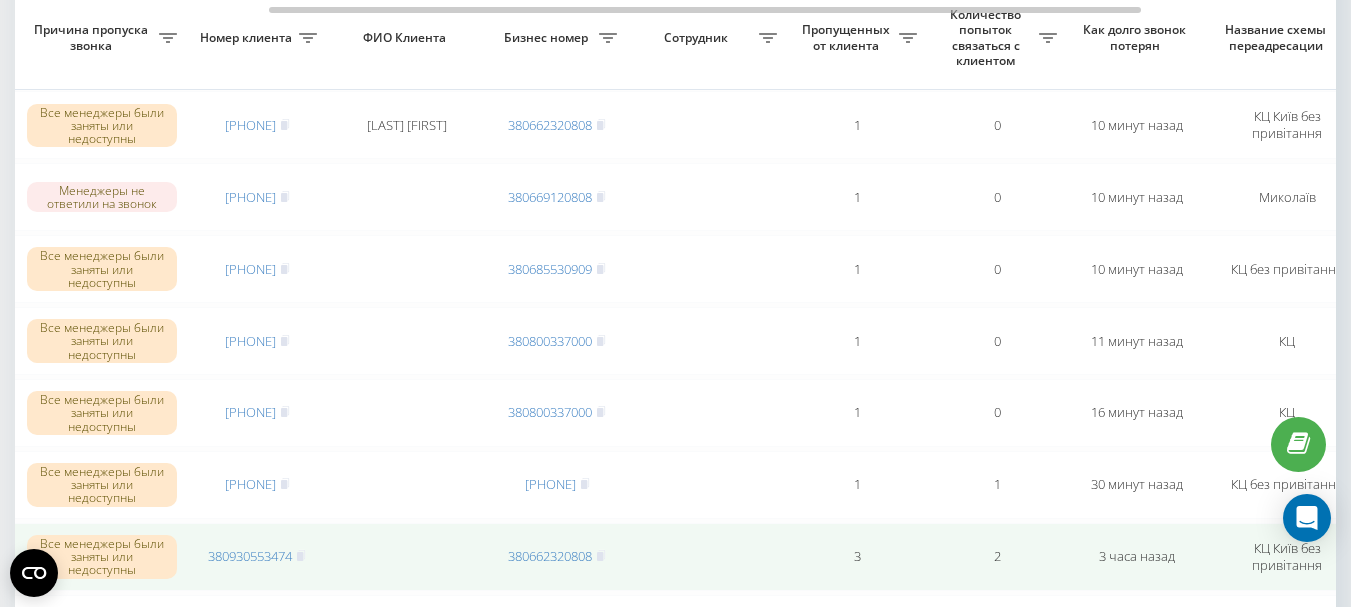 scroll, scrollTop: 400, scrollLeft: 0, axis: vertical 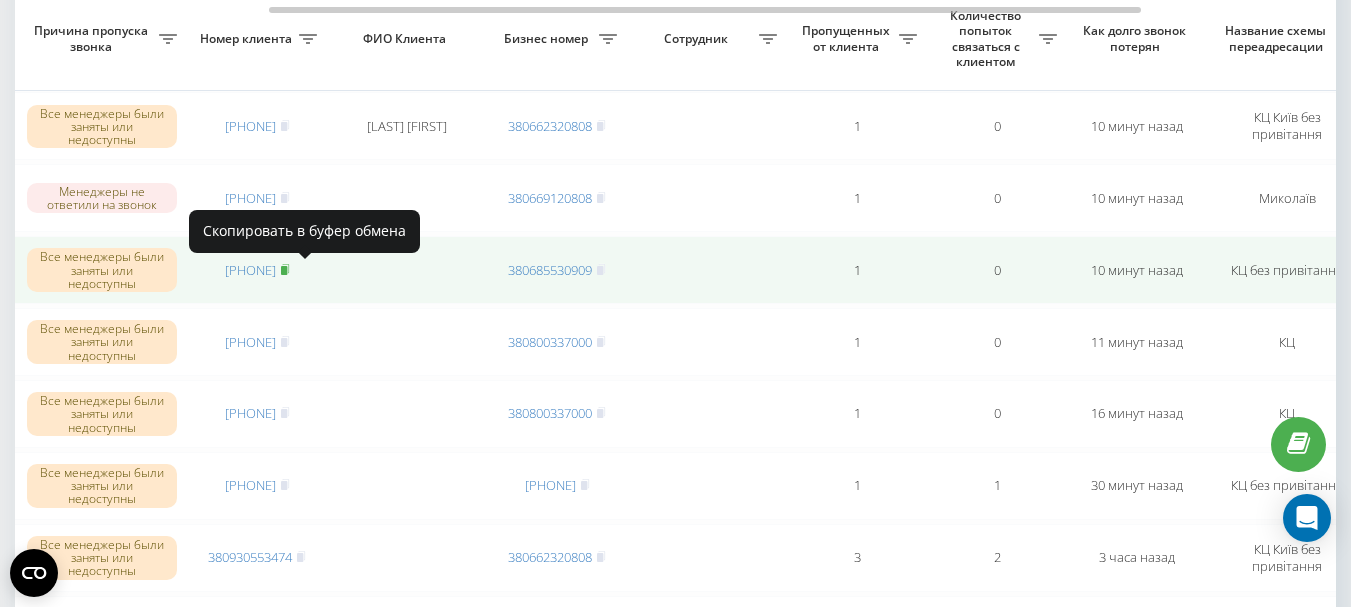click 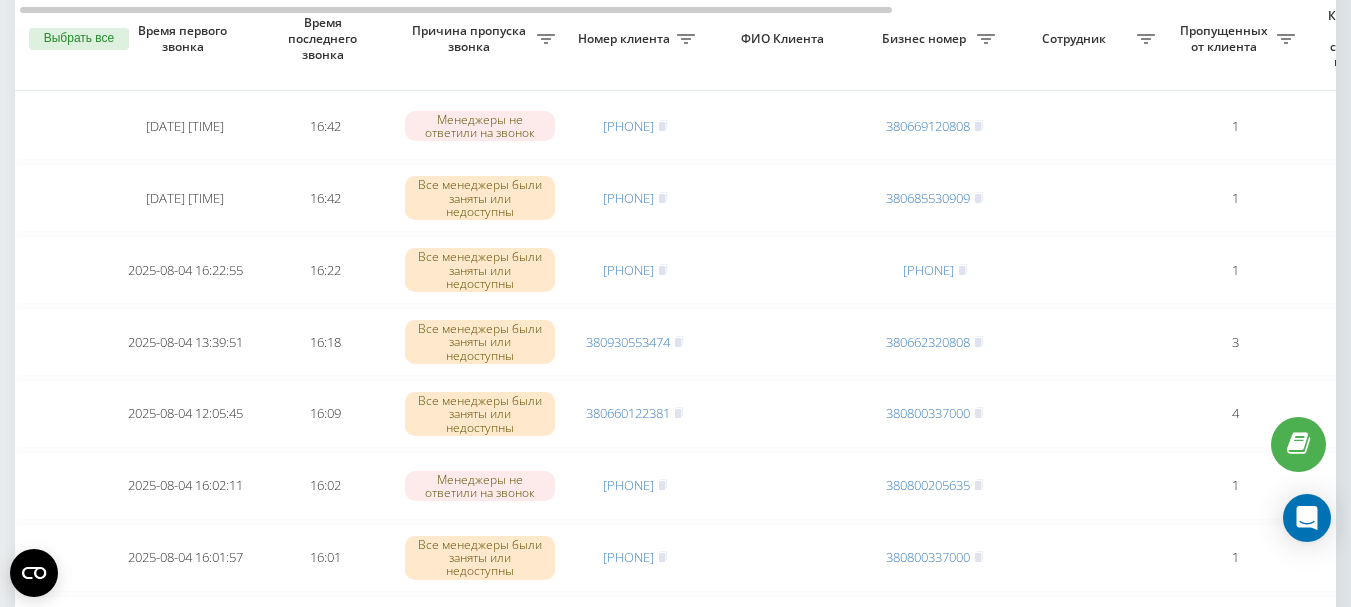 scroll, scrollTop: 400, scrollLeft: 0, axis: vertical 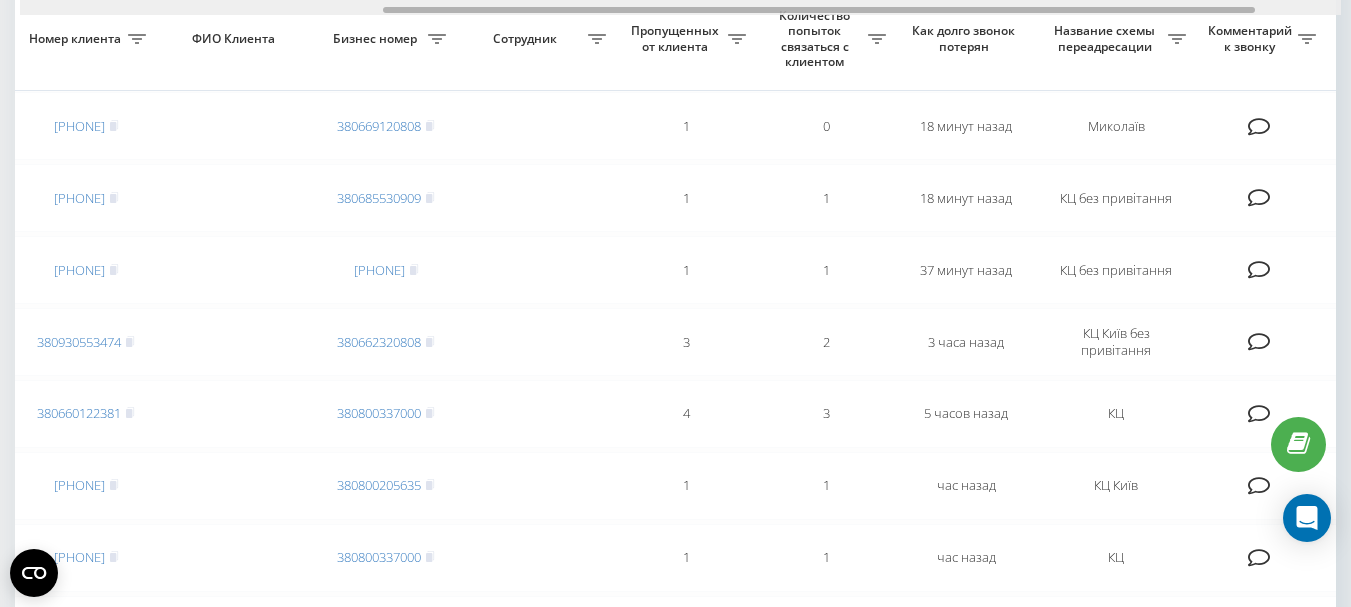 drag, startPoint x: 354, startPoint y: 8, endPoint x: 717, endPoint y: 57, distance: 366.29224 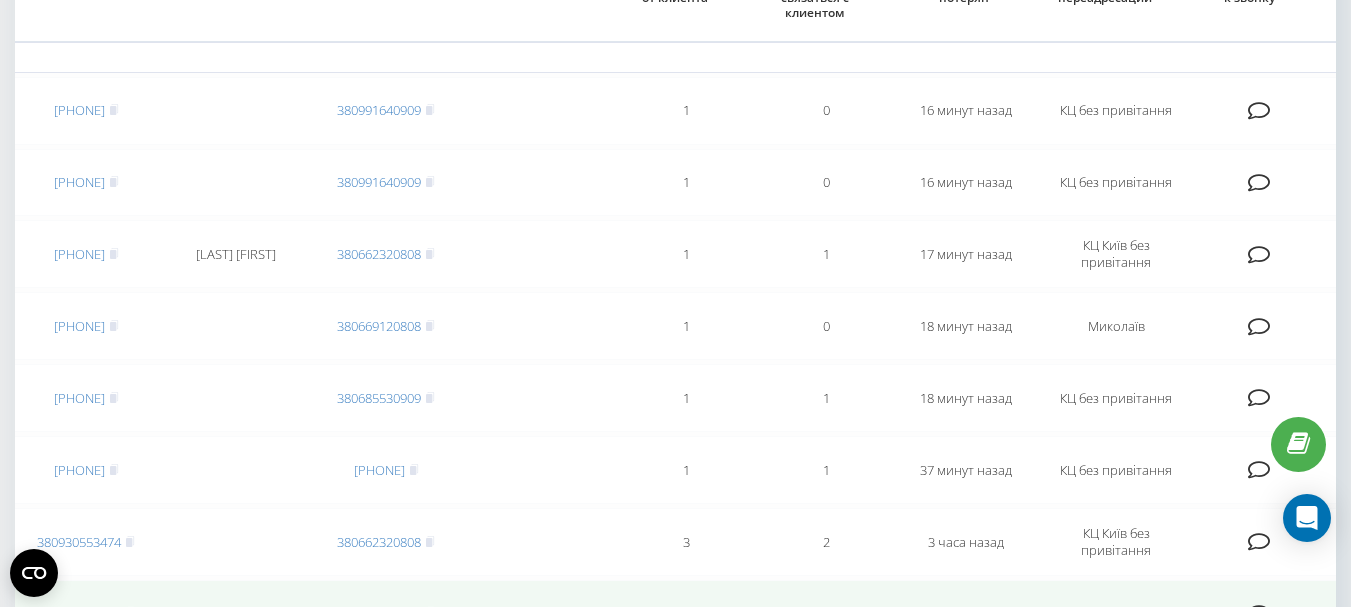 scroll, scrollTop: 100, scrollLeft: 0, axis: vertical 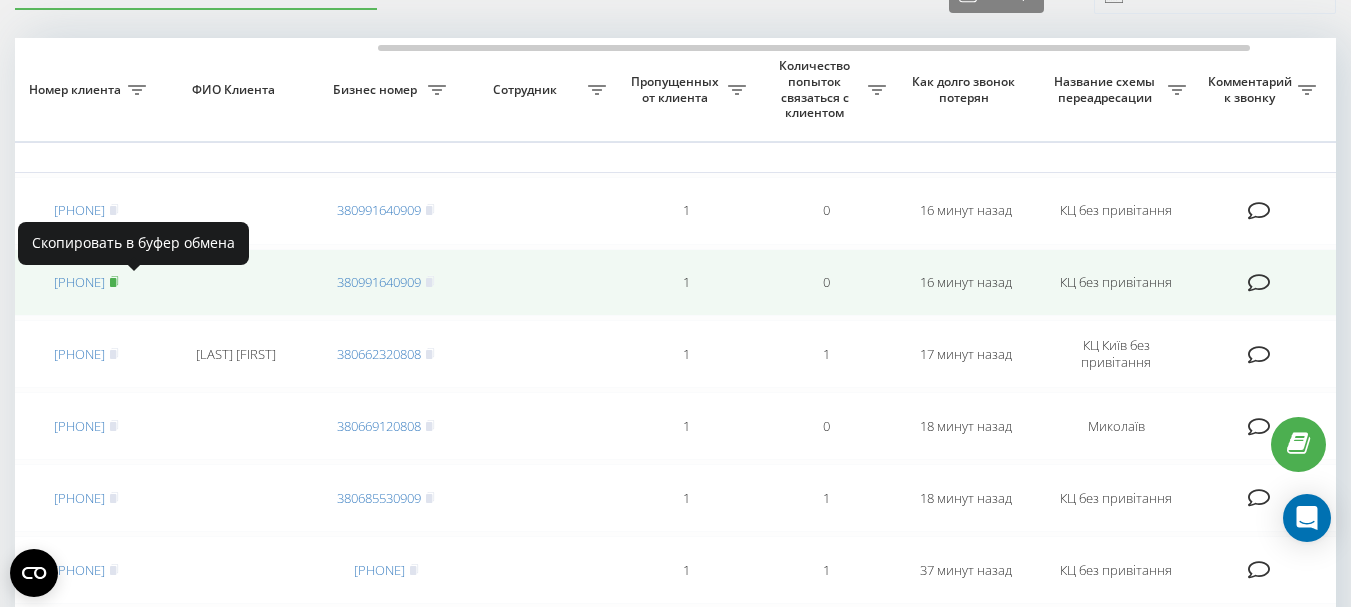 click 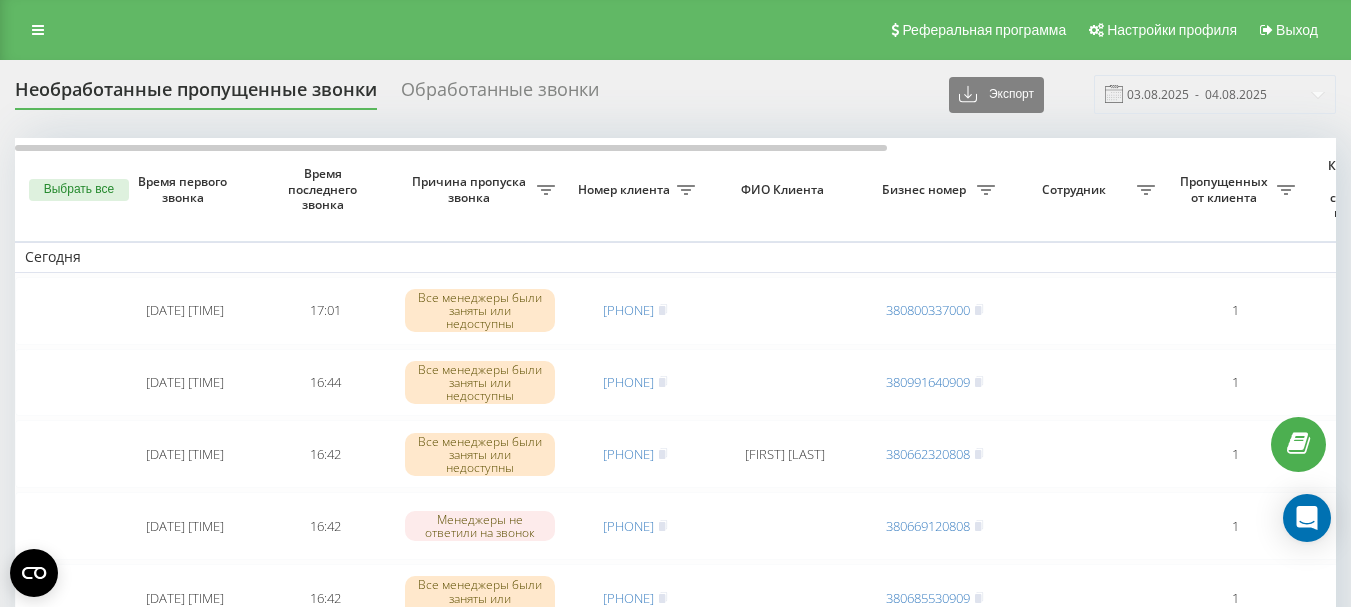 scroll, scrollTop: 102, scrollLeft: 0, axis: vertical 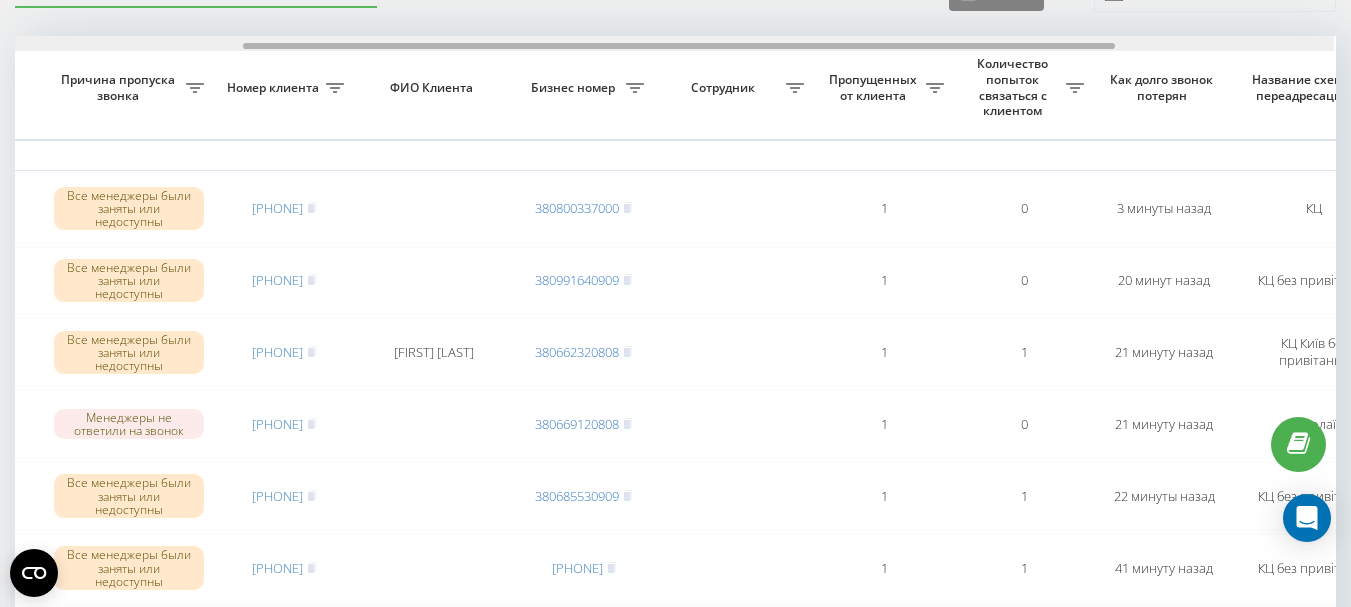 drag, startPoint x: 666, startPoint y: 46, endPoint x: 898, endPoint y: 68, distance: 233.04077 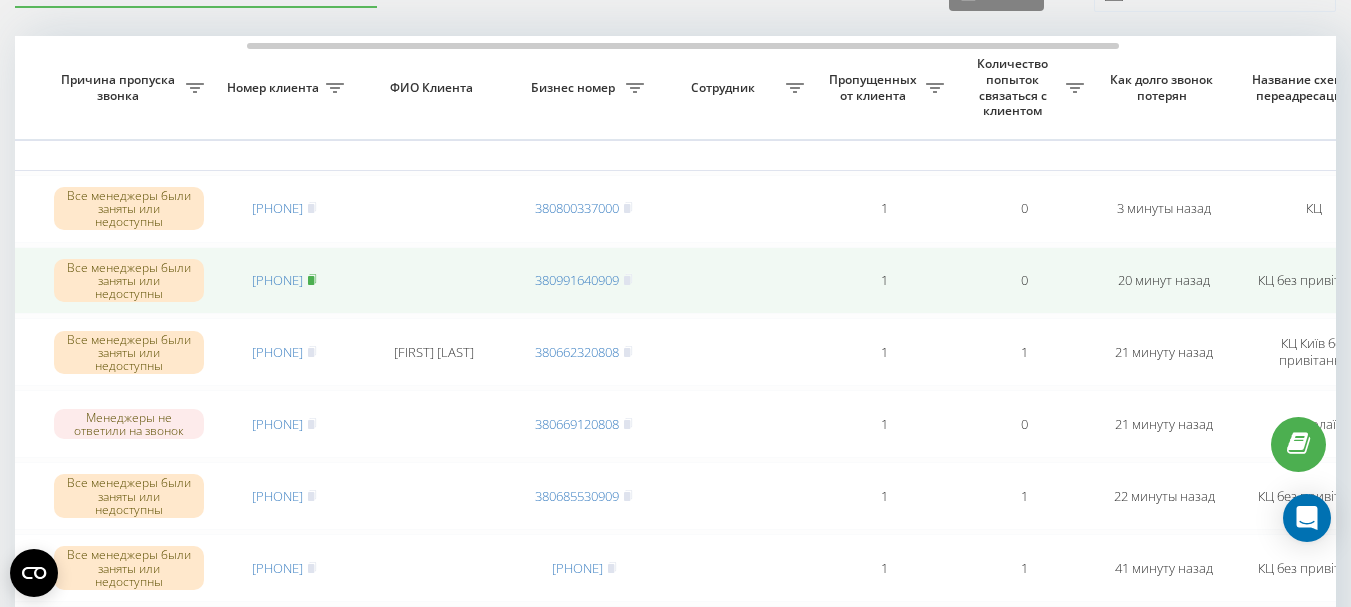 click 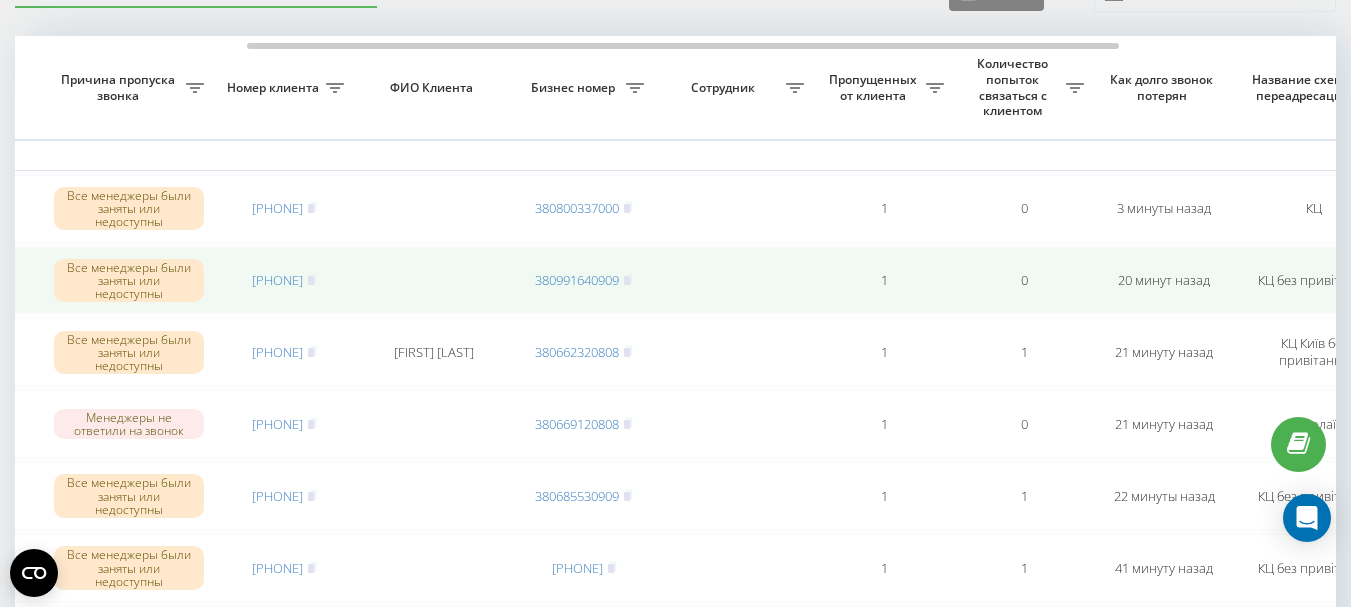drag, startPoint x: 329, startPoint y: 204, endPoint x: 637, endPoint y: 304, distance: 323.82712 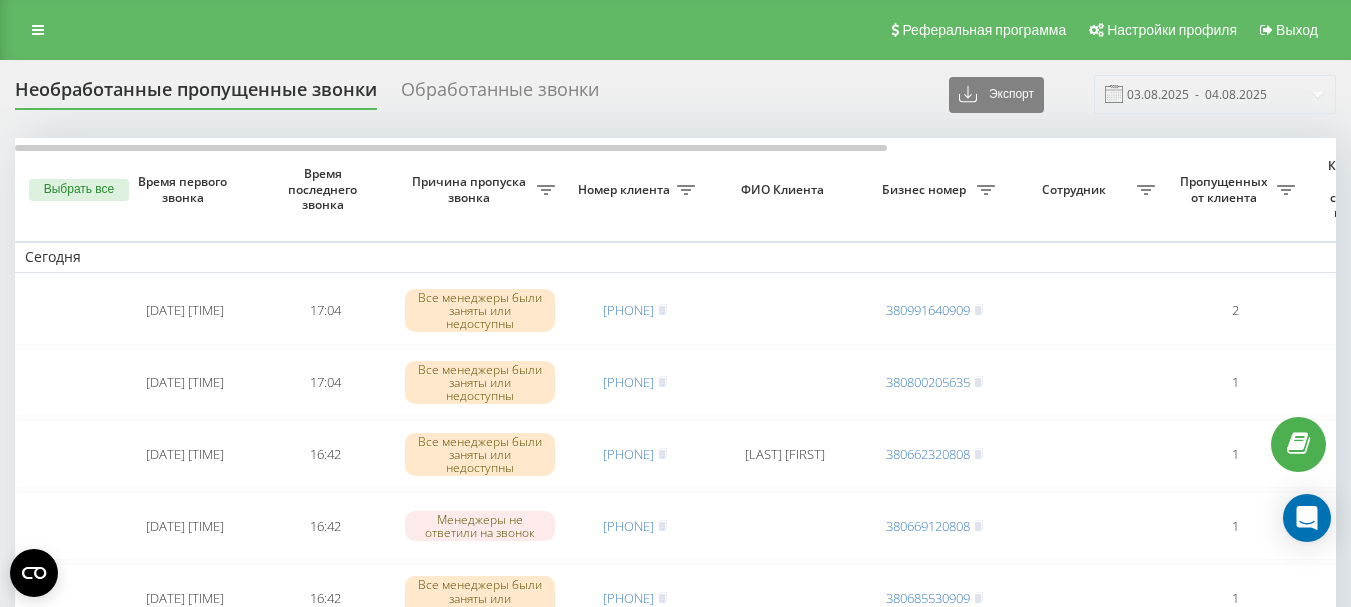 scroll, scrollTop: 102, scrollLeft: 0, axis: vertical 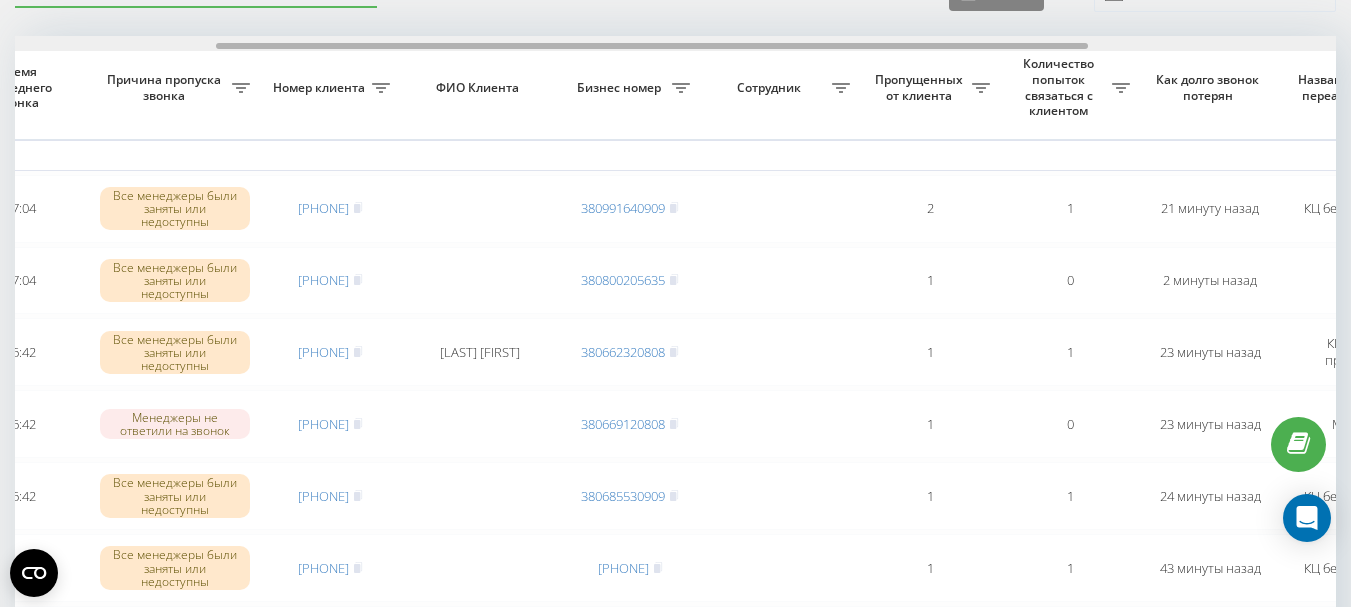 drag, startPoint x: 424, startPoint y: 44, endPoint x: 626, endPoint y: 85, distance: 206.1189 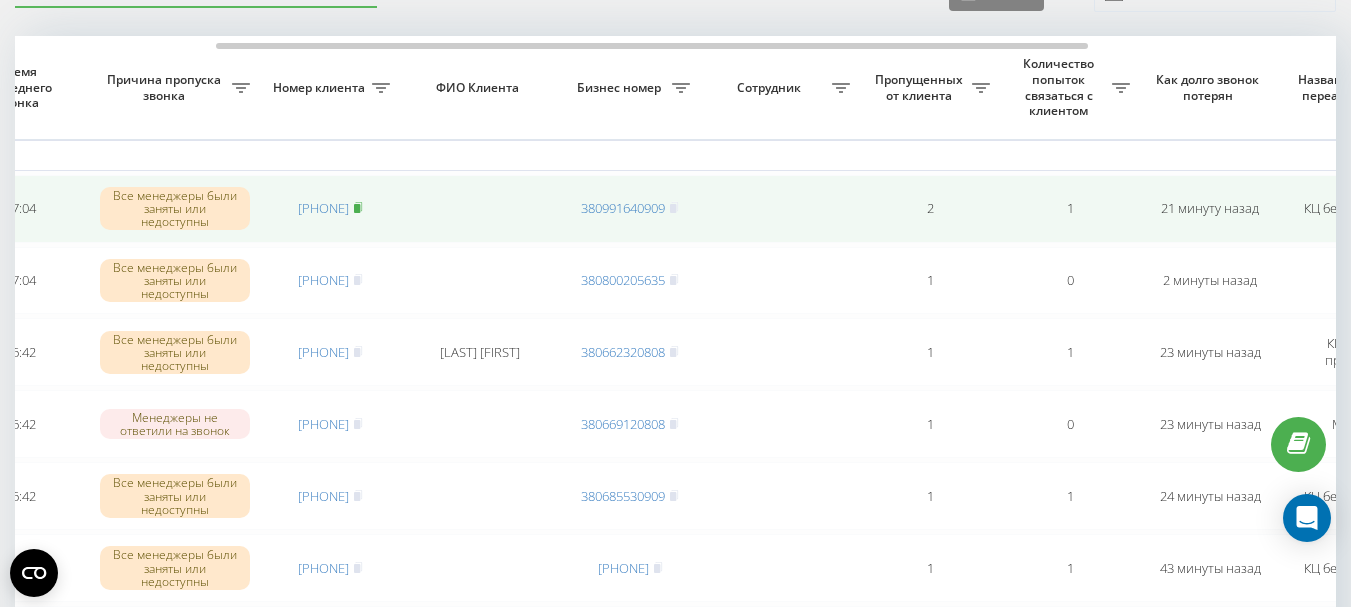 click 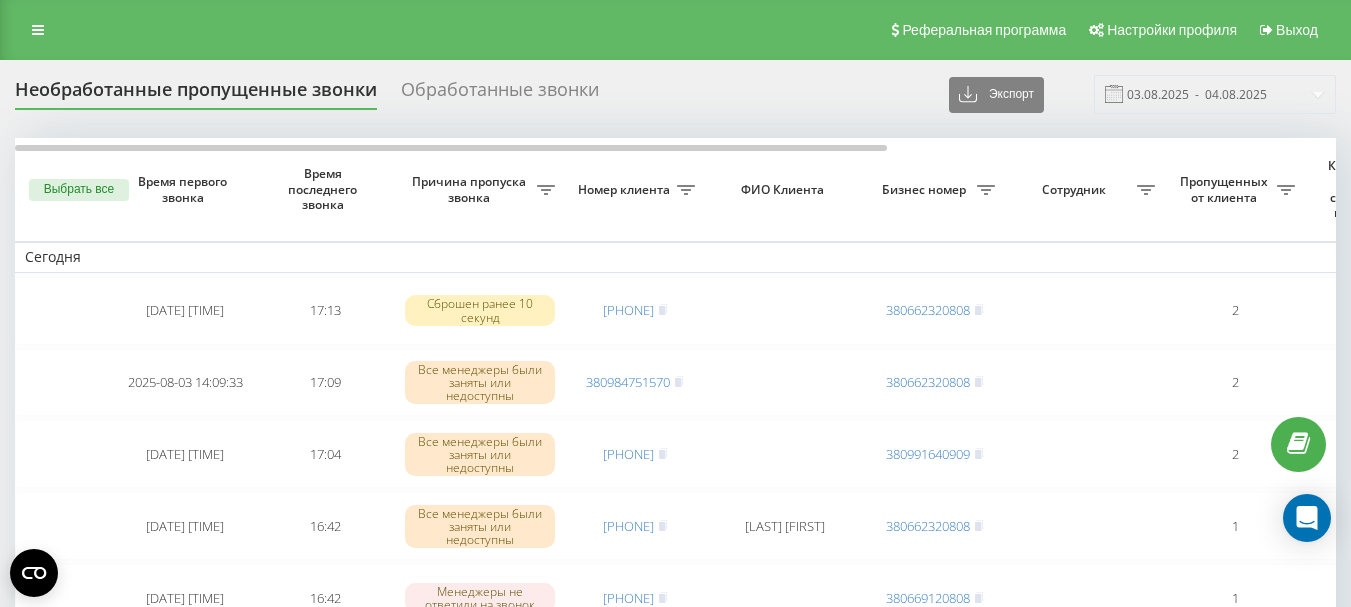 scroll, scrollTop: 102, scrollLeft: 0, axis: vertical 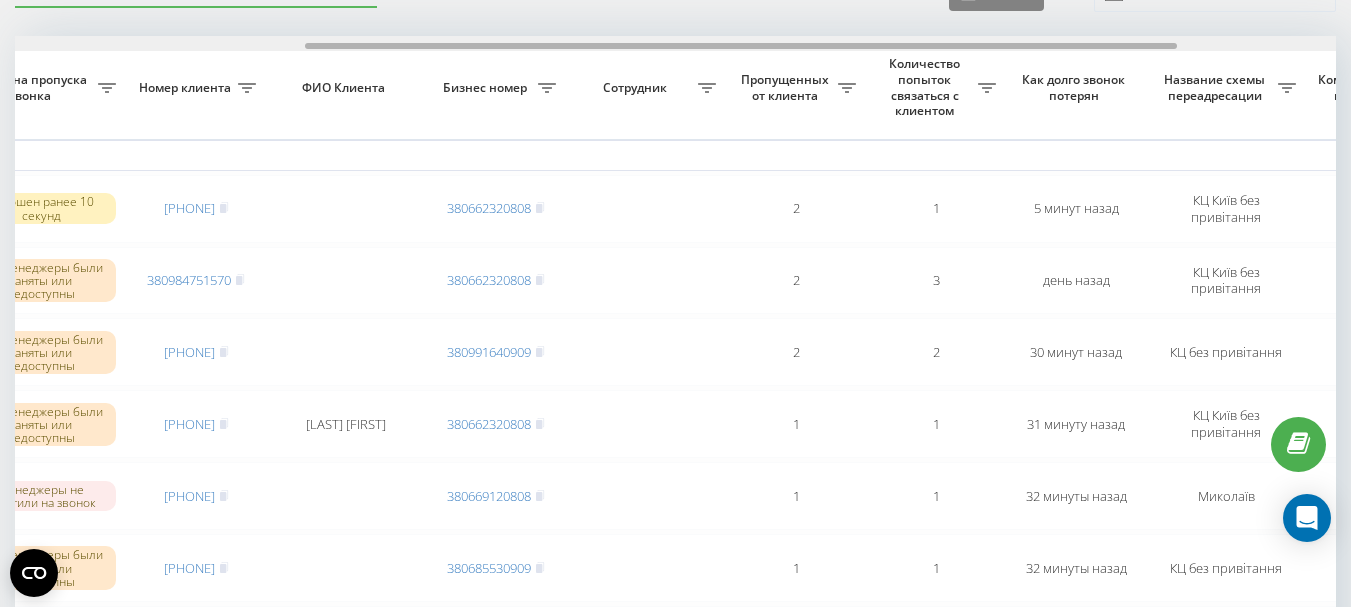 drag, startPoint x: 562, startPoint y: 47, endPoint x: 852, endPoint y: 64, distance: 290.49786 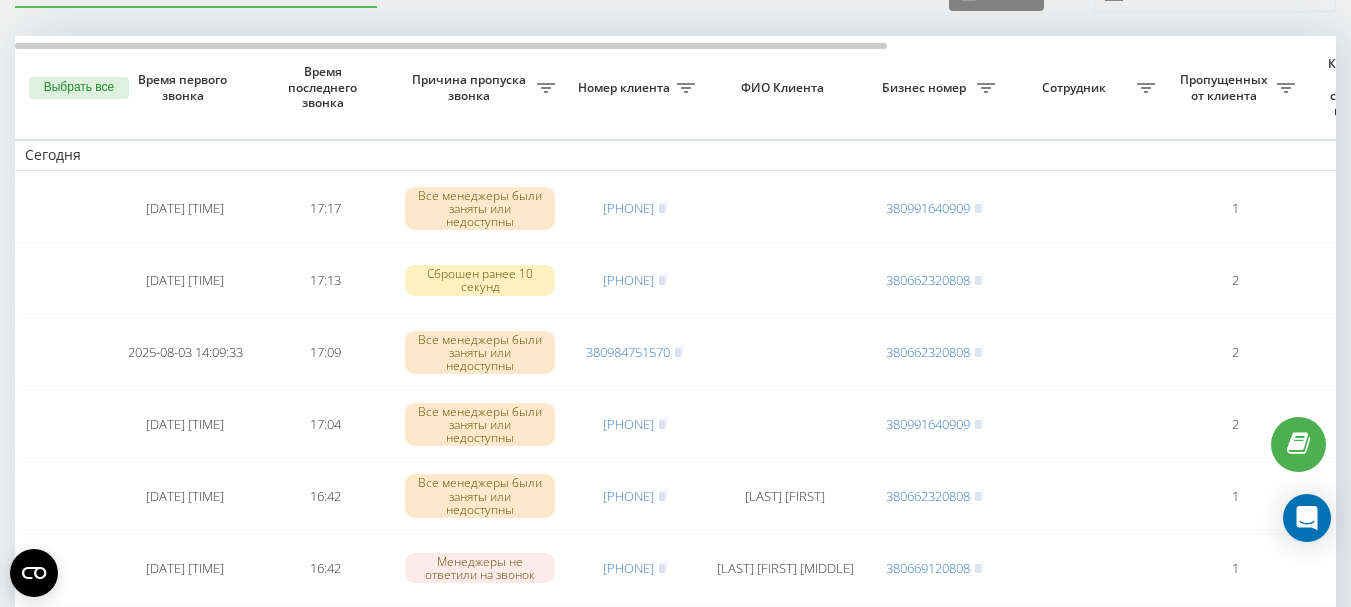 scroll, scrollTop: 102, scrollLeft: 0, axis: vertical 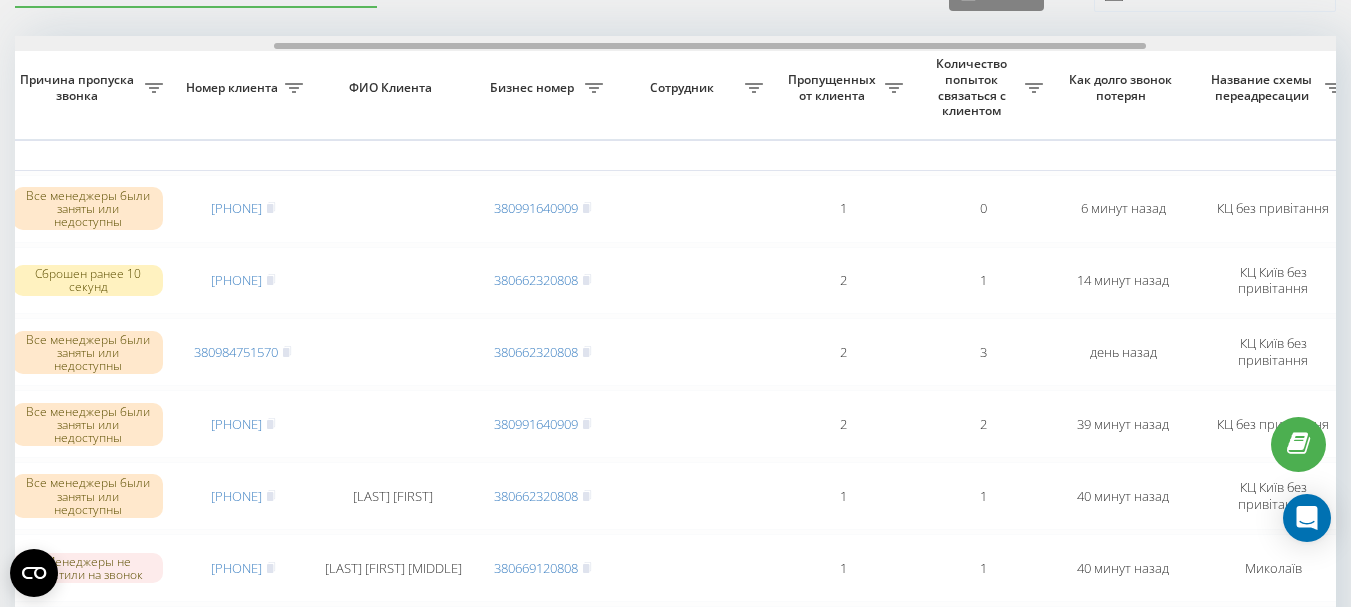 drag, startPoint x: 631, startPoint y: 48, endPoint x: 890, endPoint y: 47, distance: 259.00192 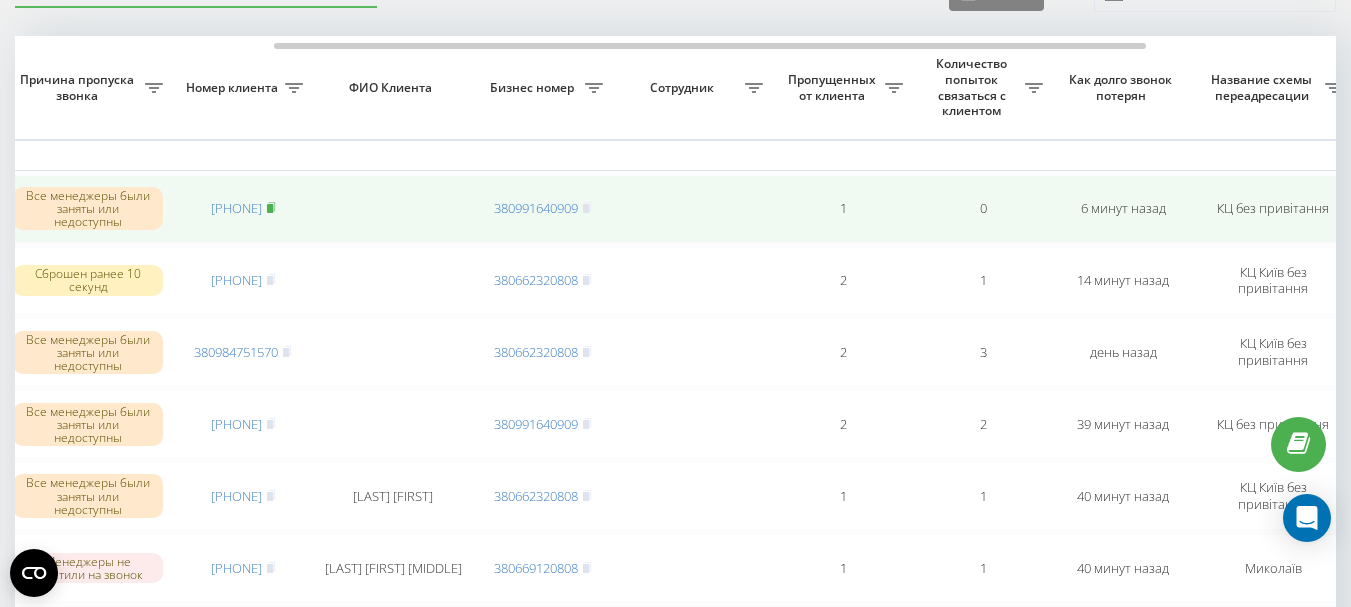 click 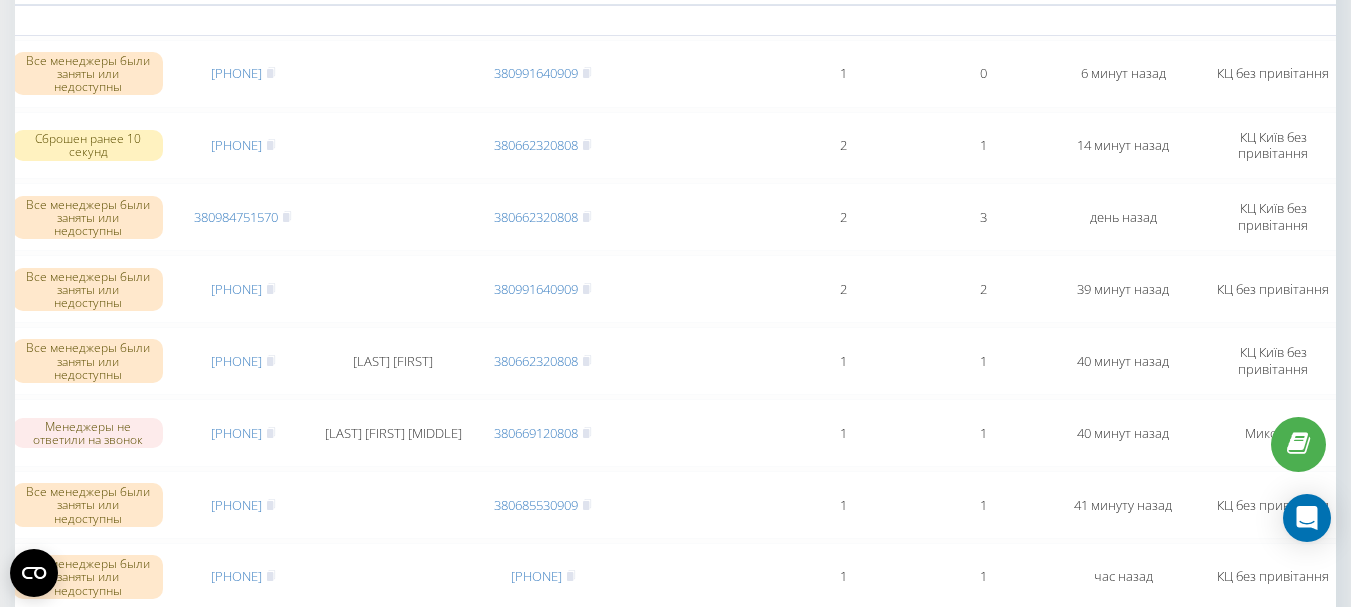 scroll, scrollTop: 0, scrollLeft: 0, axis: both 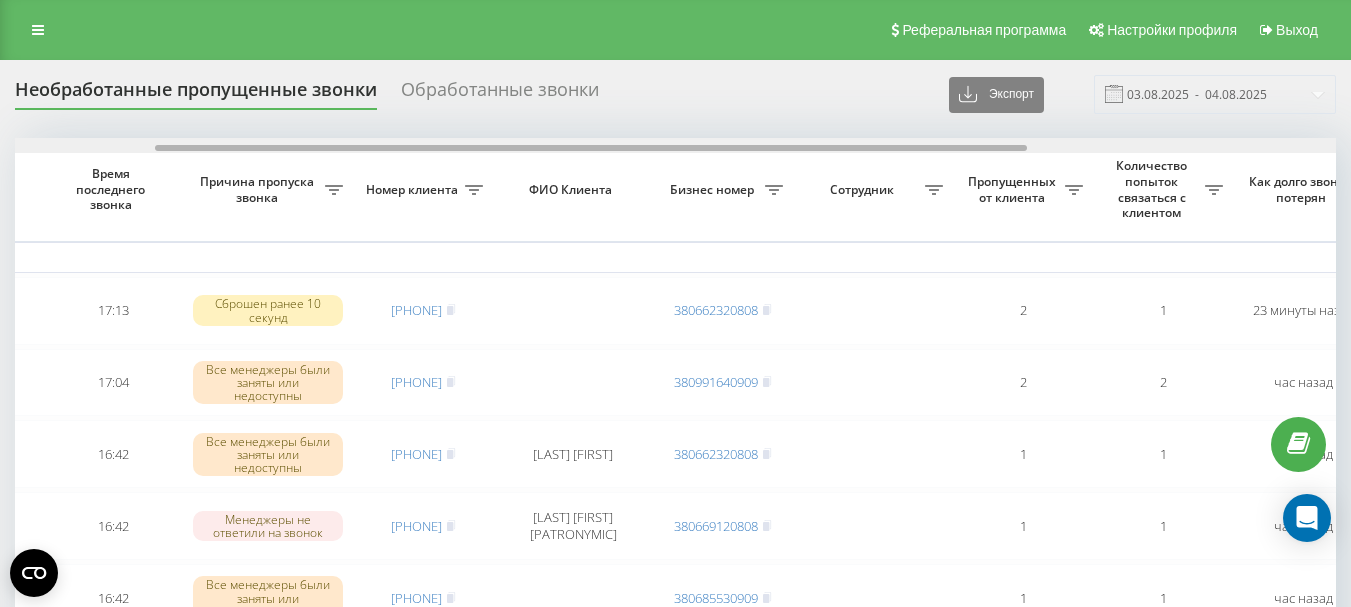 drag, startPoint x: 521, startPoint y: 146, endPoint x: 661, endPoint y: 161, distance: 140.80128 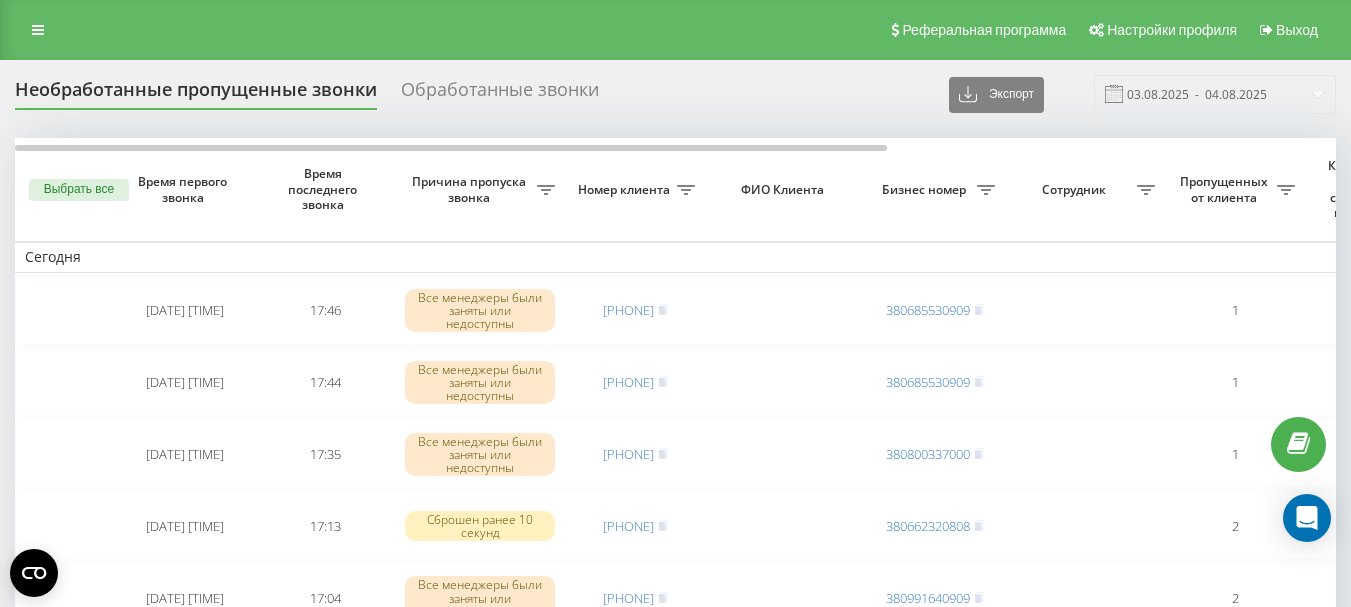 scroll, scrollTop: 0, scrollLeft: 0, axis: both 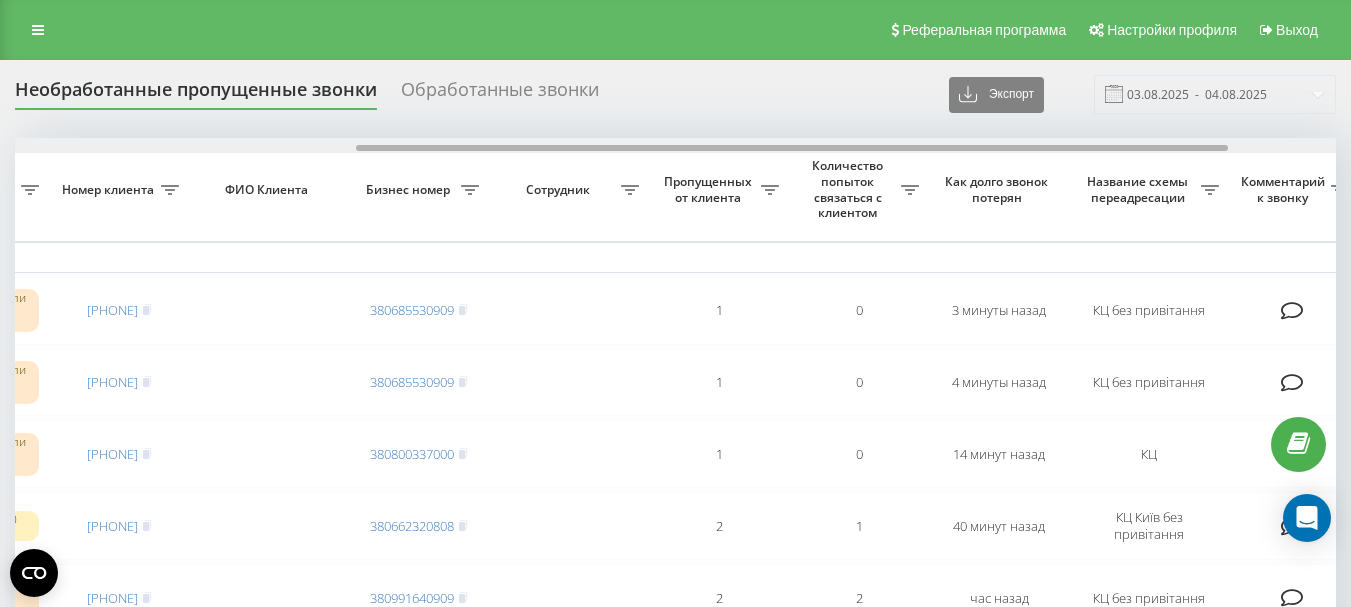 drag, startPoint x: 595, startPoint y: 148, endPoint x: 840, endPoint y: 246, distance: 263.87308 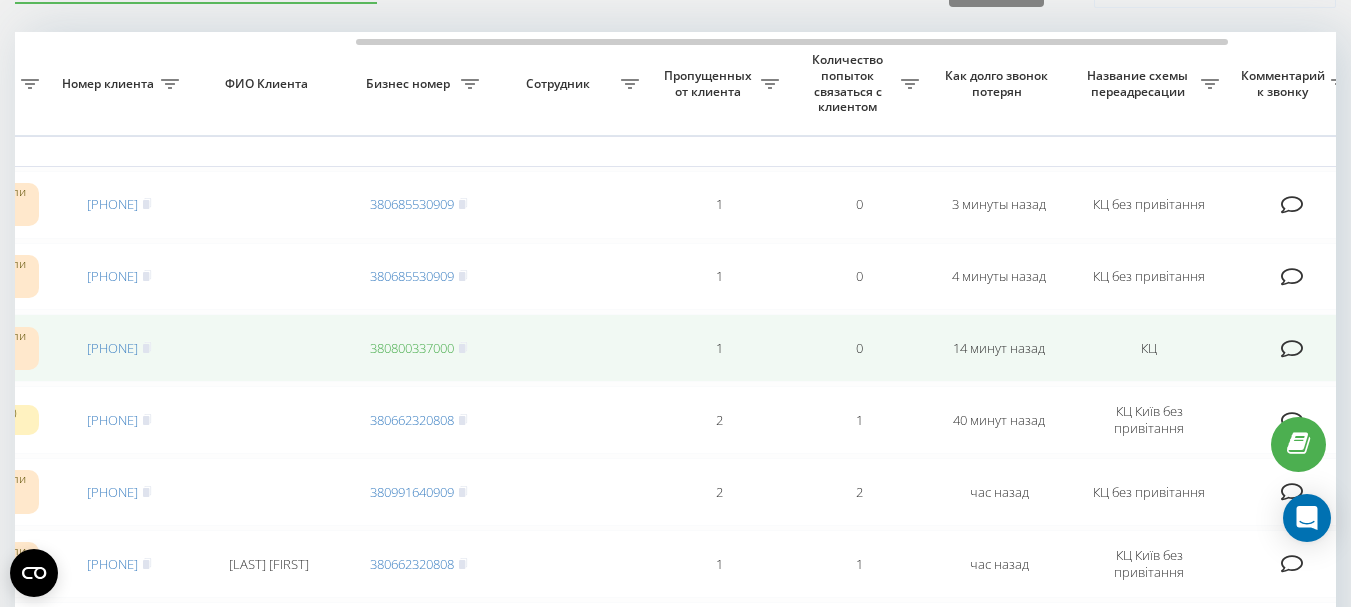 scroll, scrollTop: 200, scrollLeft: 0, axis: vertical 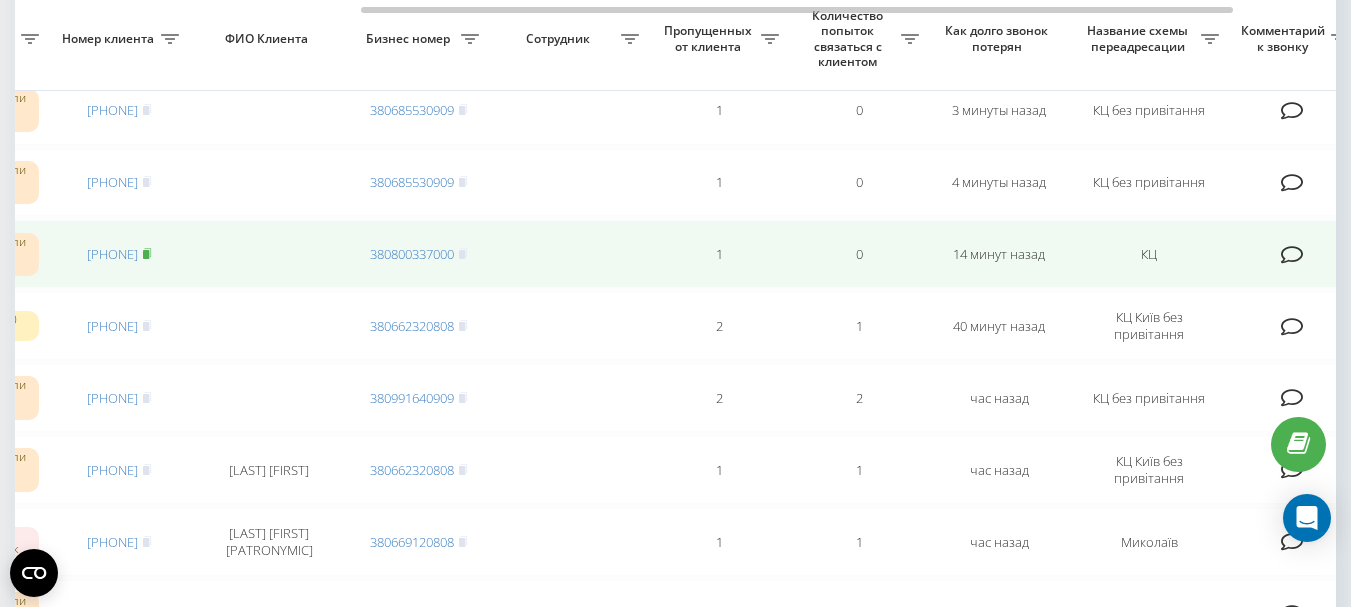 click 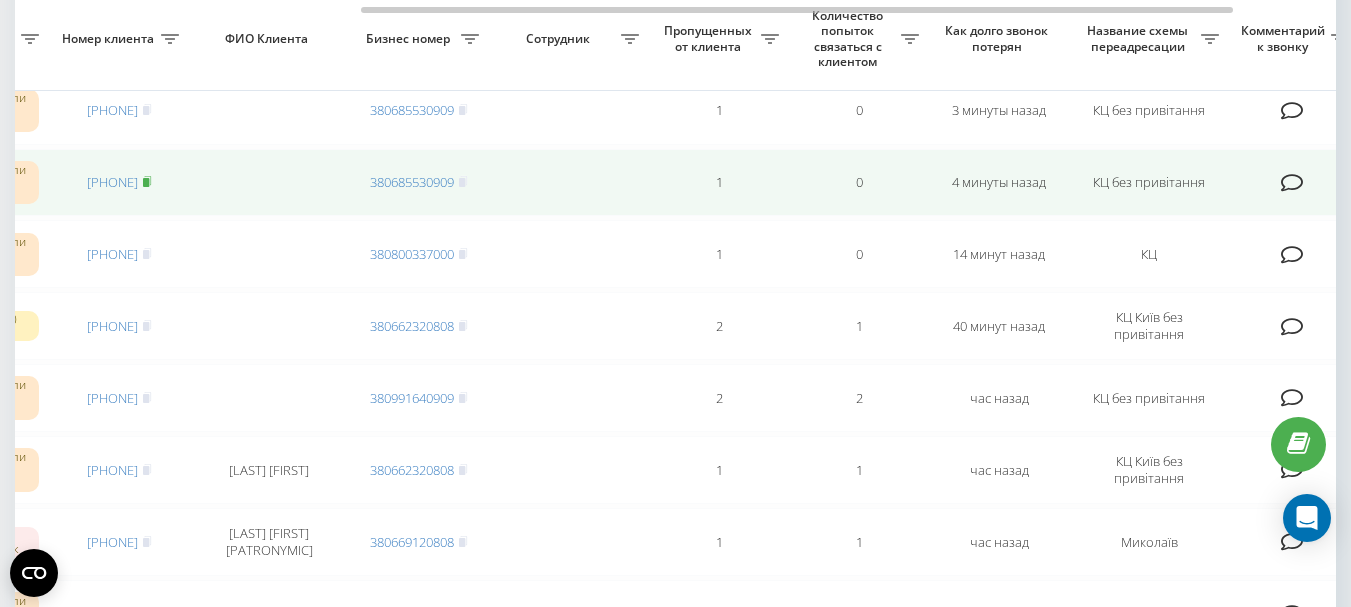 click 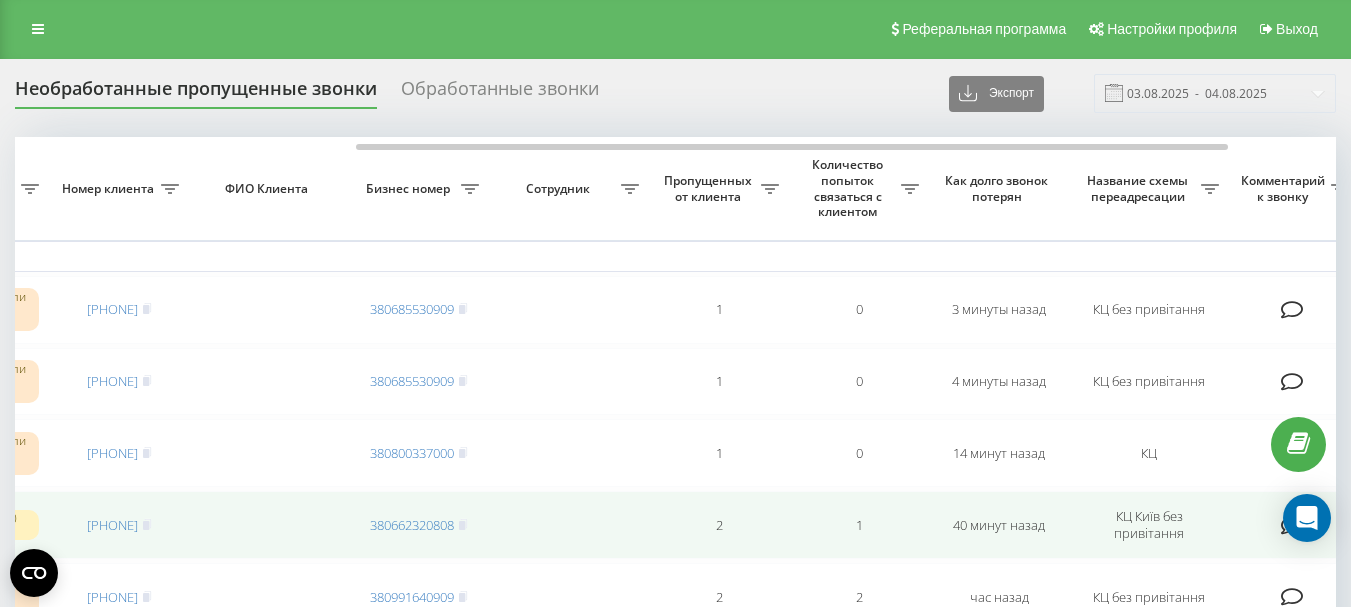 scroll, scrollTop: 0, scrollLeft: 0, axis: both 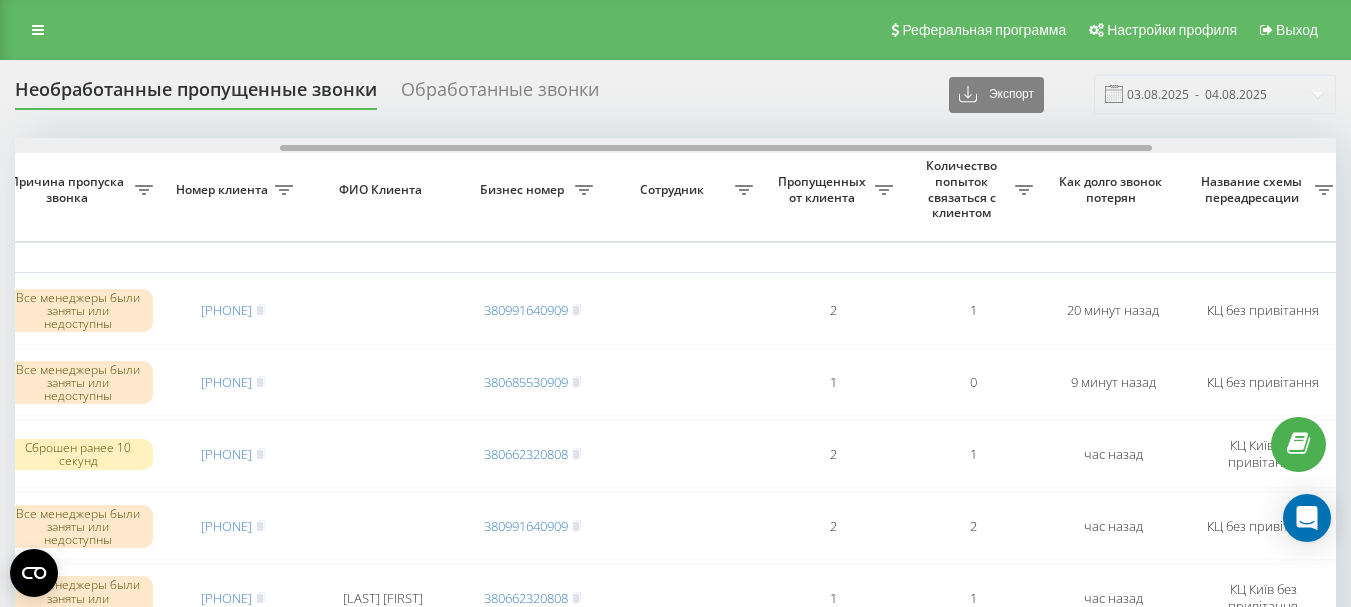 drag, startPoint x: 583, startPoint y: 149, endPoint x: 849, endPoint y: 145, distance: 266.03006 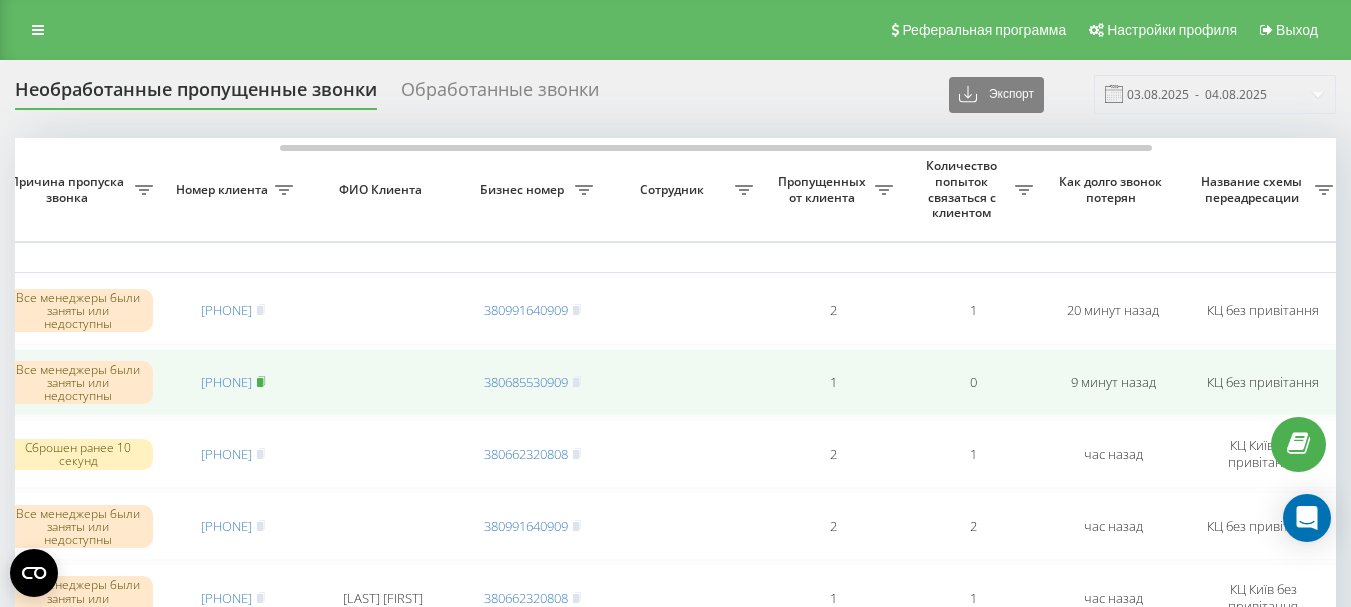 click 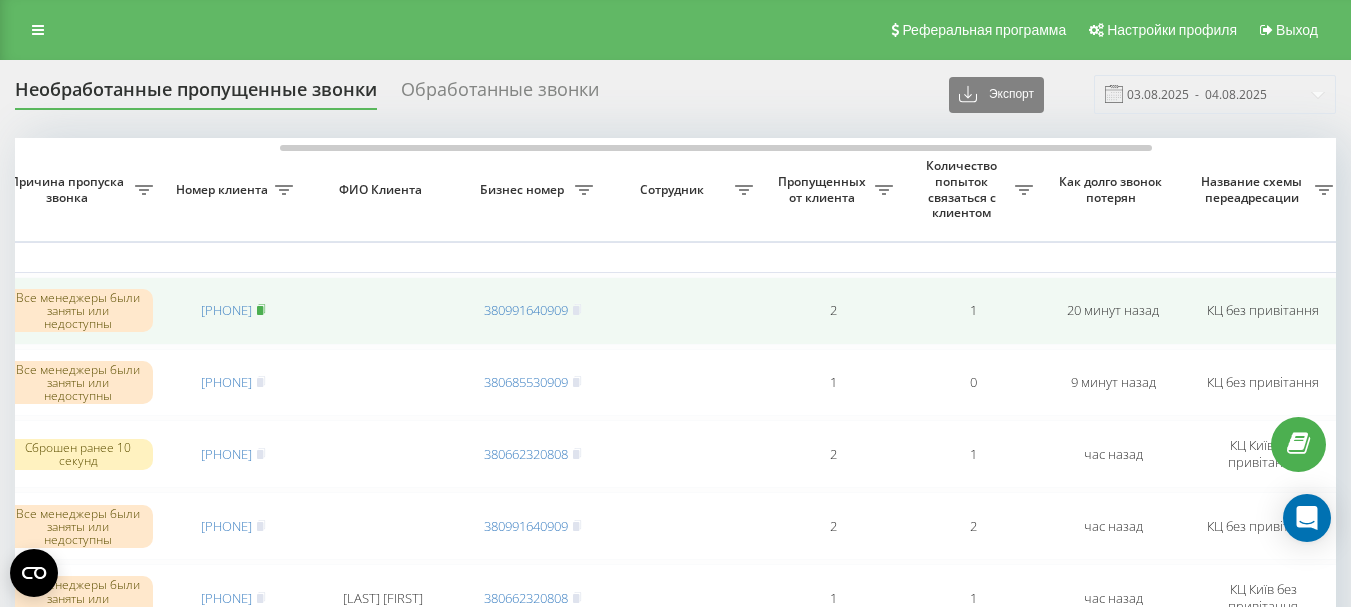 click 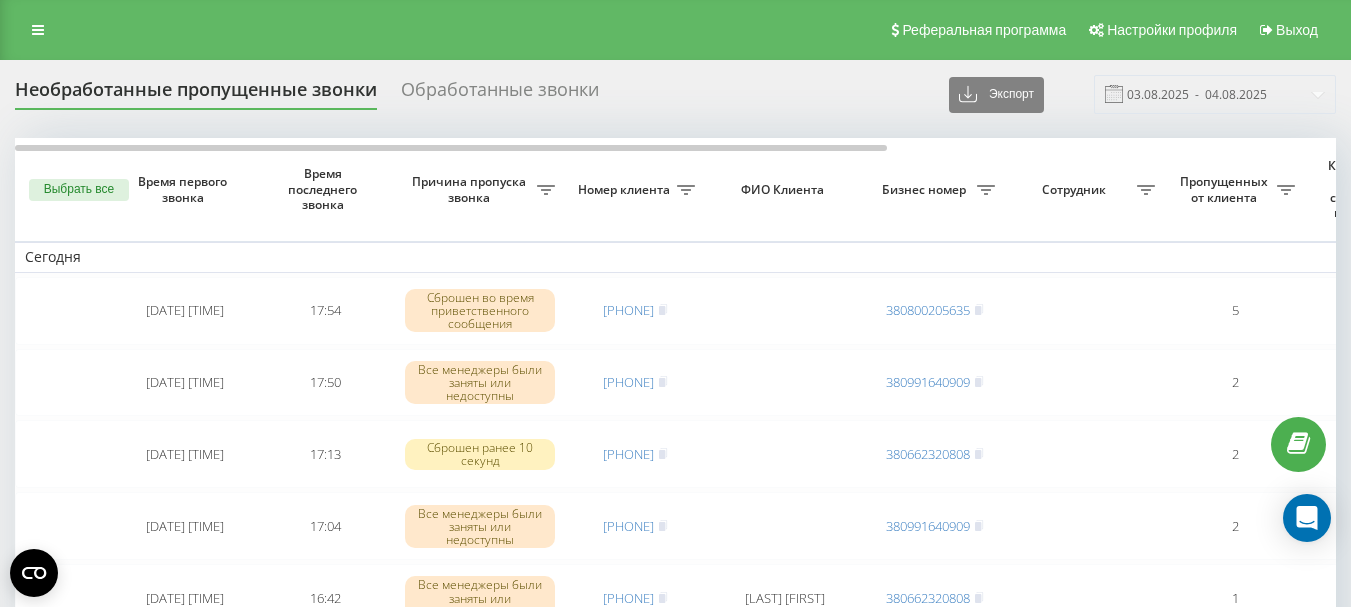 scroll, scrollTop: 0, scrollLeft: 0, axis: both 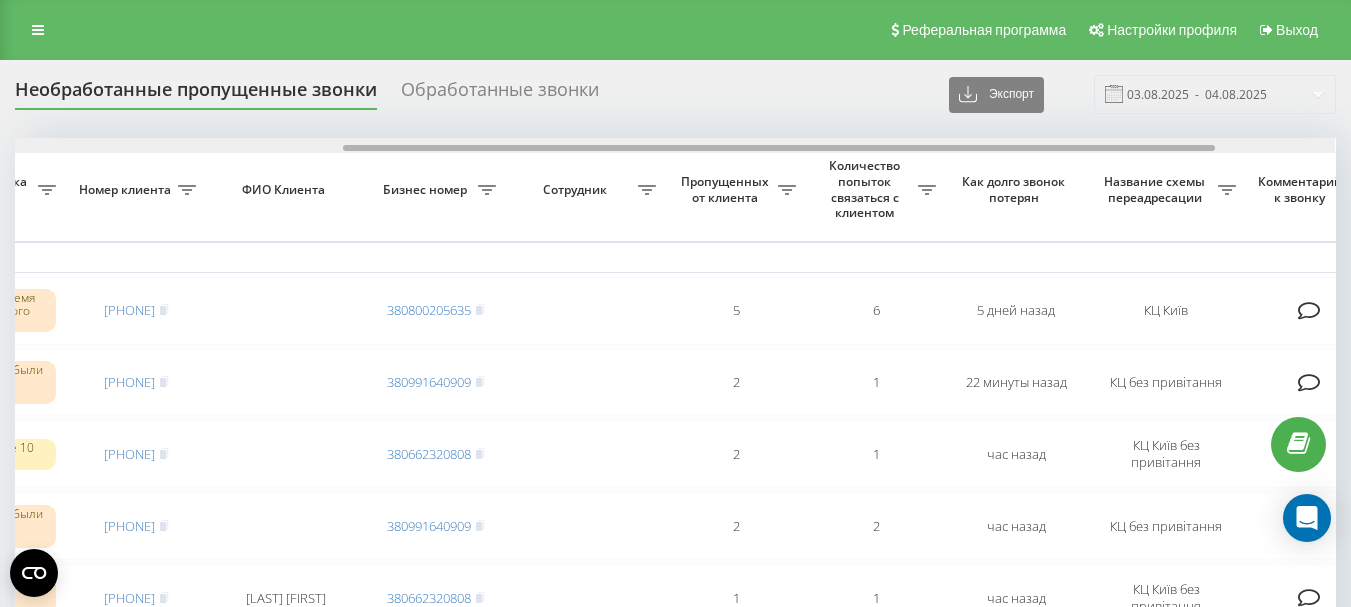 drag, startPoint x: 654, startPoint y: 151, endPoint x: 984, endPoint y: 154, distance: 330.01364 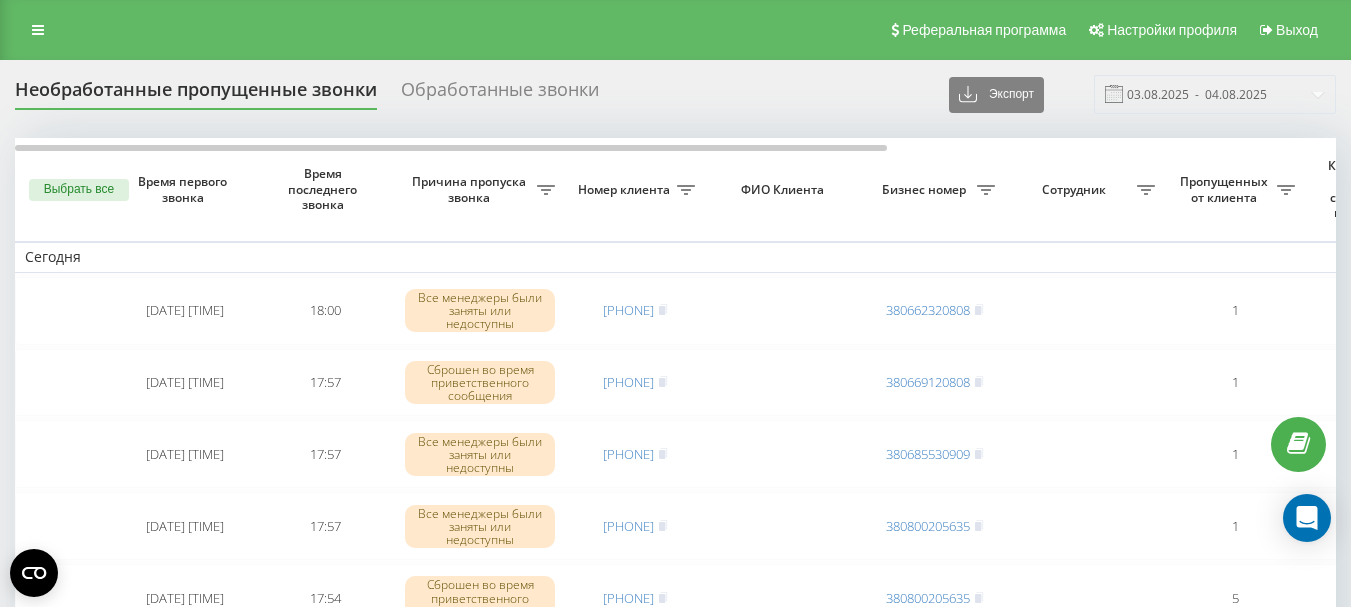 scroll, scrollTop: 0, scrollLeft: 0, axis: both 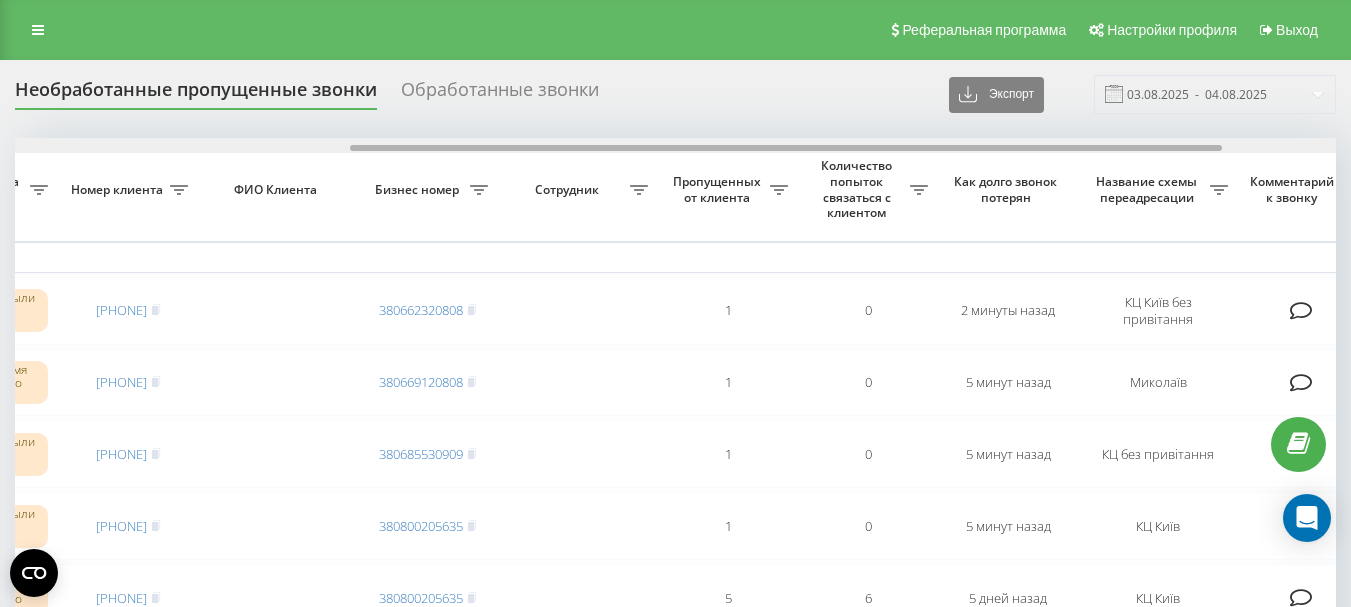 drag, startPoint x: 357, startPoint y: 148, endPoint x: 692, endPoint y: 172, distance: 335.8586 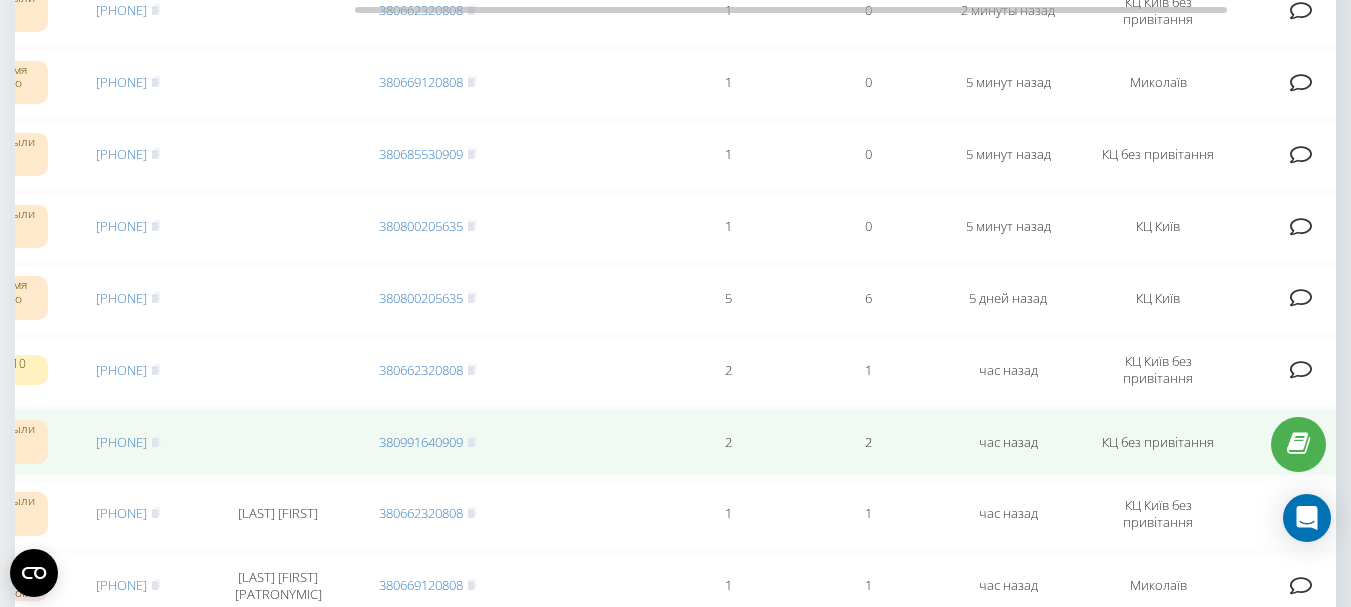 scroll, scrollTop: 200, scrollLeft: 0, axis: vertical 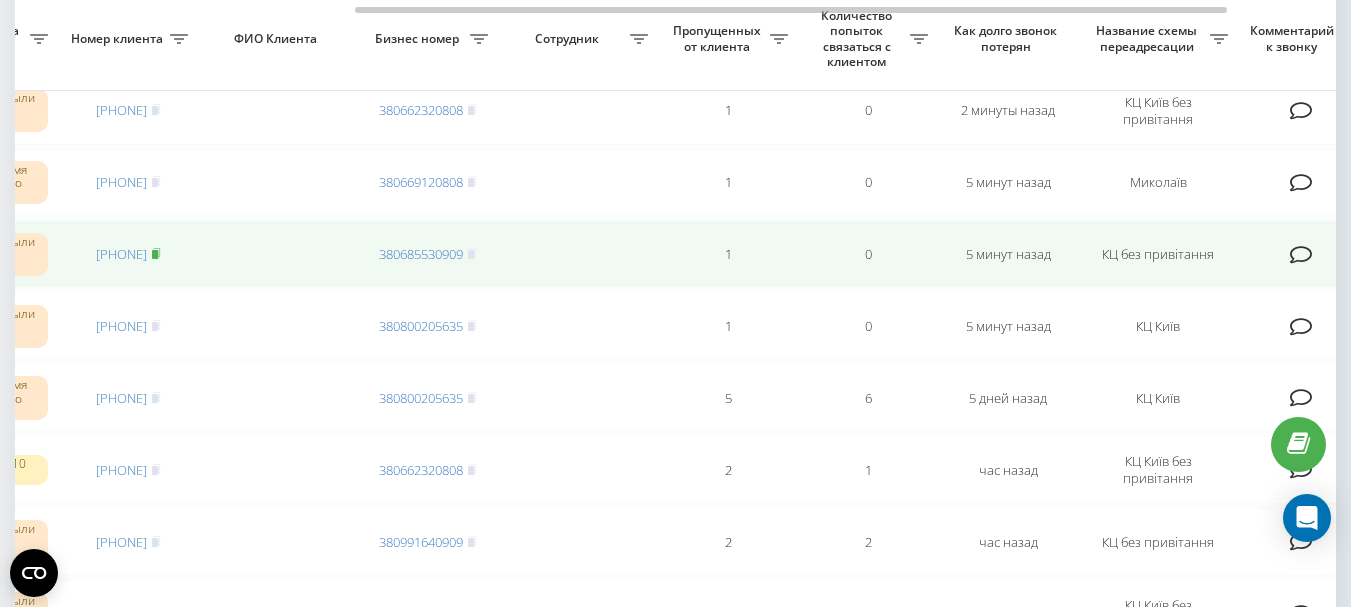 click 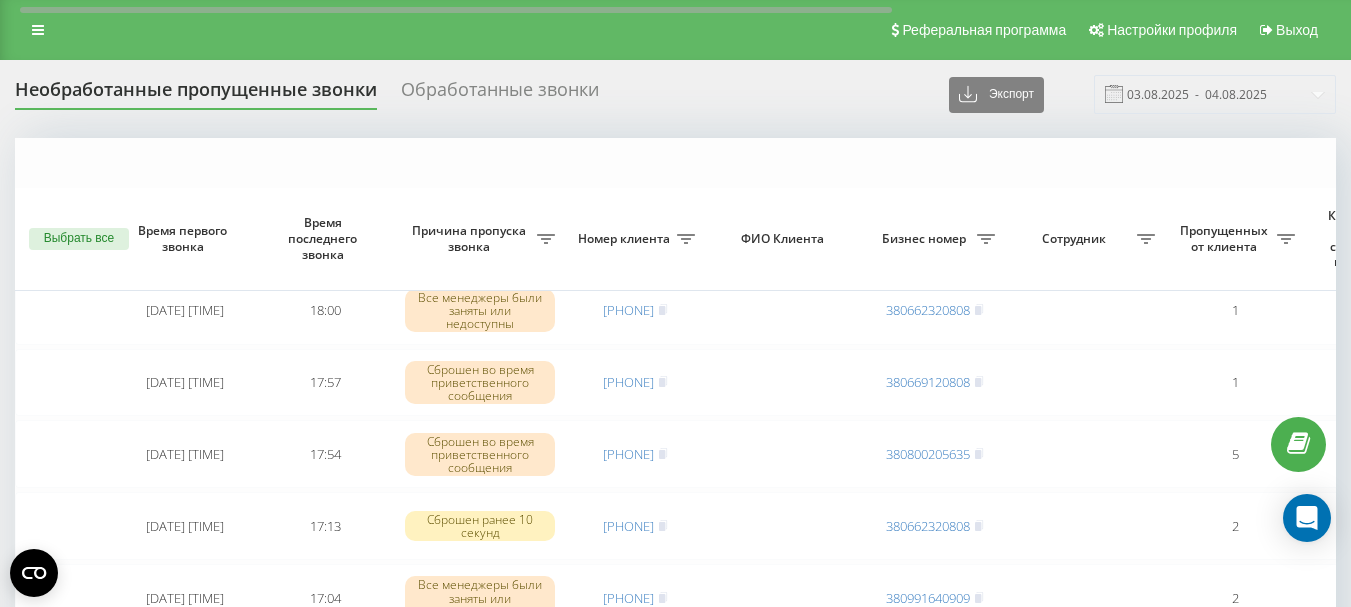 scroll, scrollTop: 200, scrollLeft: 0, axis: vertical 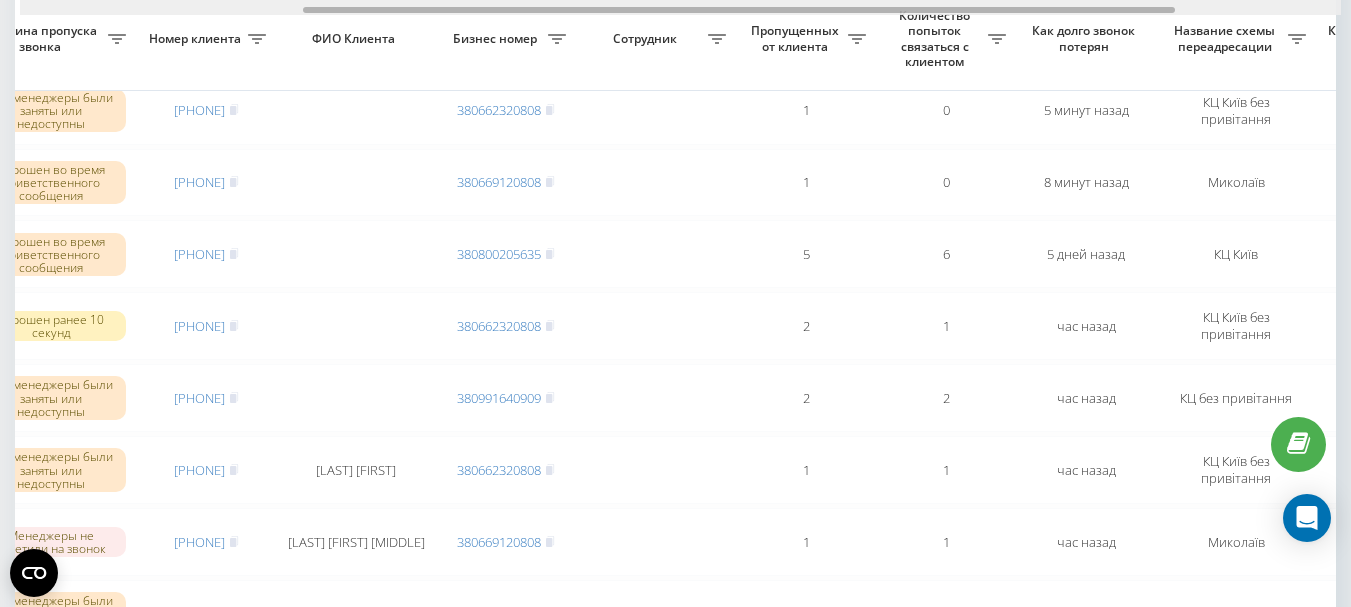 drag, startPoint x: 509, startPoint y: 9, endPoint x: 793, endPoint y: 15, distance: 284.0634 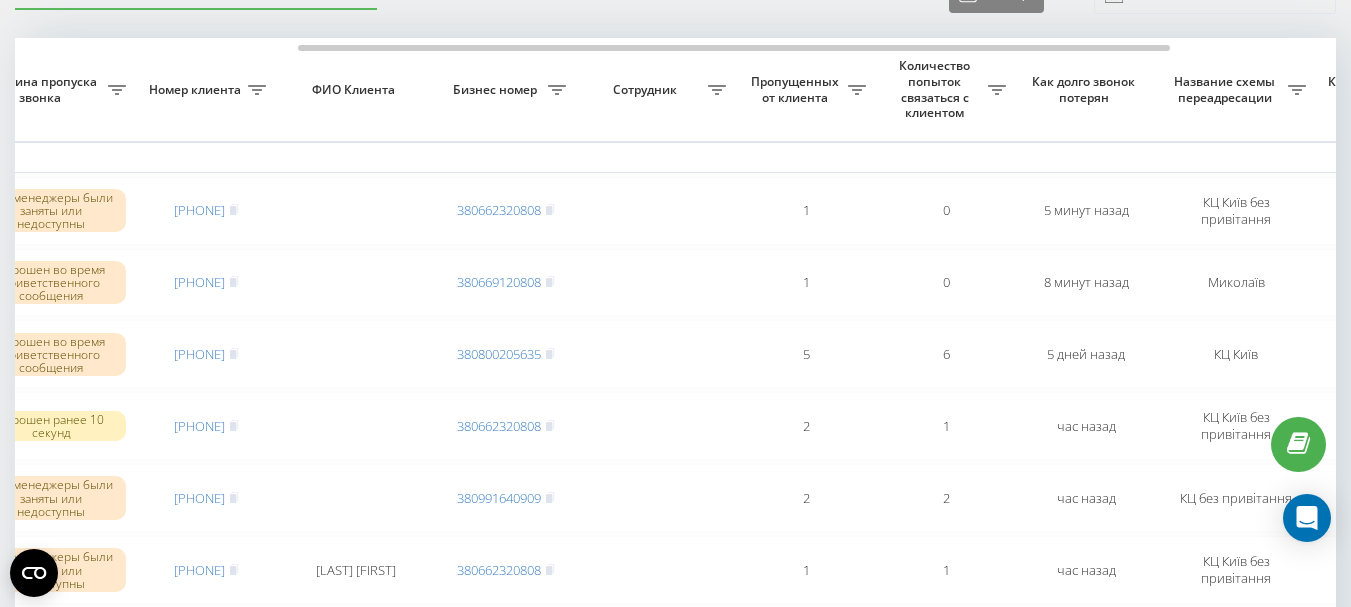 scroll, scrollTop: 0, scrollLeft: 0, axis: both 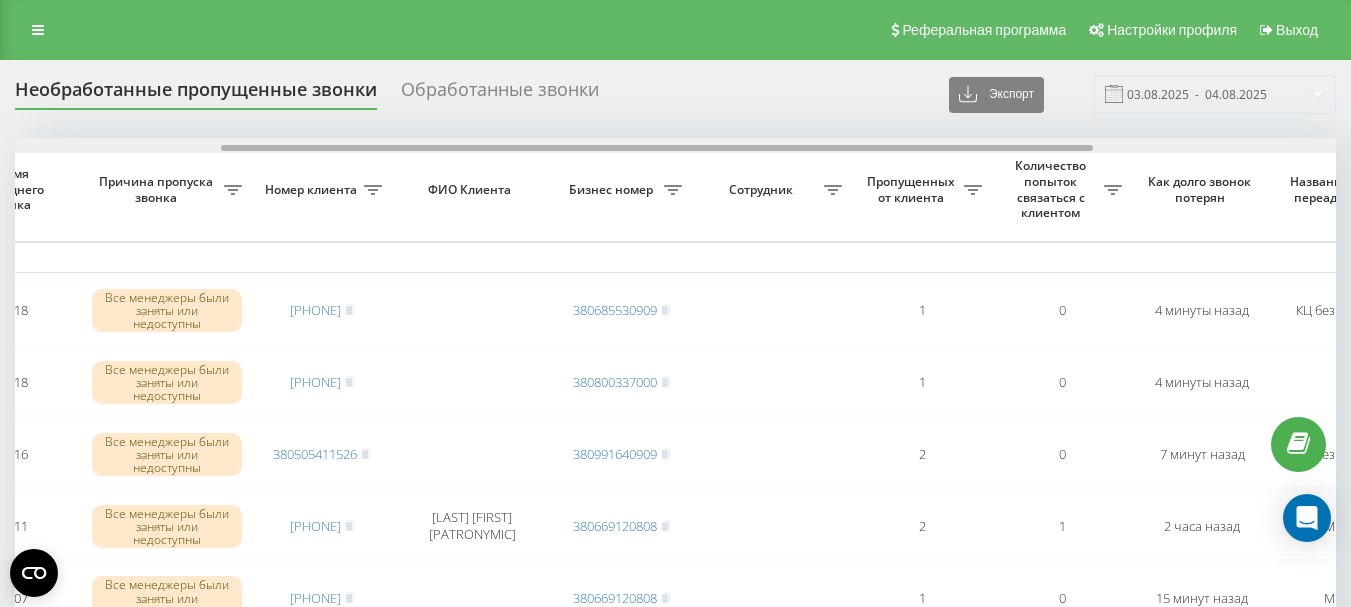 drag, startPoint x: 762, startPoint y: 147, endPoint x: 969, endPoint y: 157, distance: 207.24141 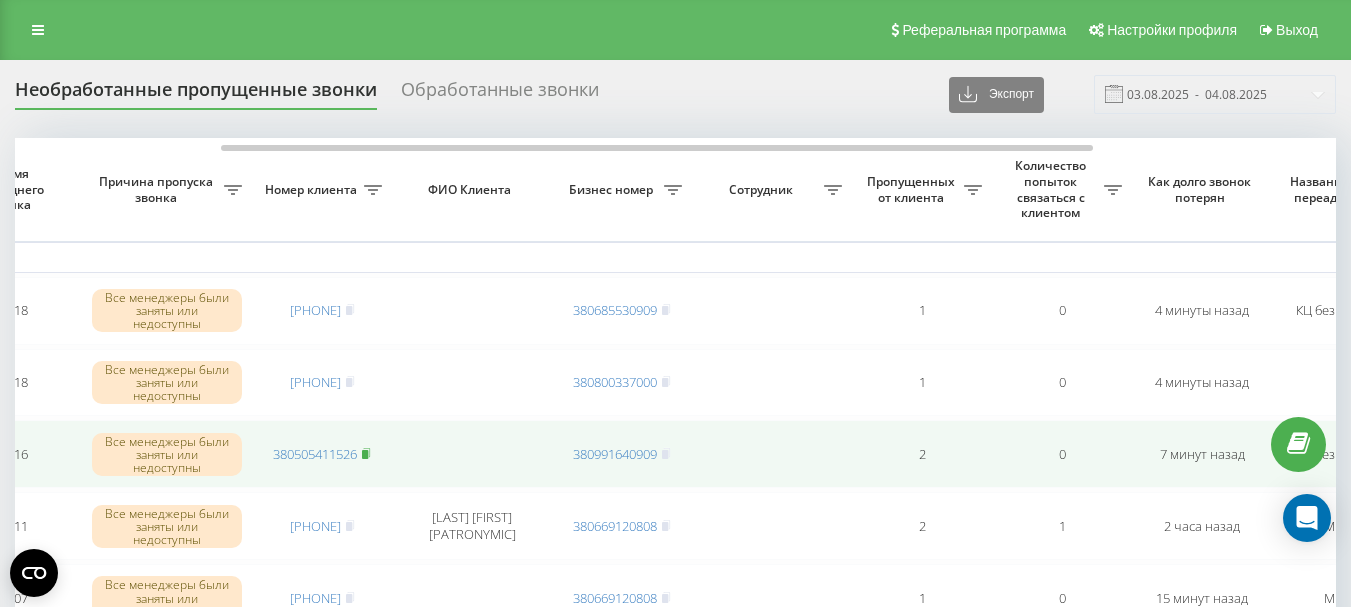 click 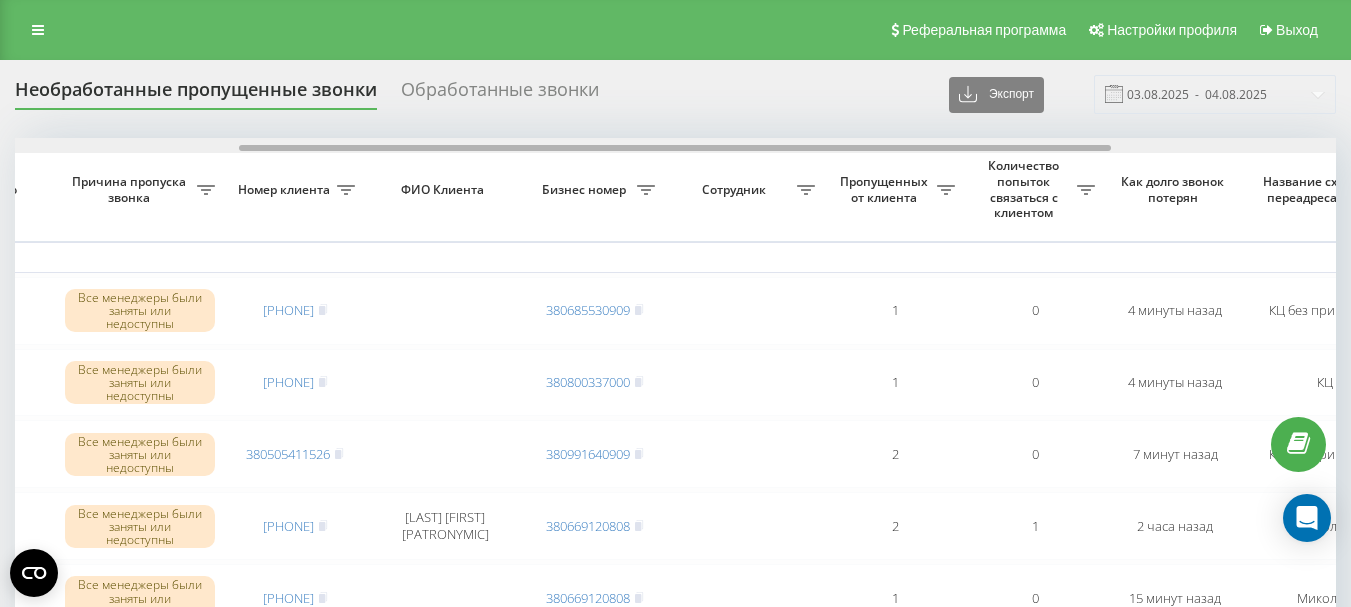 scroll, scrollTop: 0, scrollLeft: 336, axis: horizontal 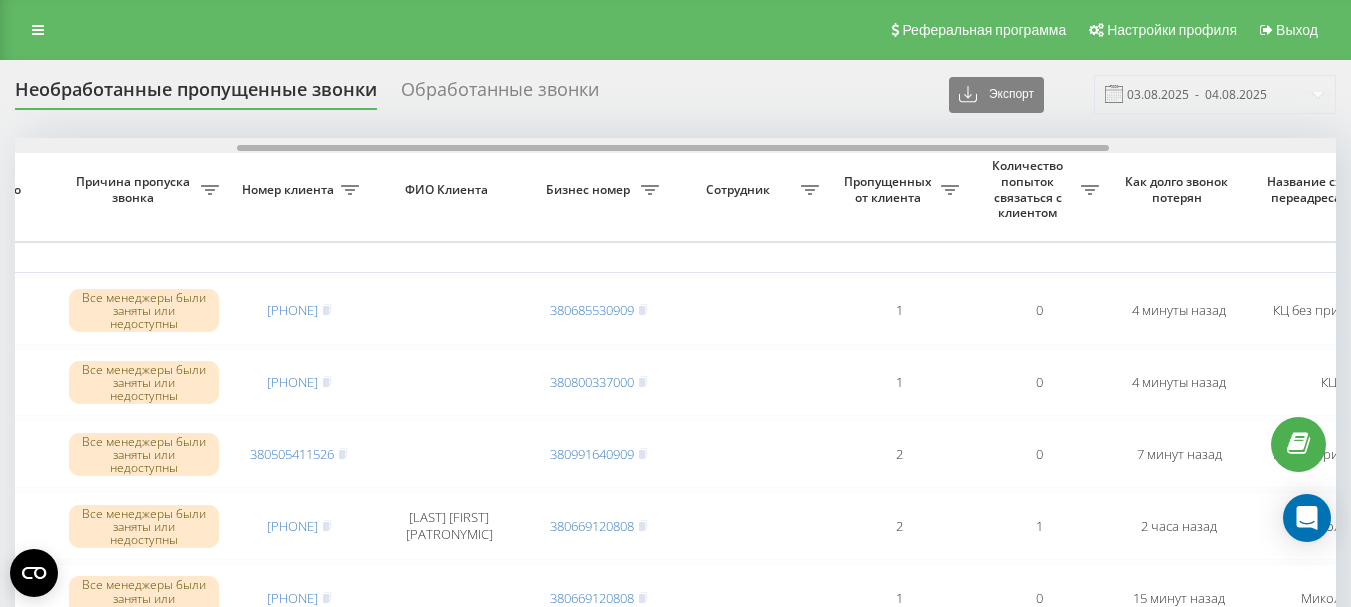 drag, startPoint x: 515, startPoint y: 149, endPoint x: 530, endPoint y: 142, distance: 16.552946 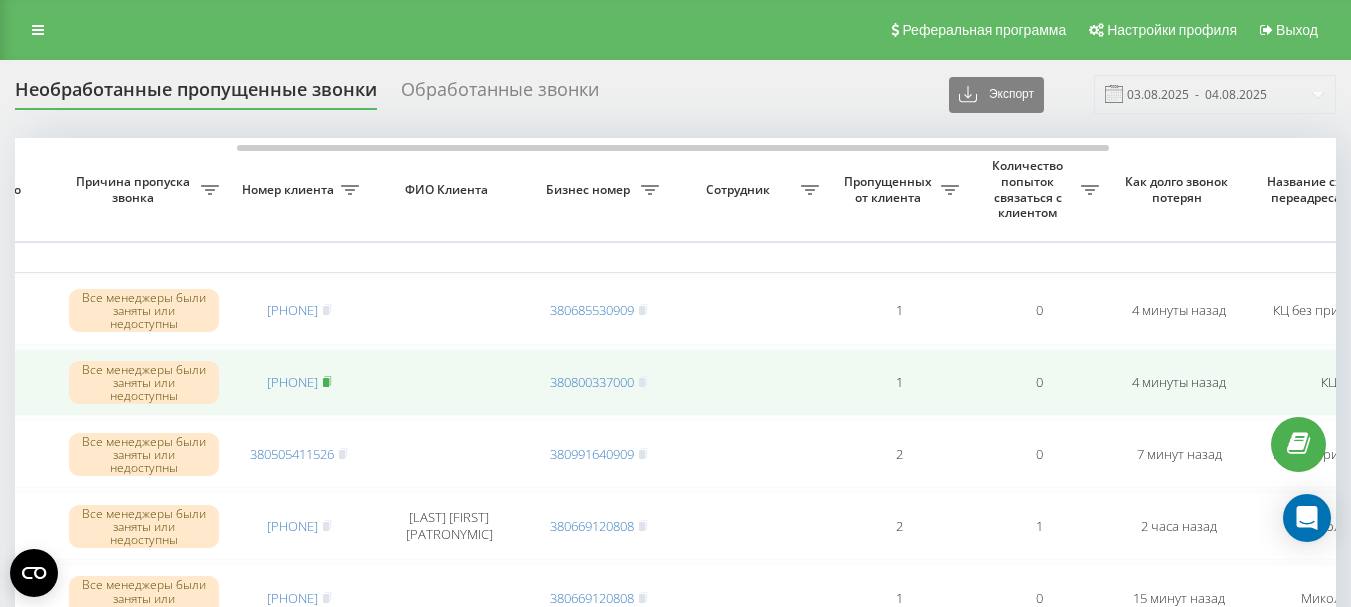click 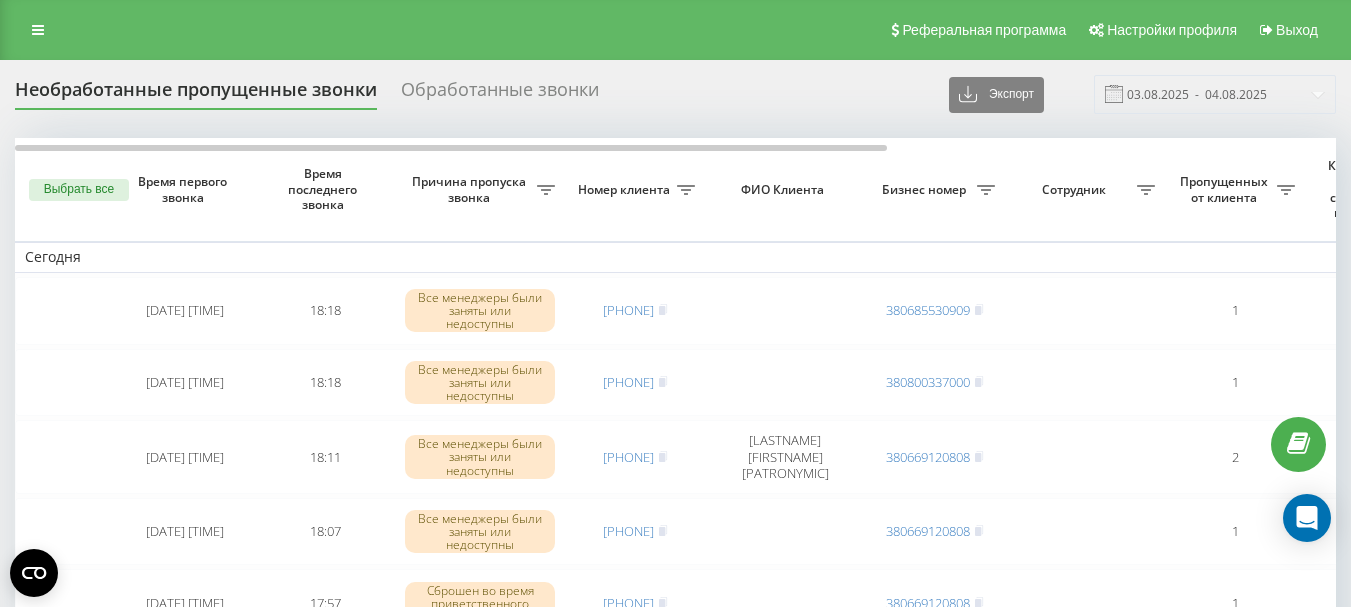 scroll, scrollTop: 0, scrollLeft: 0, axis: both 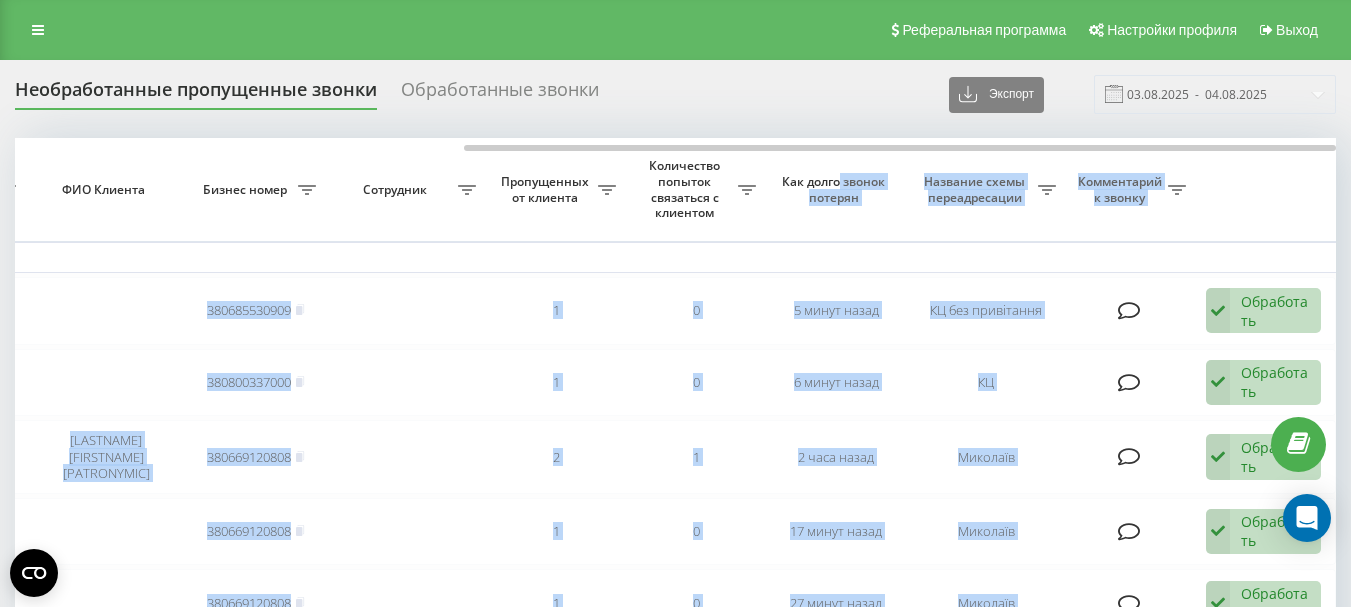 drag, startPoint x: 657, startPoint y: 143, endPoint x: 901, endPoint y: 154, distance: 244.24782 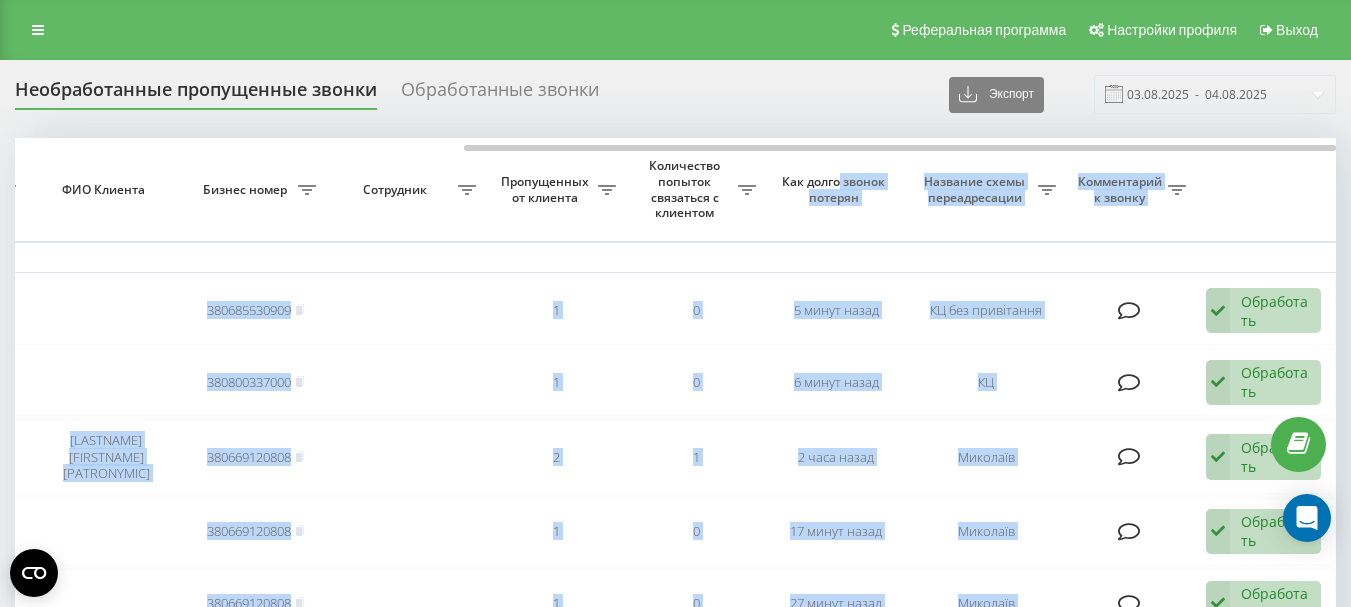 click on "Выбрать все Время первого звонка Время последнего звонка Причина пропуска звонка Номер клиента ФИО Клиента Бизнес номер Сотрудник Пропущенных от клиента Количество попыток связаться с клиентом Как долго звонок потерян Название схемы переадресации Комментарий к звонку Сегодня 2025-08-04 18:18:59 18:18 Все менеджеры были заняты или недоступны 380982974793 380685530909 1 0 5 минут назад КЦ без привітання Обработать Не удалось связаться Связался с клиентом с помощью другого канала Клиент перезвонил сам с другого номера Другой вариант 2025-08-04 18:18:34 18:18 380982324993 380800337000 1 0 КЦ 18:11 2 1 18:07" at bounding box center [675, 1178] 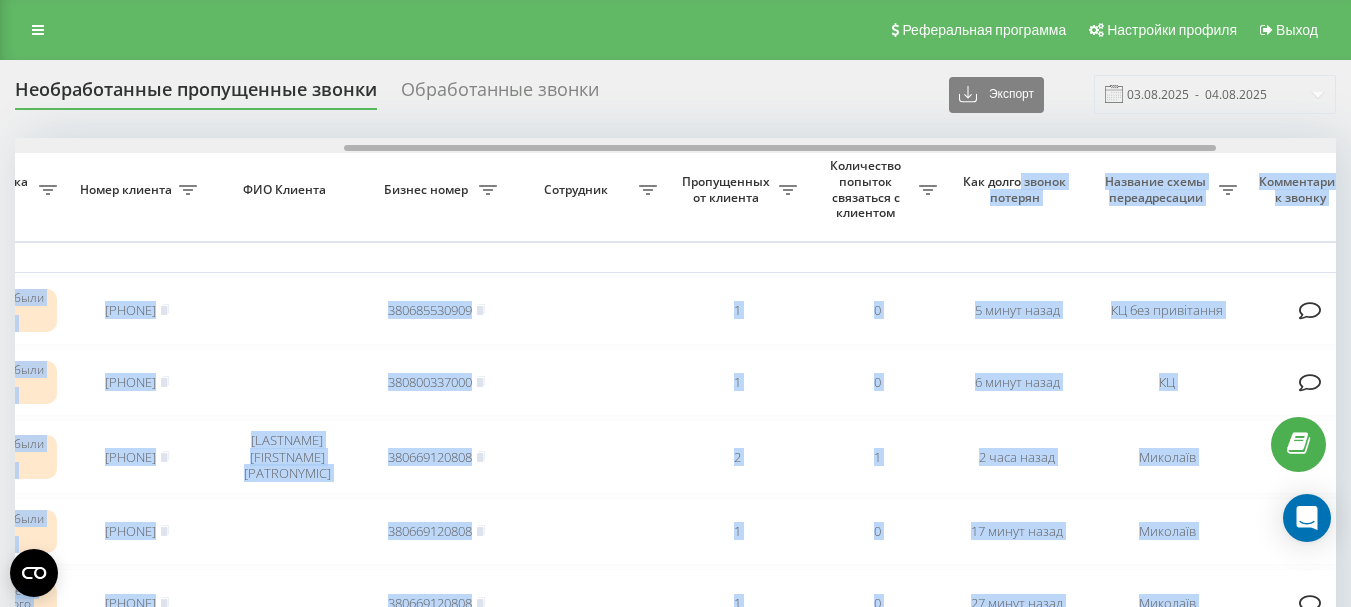 drag, startPoint x: 865, startPoint y: 146, endPoint x: 743, endPoint y: 147, distance: 122.0041 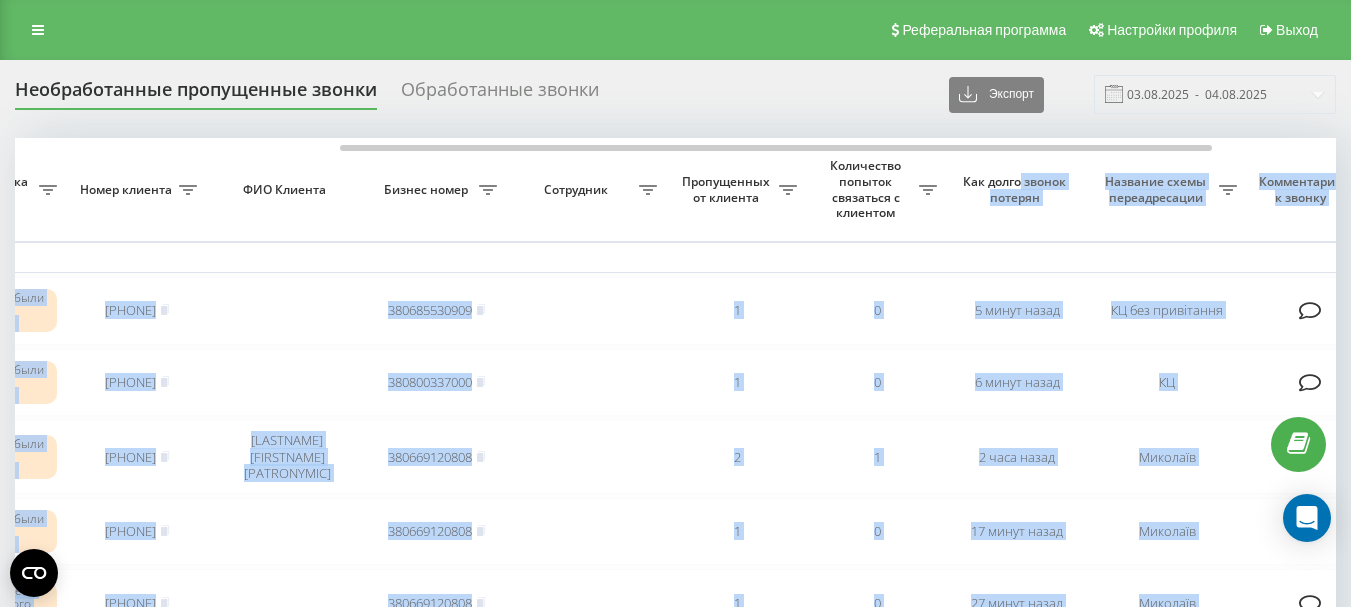 scroll, scrollTop: 0, scrollLeft: 496, axis: horizontal 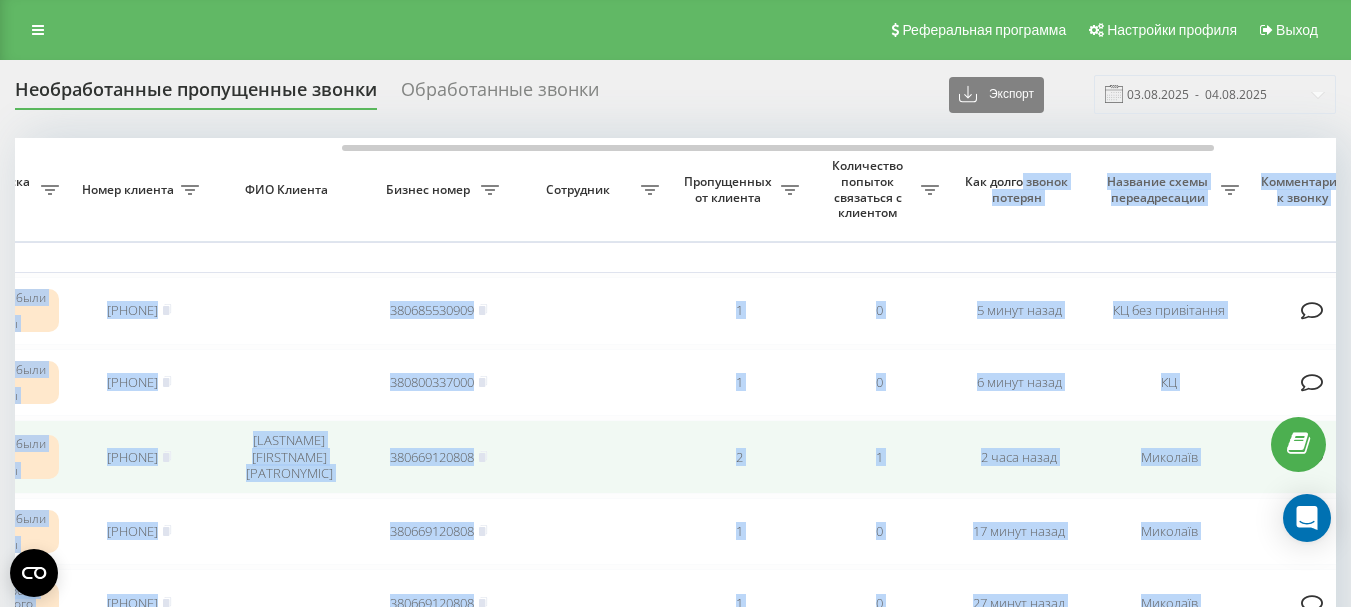 click on "2" at bounding box center (739, 456) 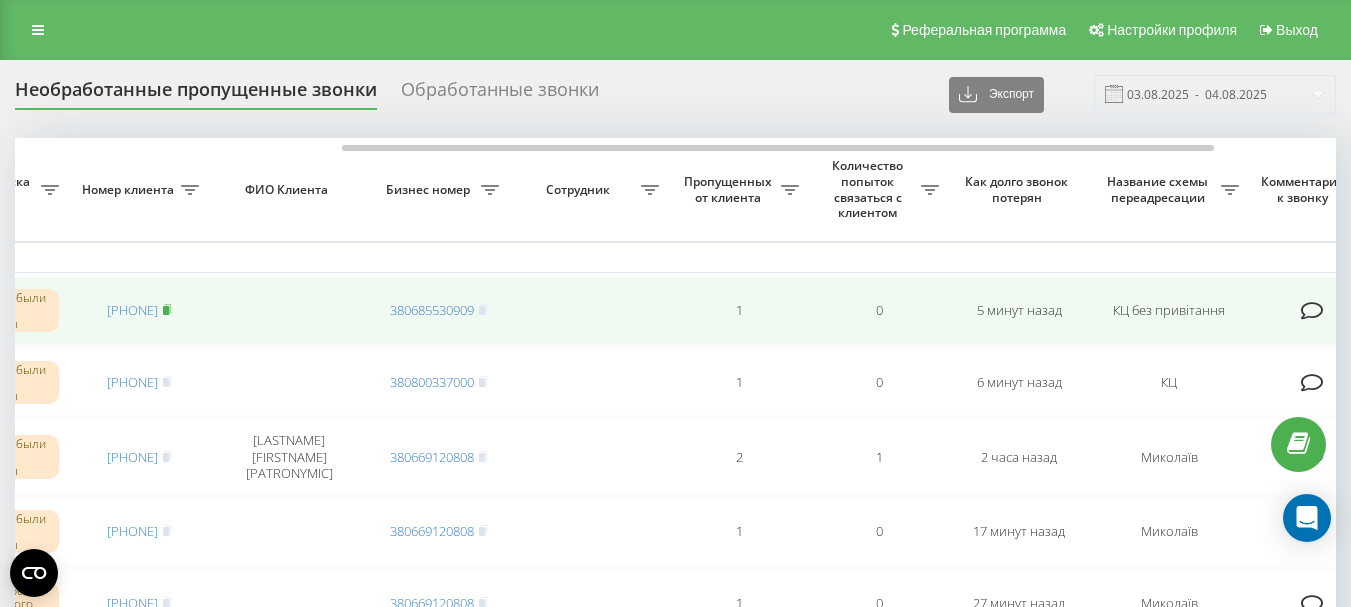 click 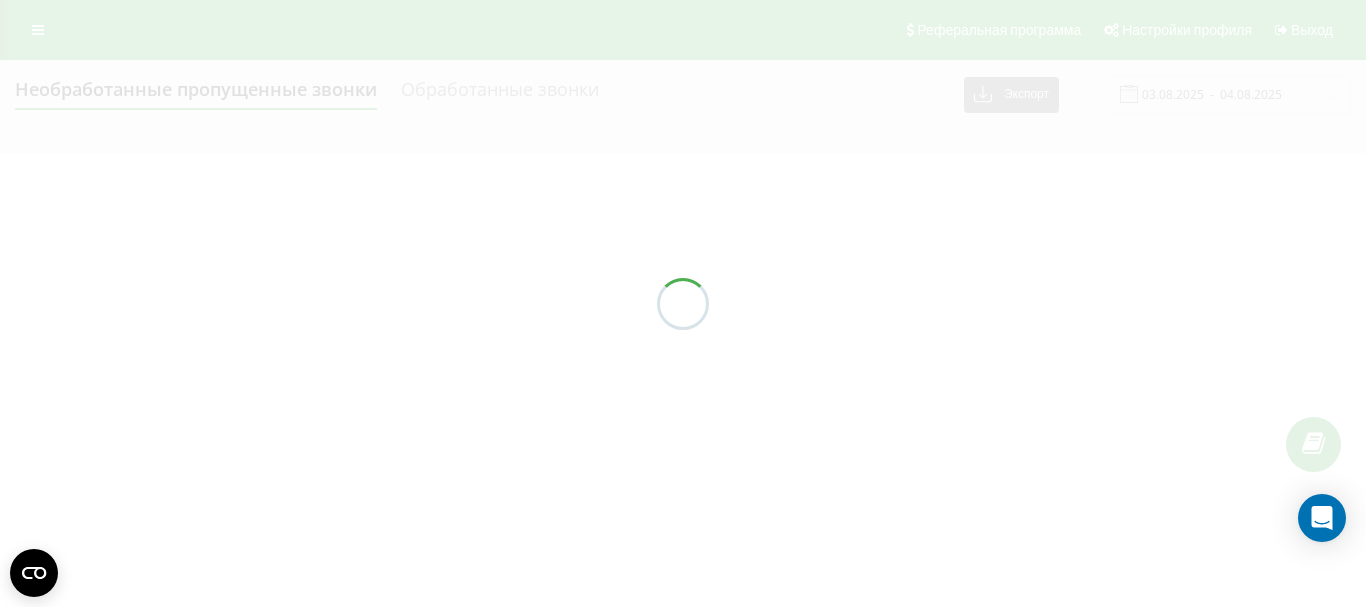 scroll, scrollTop: 0, scrollLeft: 0, axis: both 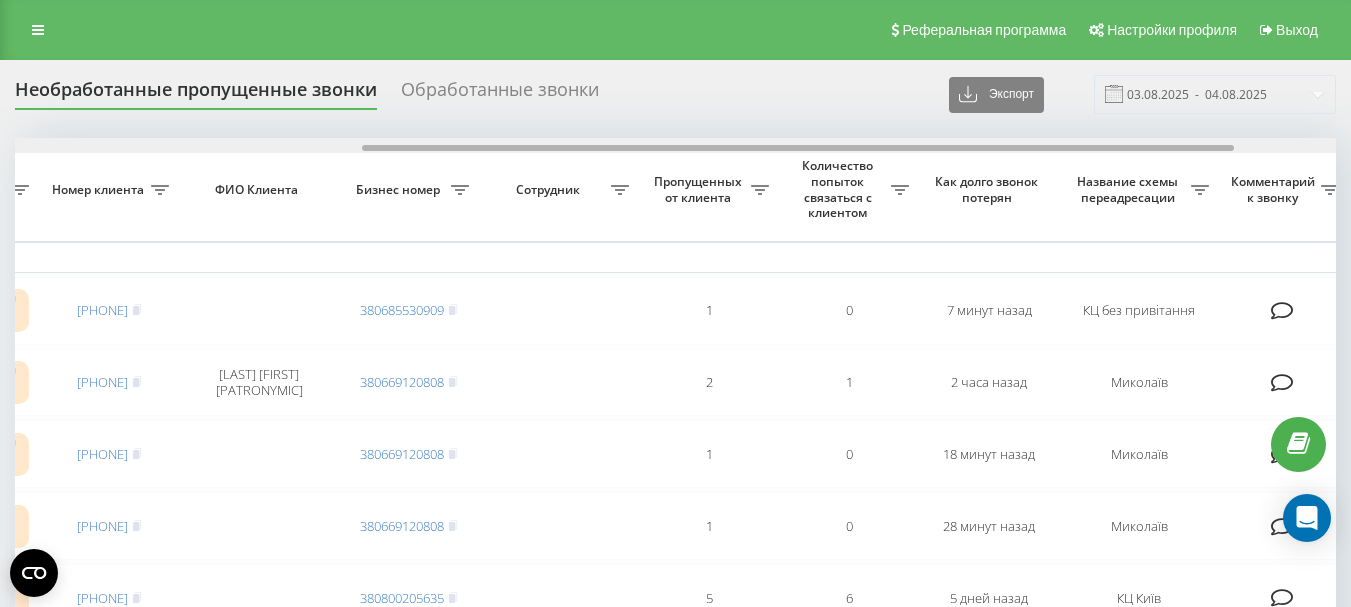 drag, startPoint x: 591, startPoint y: 146, endPoint x: 928, endPoint y: 147, distance: 337.0015 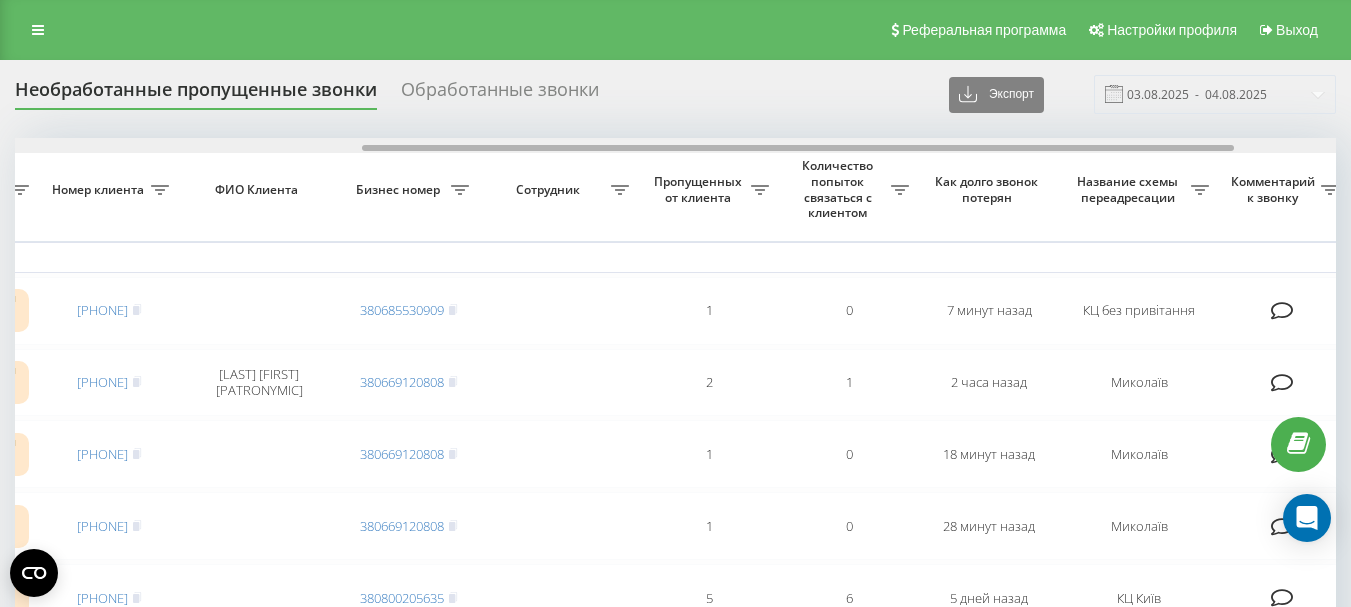 click at bounding box center (798, 148) 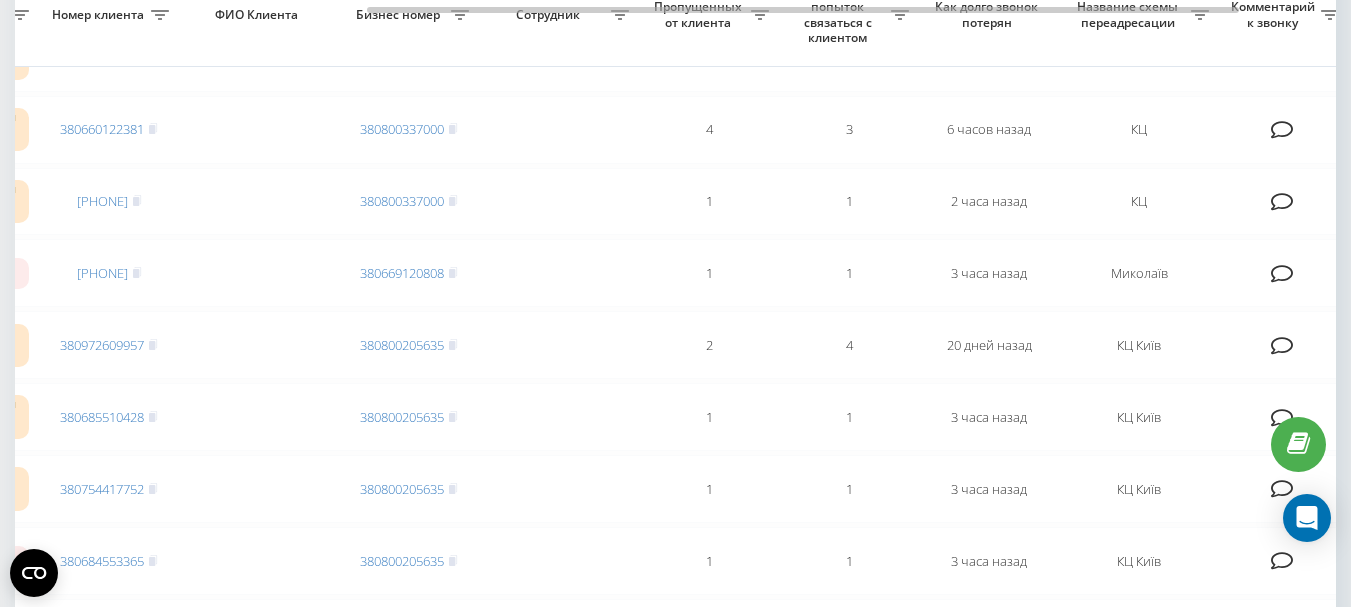 scroll, scrollTop: 800, scrollLeft: 0, axis: vertical 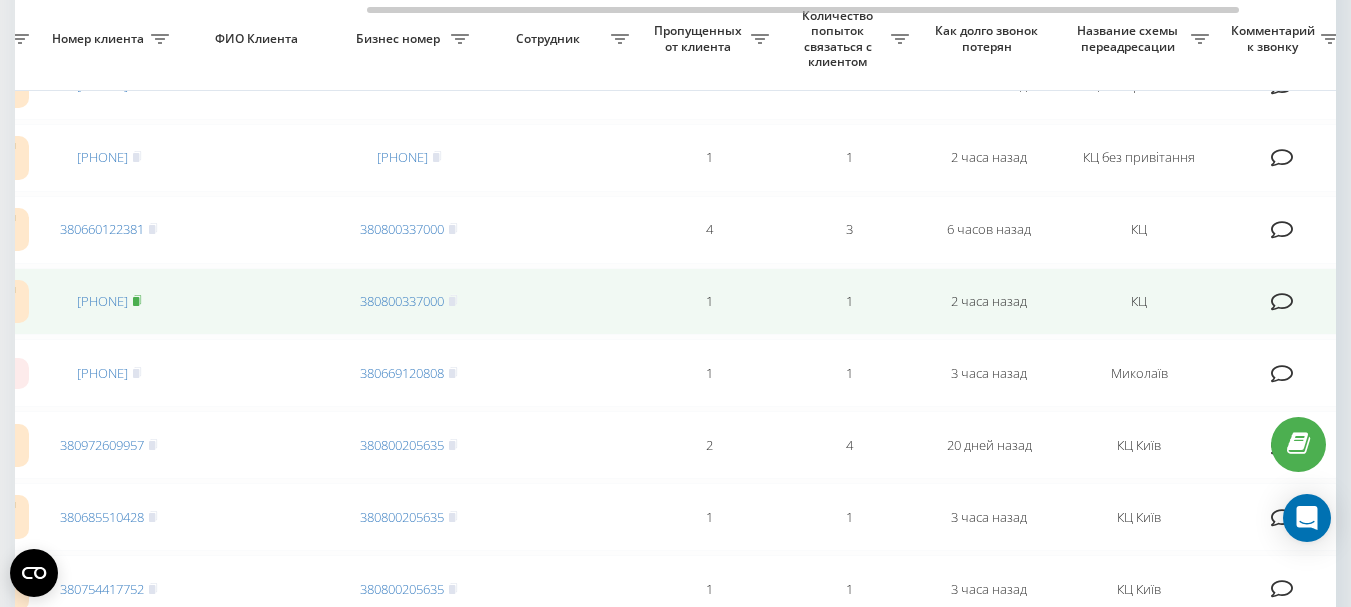 click 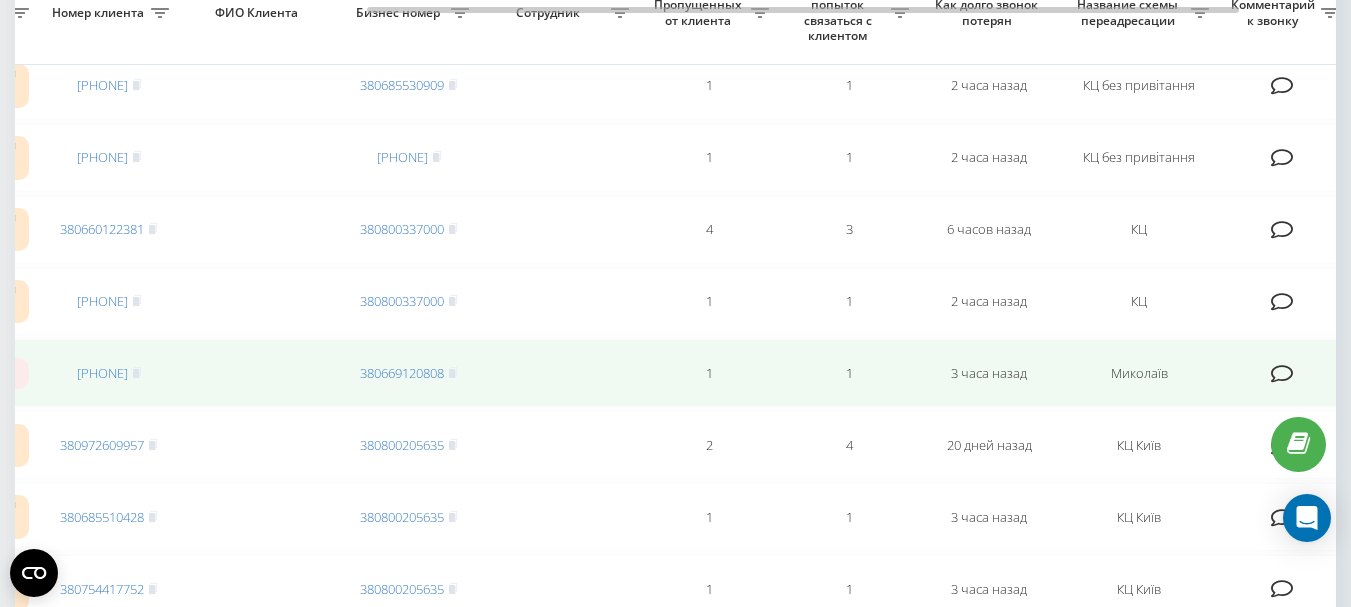 scroll, scrollTop: 700, scrollLeft: 0, axis: vertical 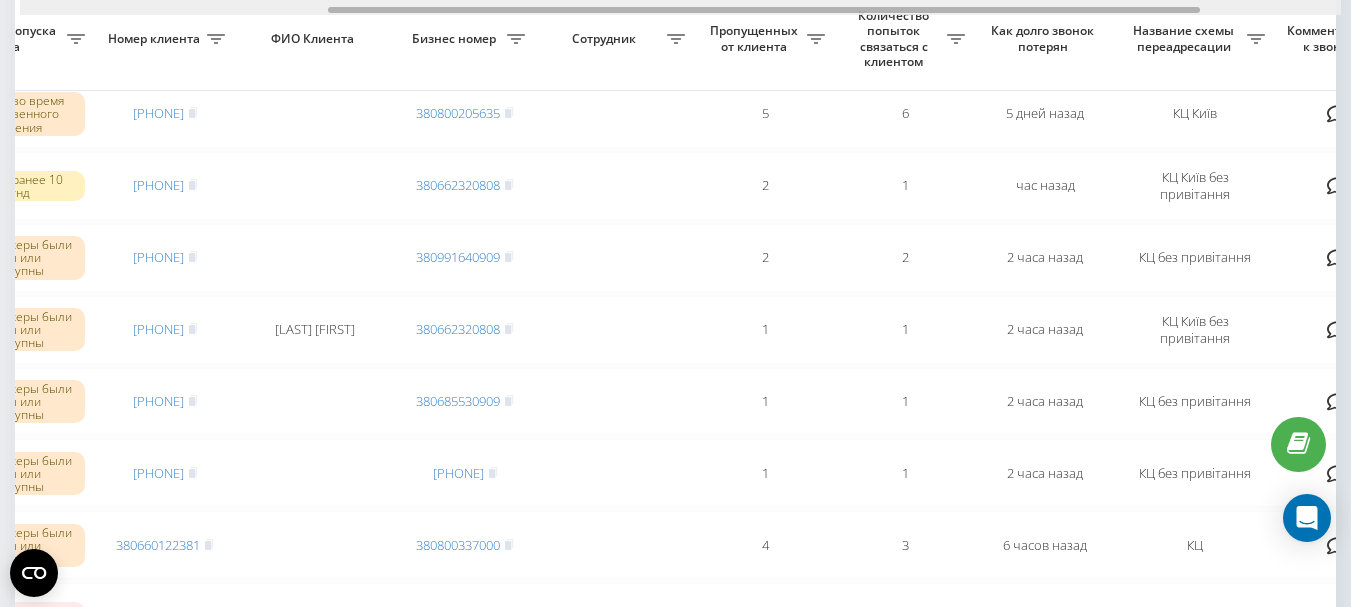 drag, startPoint x: 701, startPoint y: 10, endPoint x: 1012, endPoint y: 47, distance: 313.19324 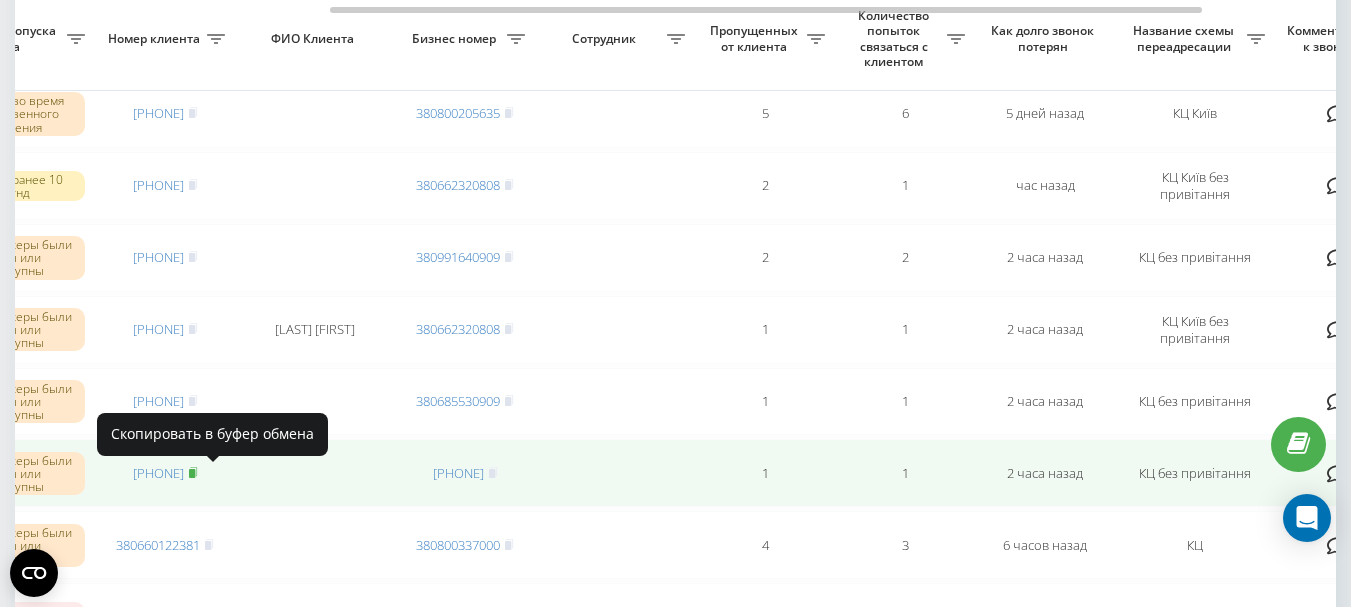 click 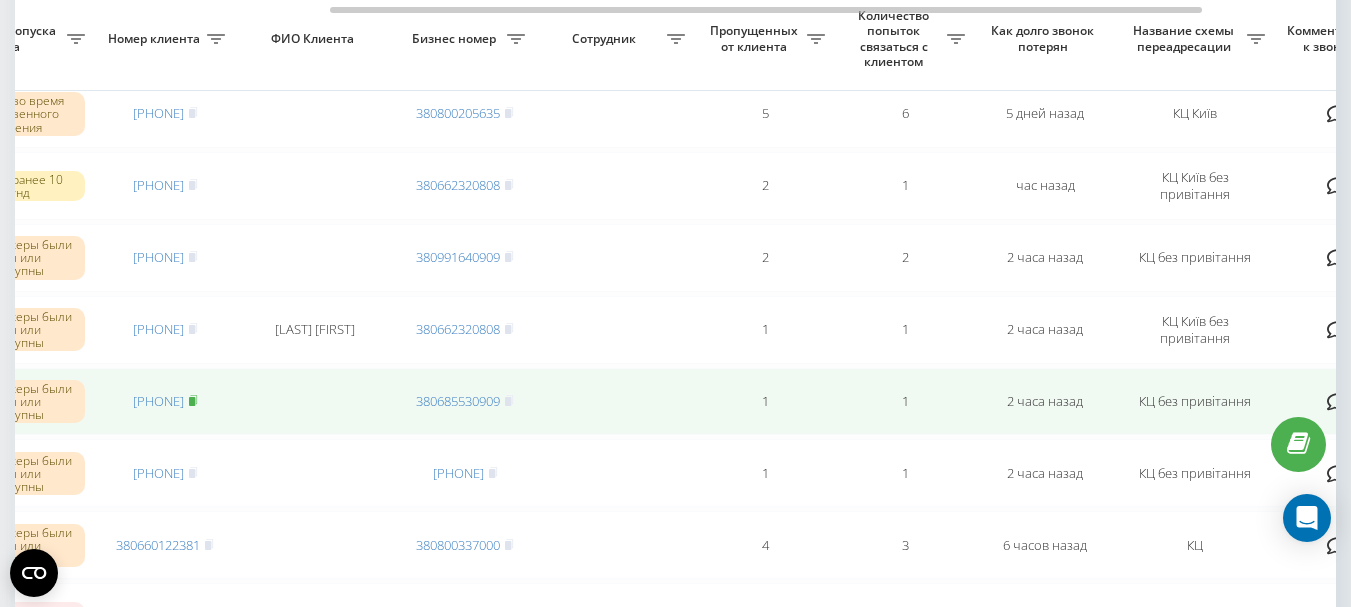 click 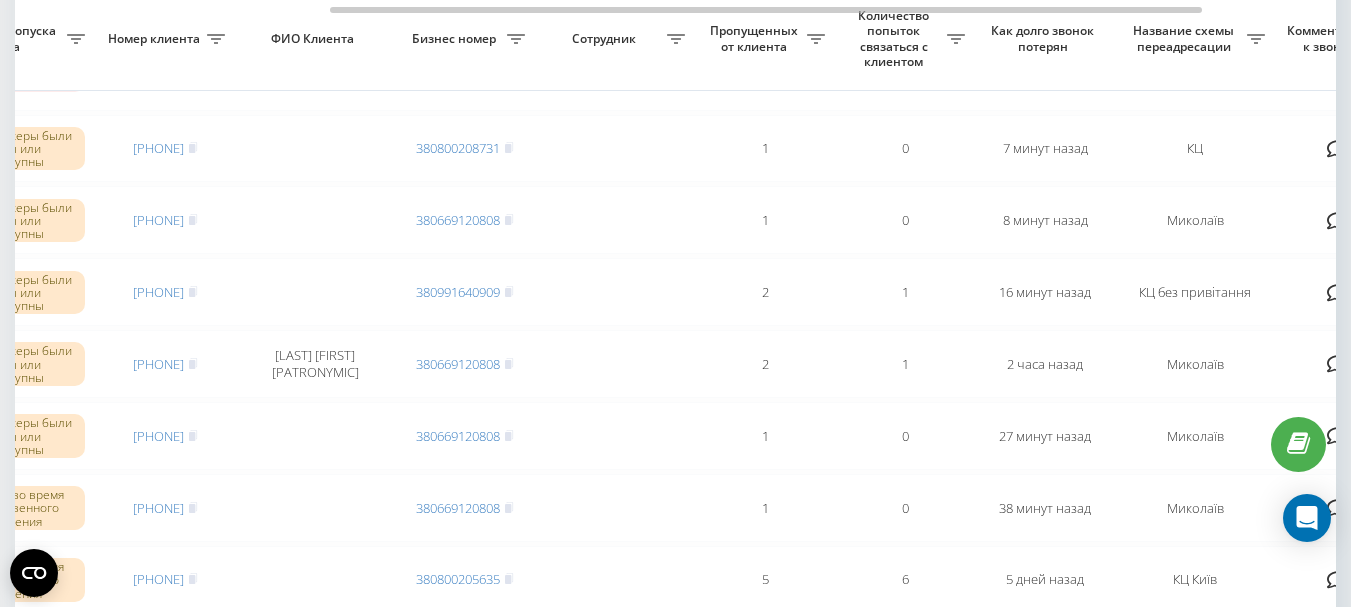 scroll, scrollTop: 200, scrollLeft: 0, axis: vertical 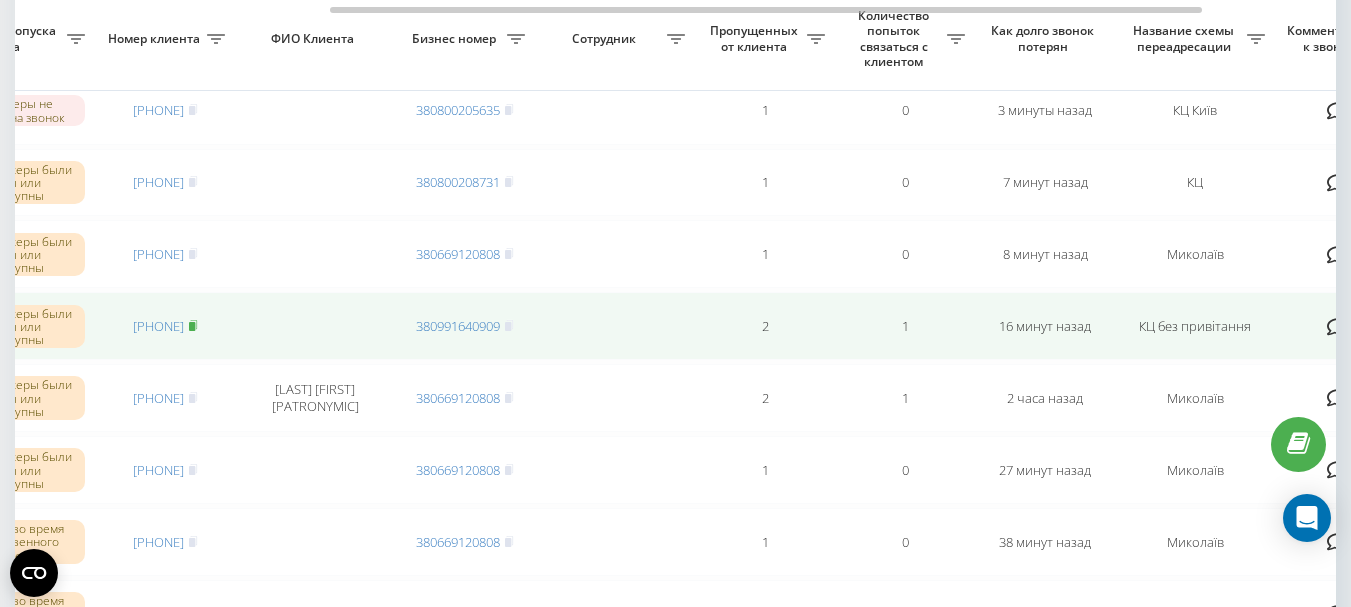click 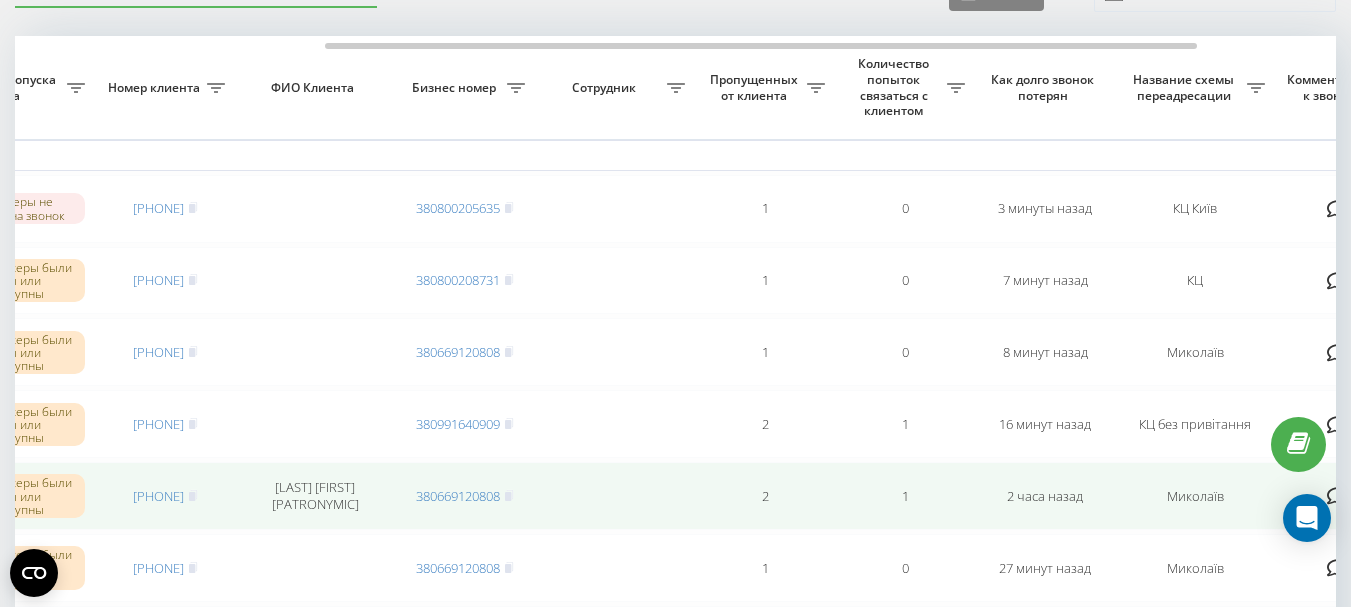 scroll, scrollTop: 100, scrollLeft: 0, axis: vertical 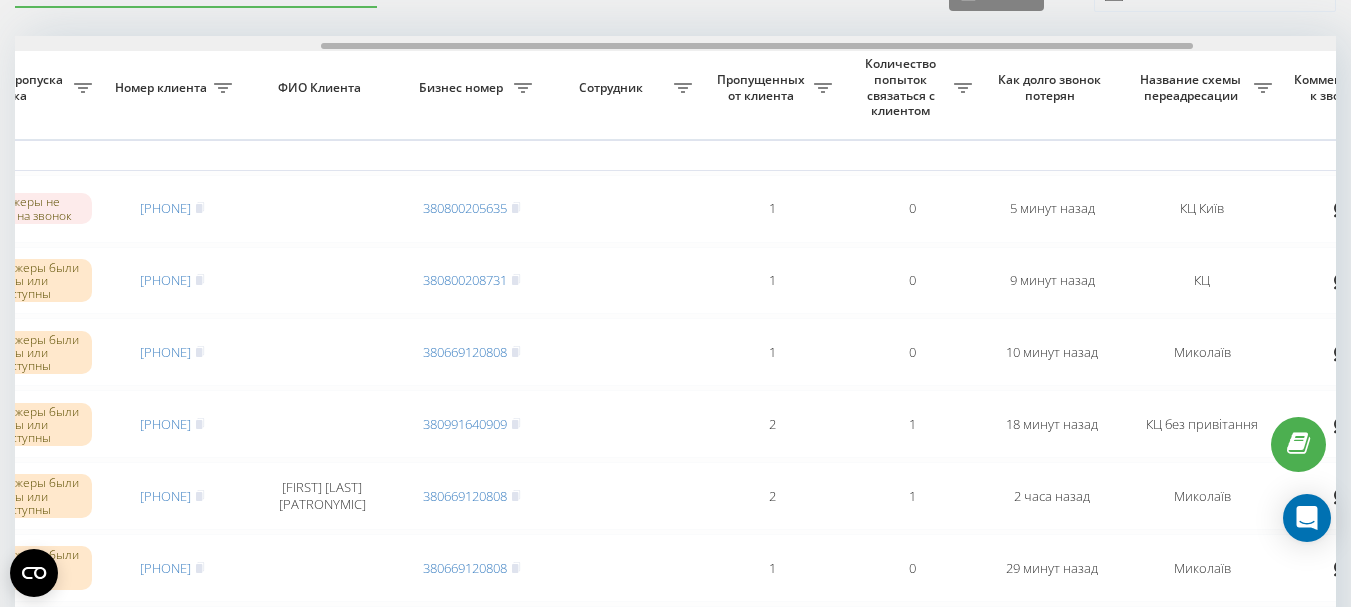 drag, startPoint x: 452, startPoint y: 43, endPoint x: 758, endPoint y: 47, distance: 306.02615 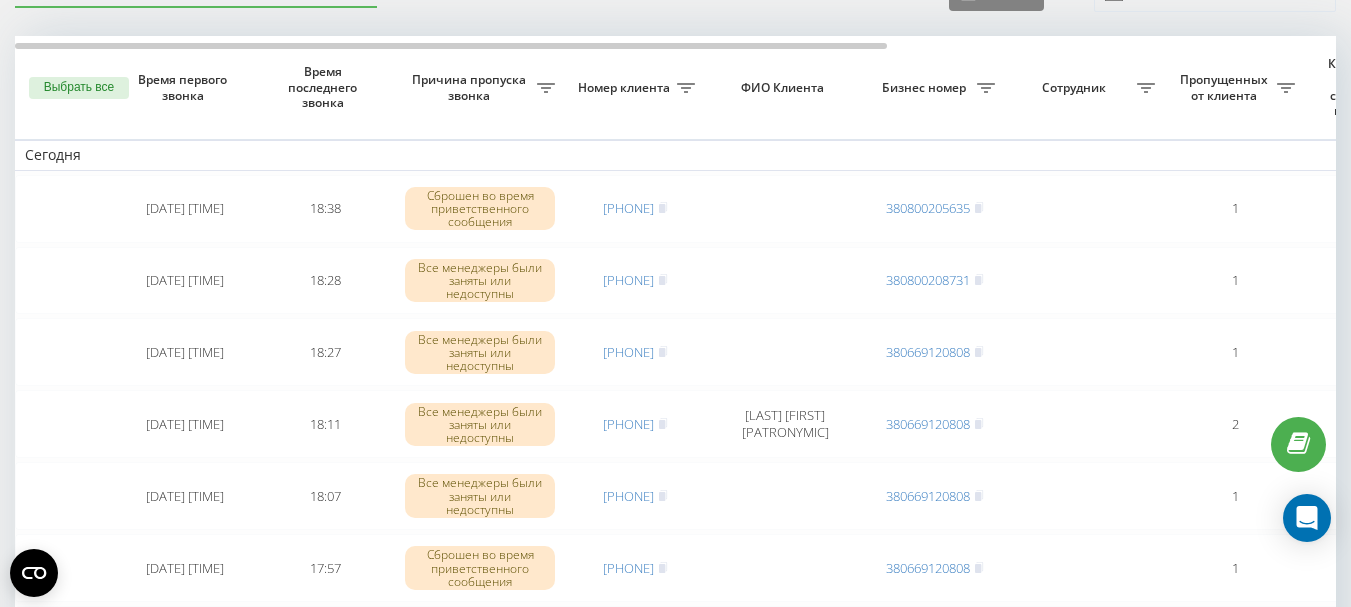 scroll, scrollTop: 102, scrollLeft: 0, axis: vertical 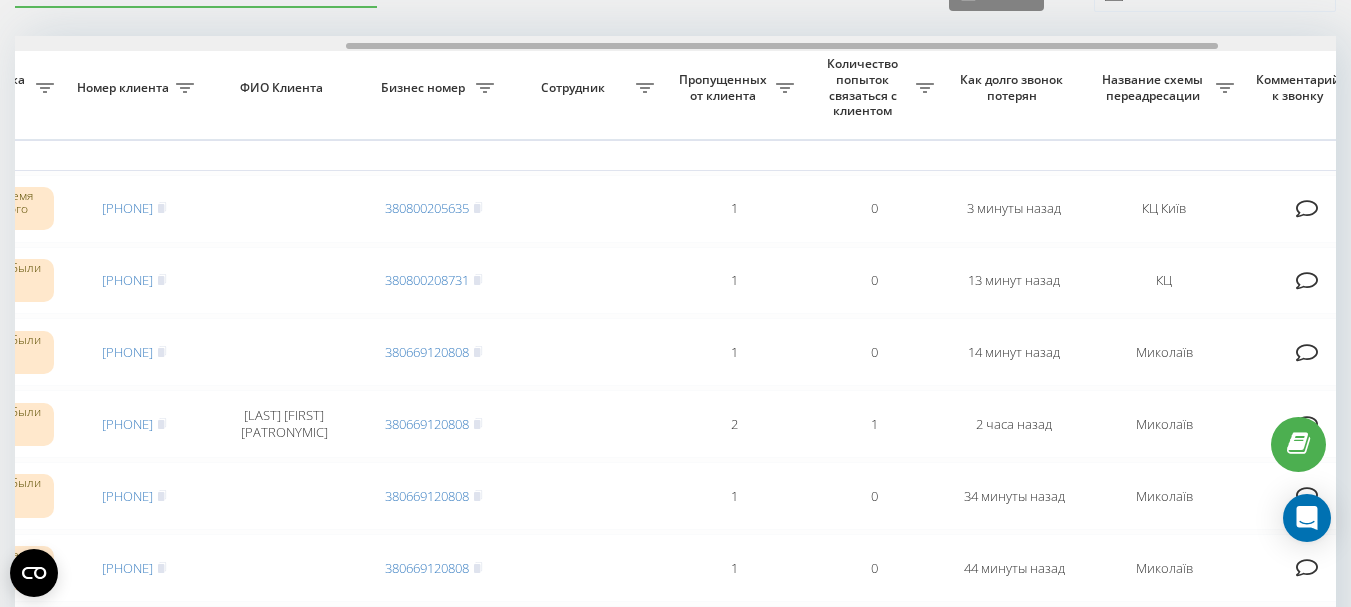 drag, startPoint x: 549, startPoint y: 48, endPoint x: 880, endPoint y: 68, distance: 331.60367 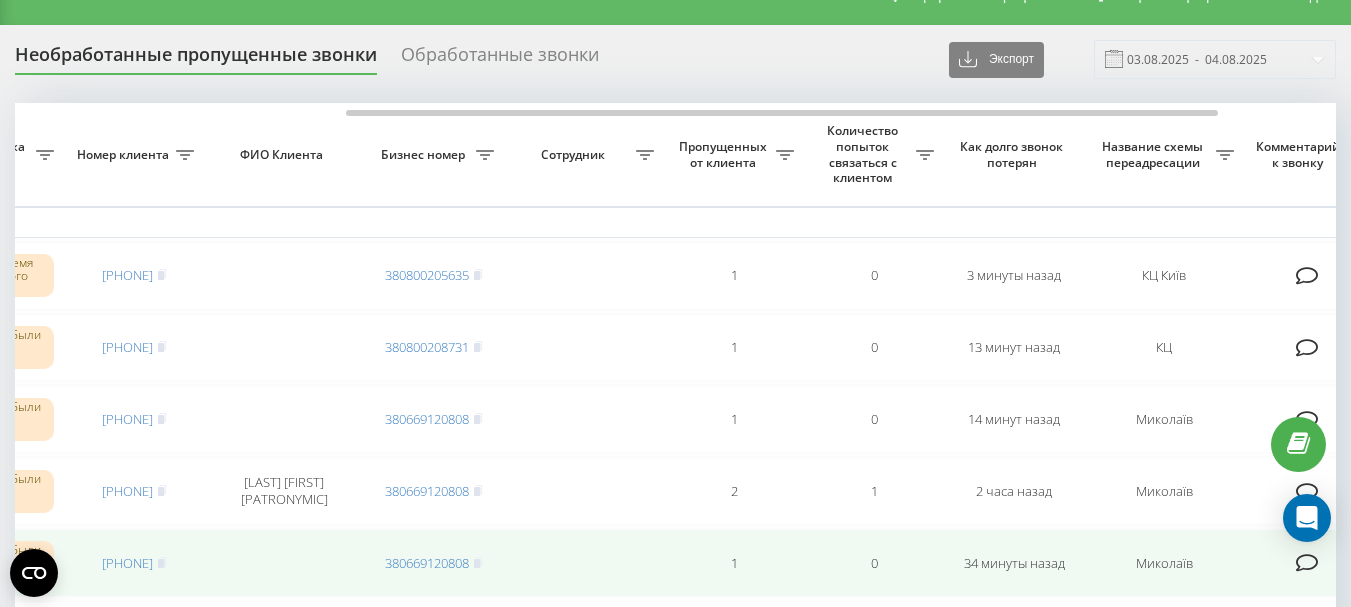 scroll, scrollTop: 2, scrollLeft: 0, axis: vertical 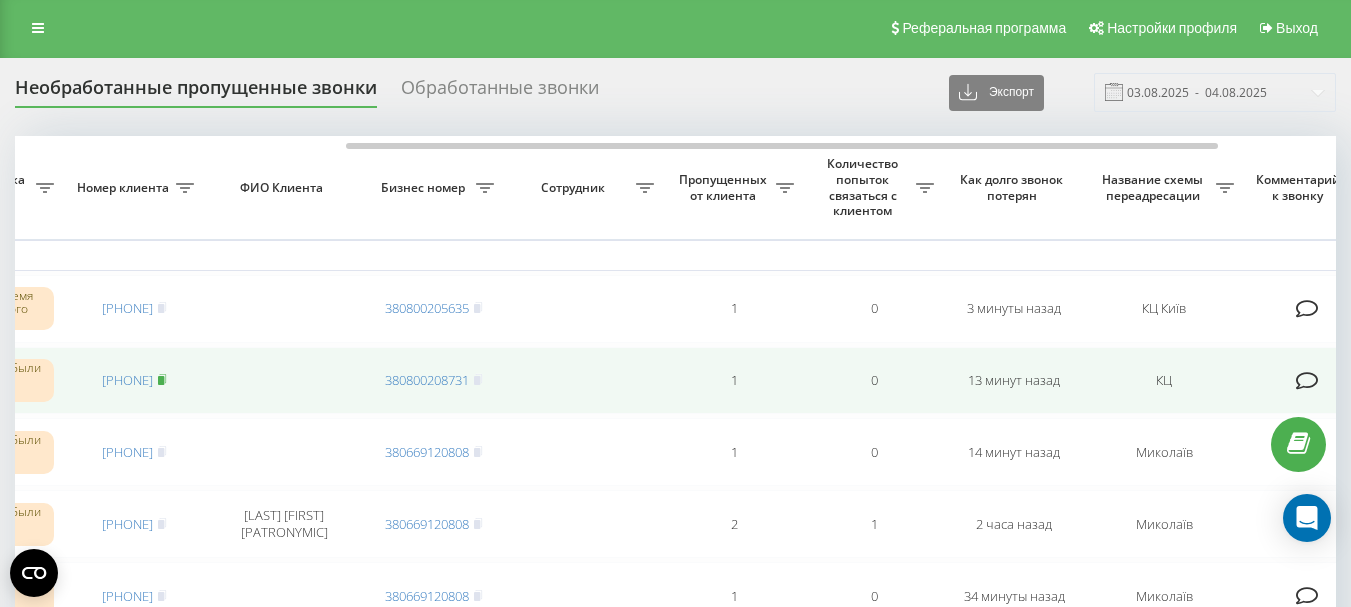 click 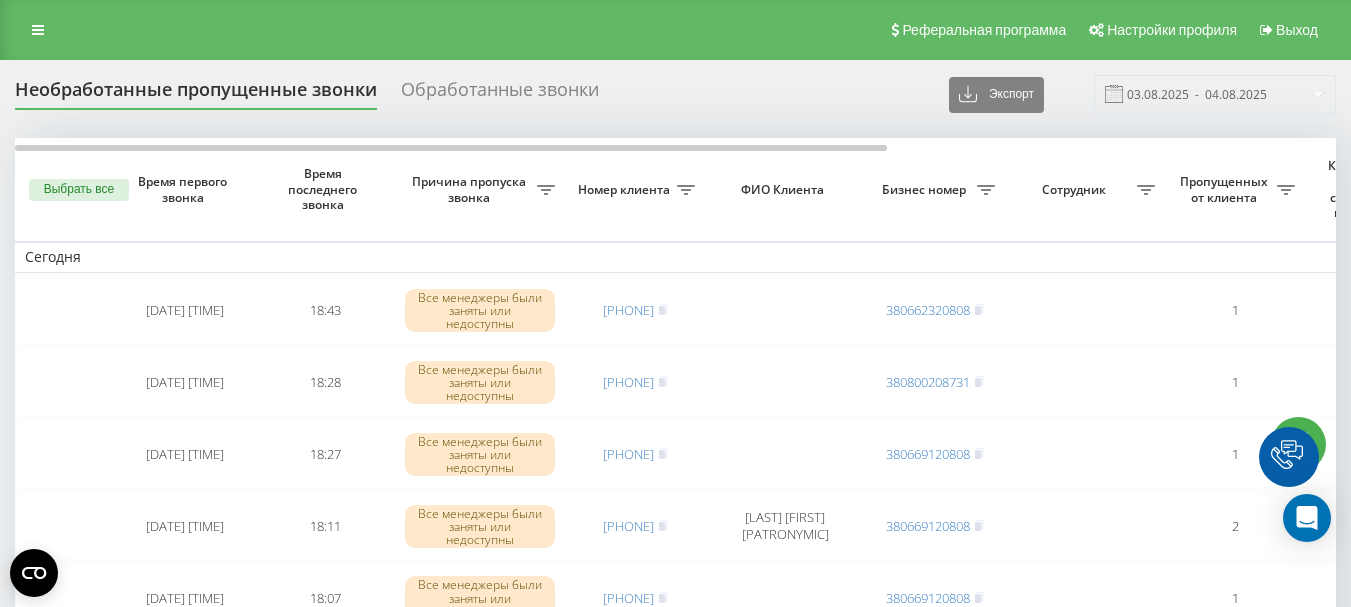 scroll, scrollTop: 2, scrollLeft: 0, axis: vertical 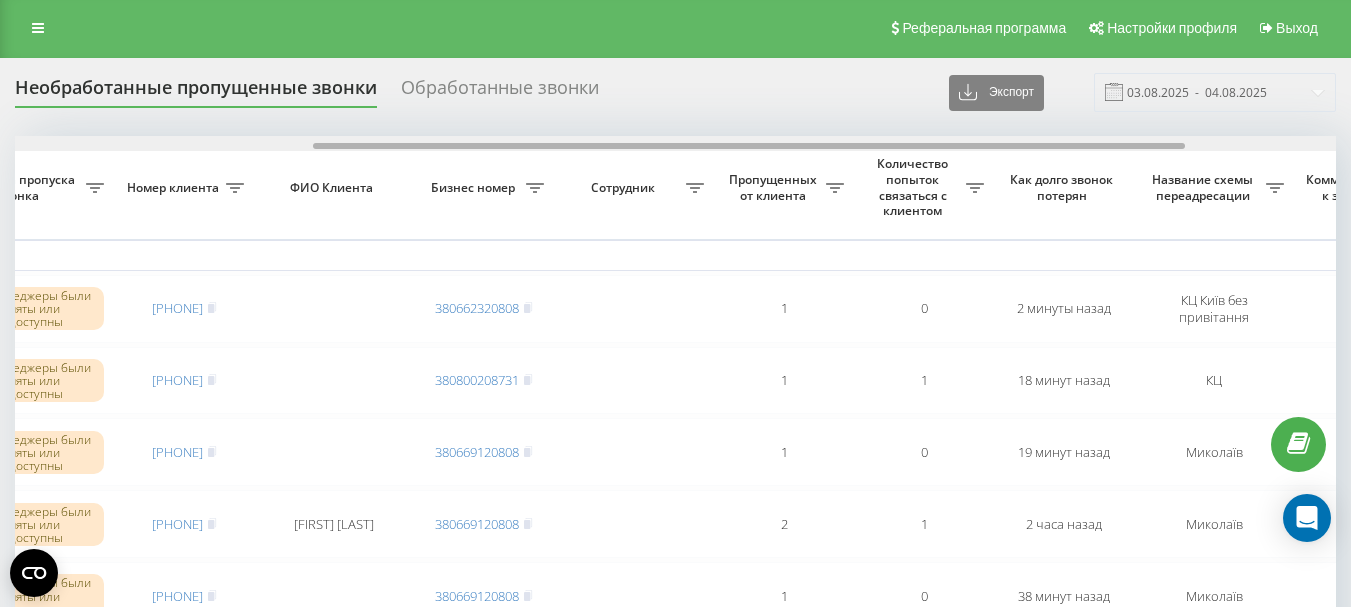 drag, startPoint x: 595, startPoint y: 146, endPoint x: 893, endPoint y: 145, distance: 298.00168 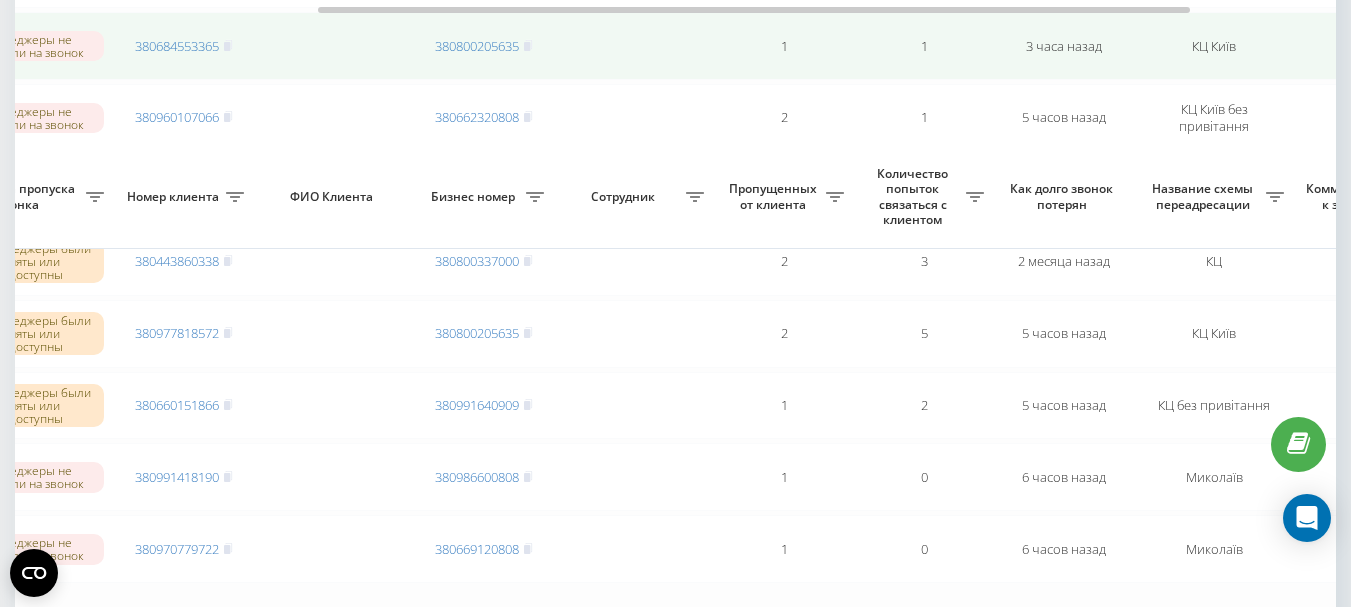 scroll, scrollTop: 1702, scrollLeft: 0, axis: vertical 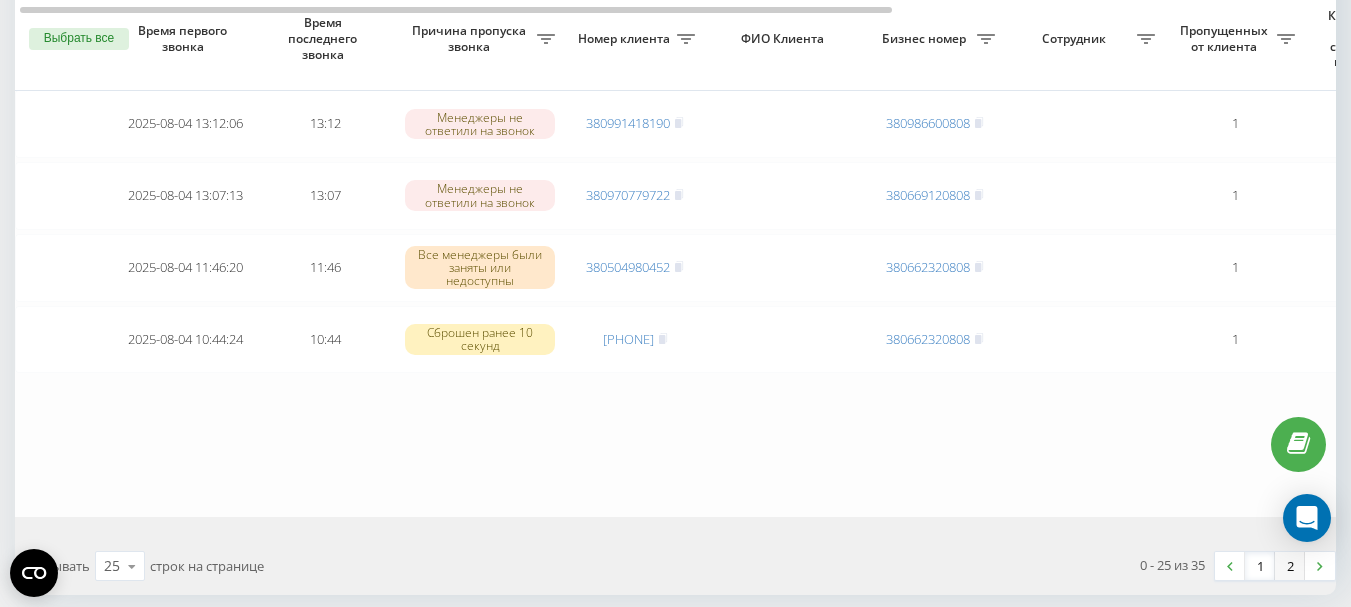 click on "2" at bounding box center (1290, 566) 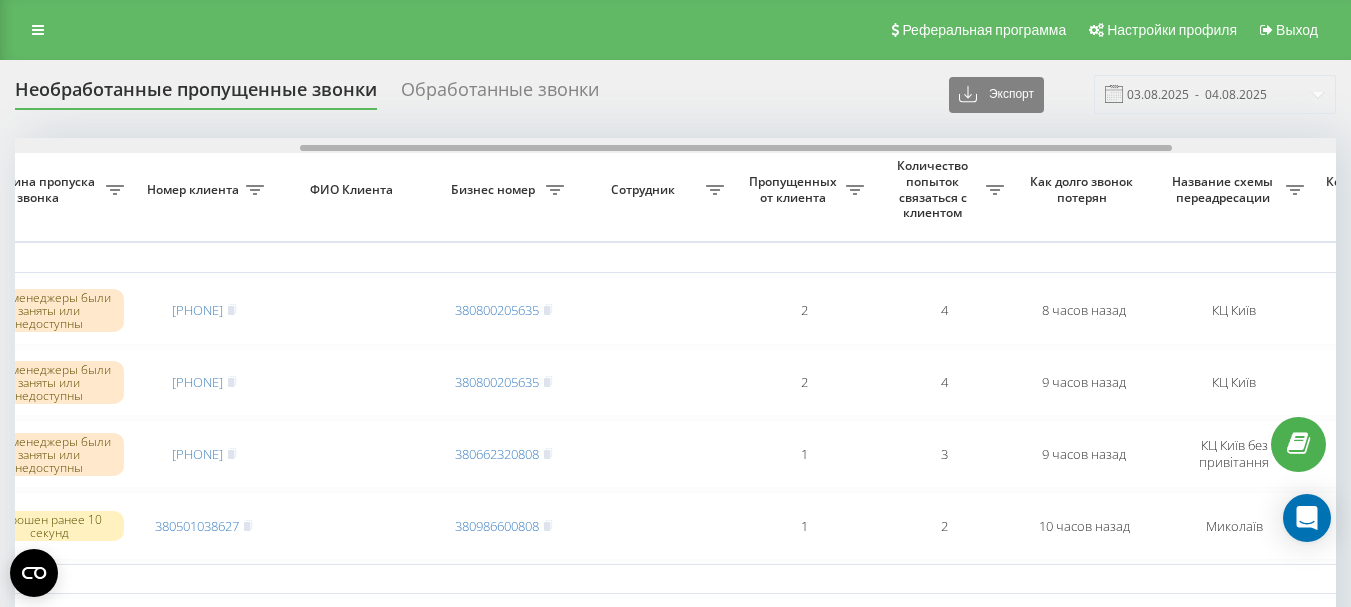 drag, startPoint x: 622, startPoint y: 150, endPoint x: 908, endPoint y: 175, distance: 287.09058 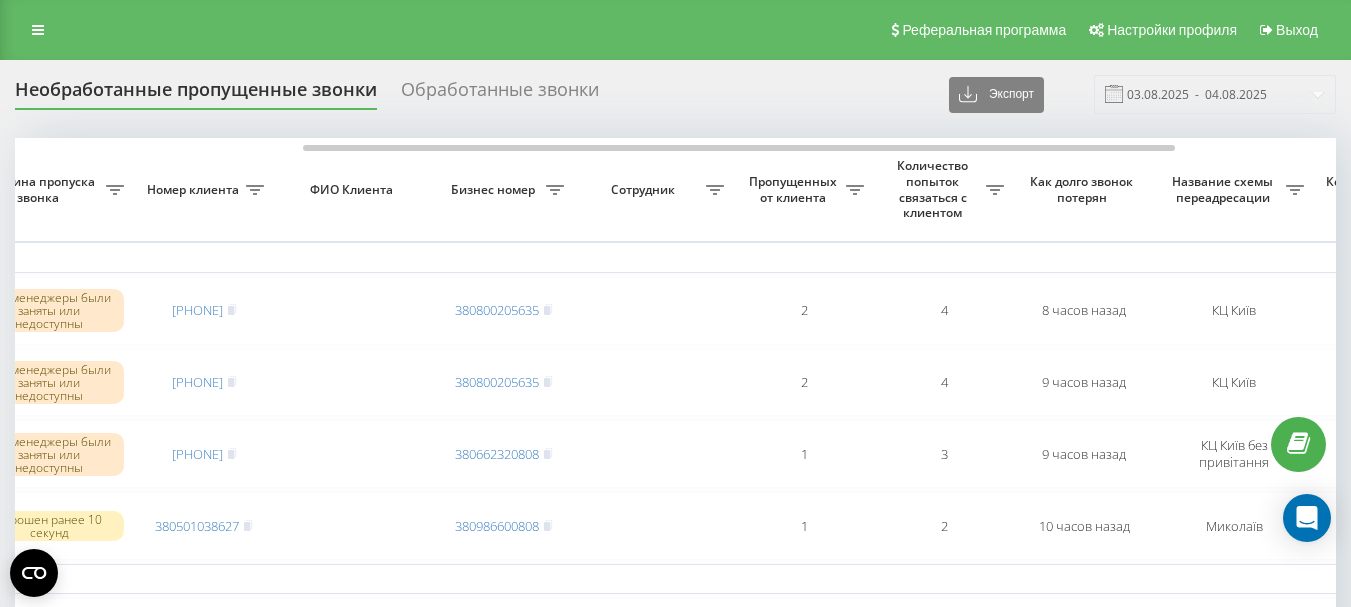 scroll, scrollTop: 0, scrollLeft: 433, axis: horizontal 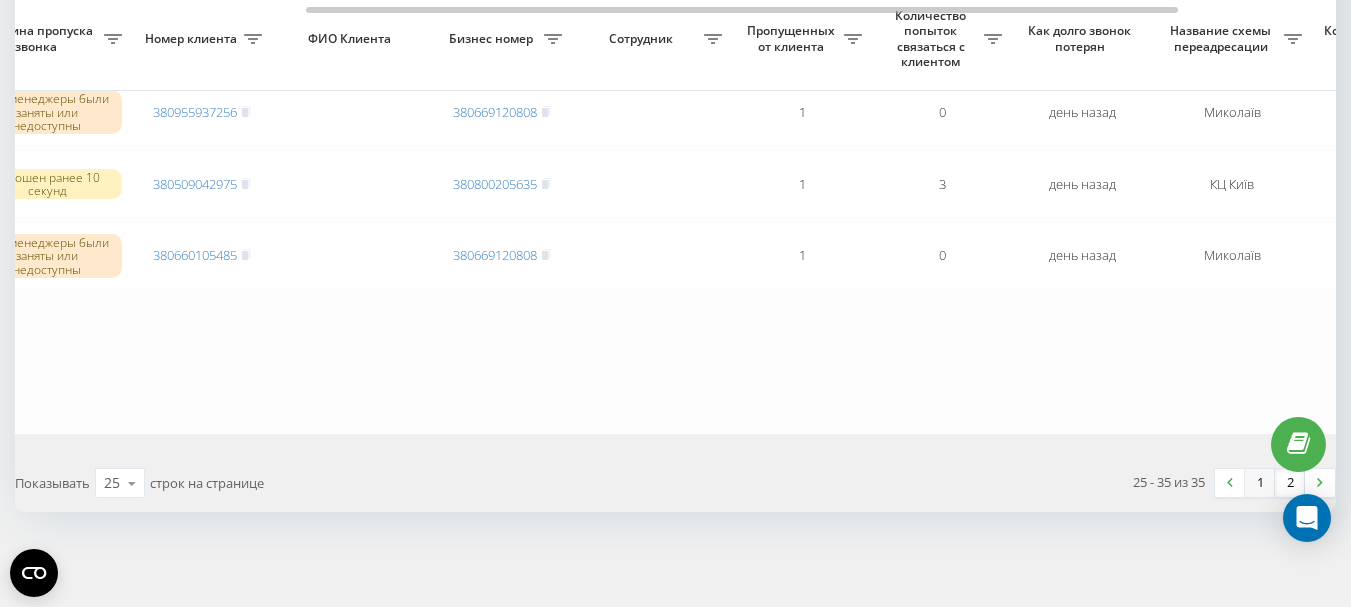 click on "1" at bounding box center (1260, 483) 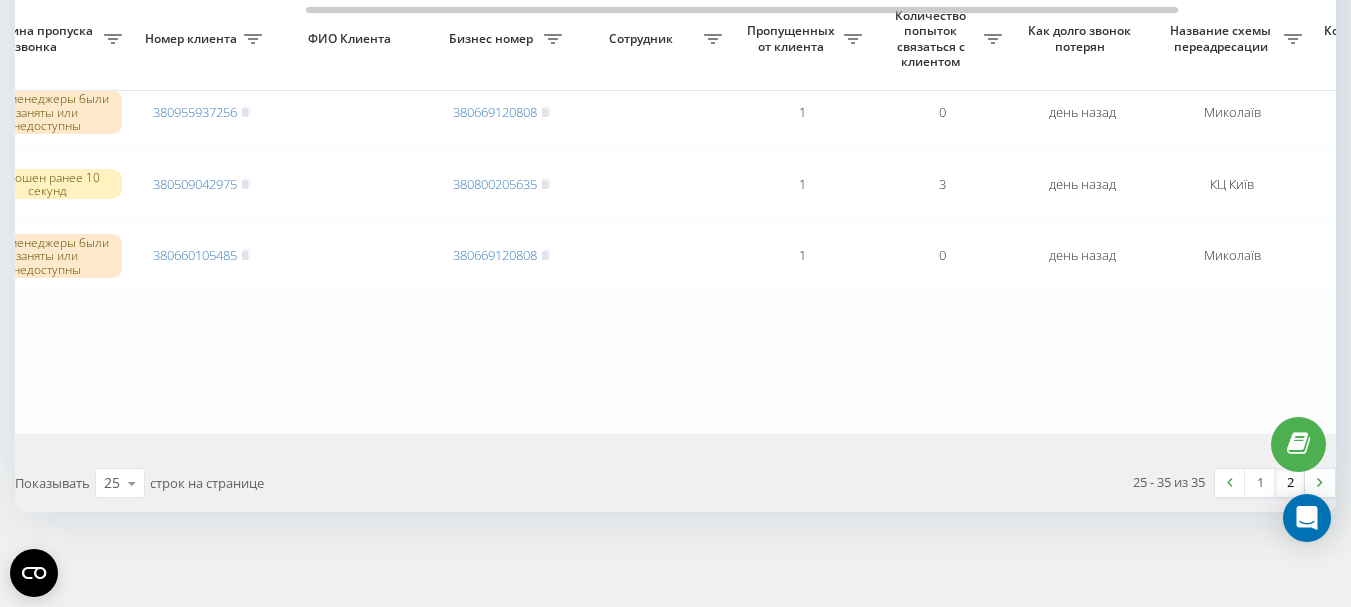 scroll, scrollTop: 0, scrollLeft: 0, axis: both 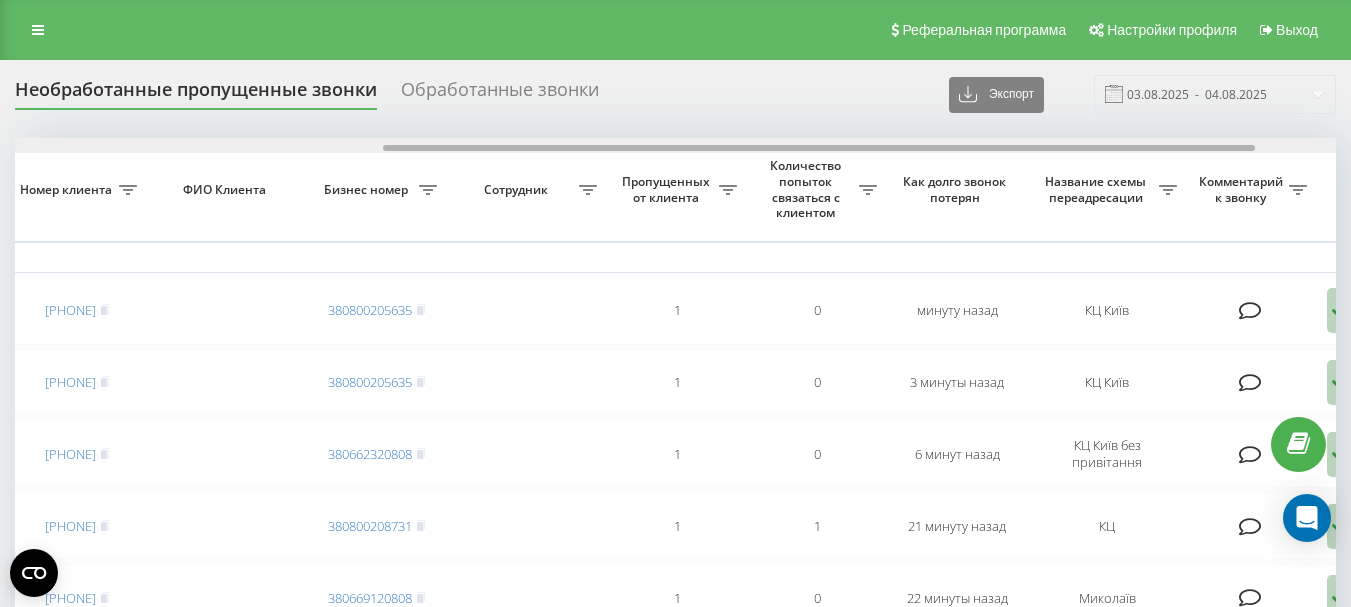 drag, startPoint x: 661, startPoint y: 148, endPoint x: 1030, endPoint y: 149, distance: 369.00134 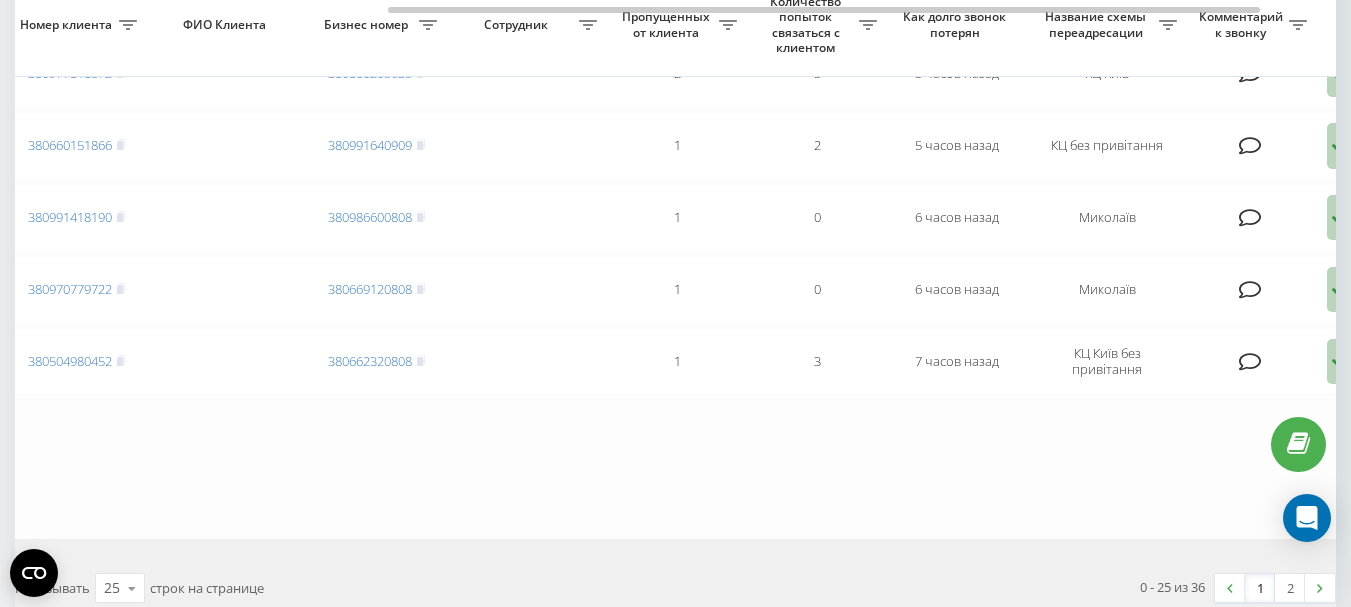 scroll, scrollTop: 1580, scrollLeft: 0, axis: vertical 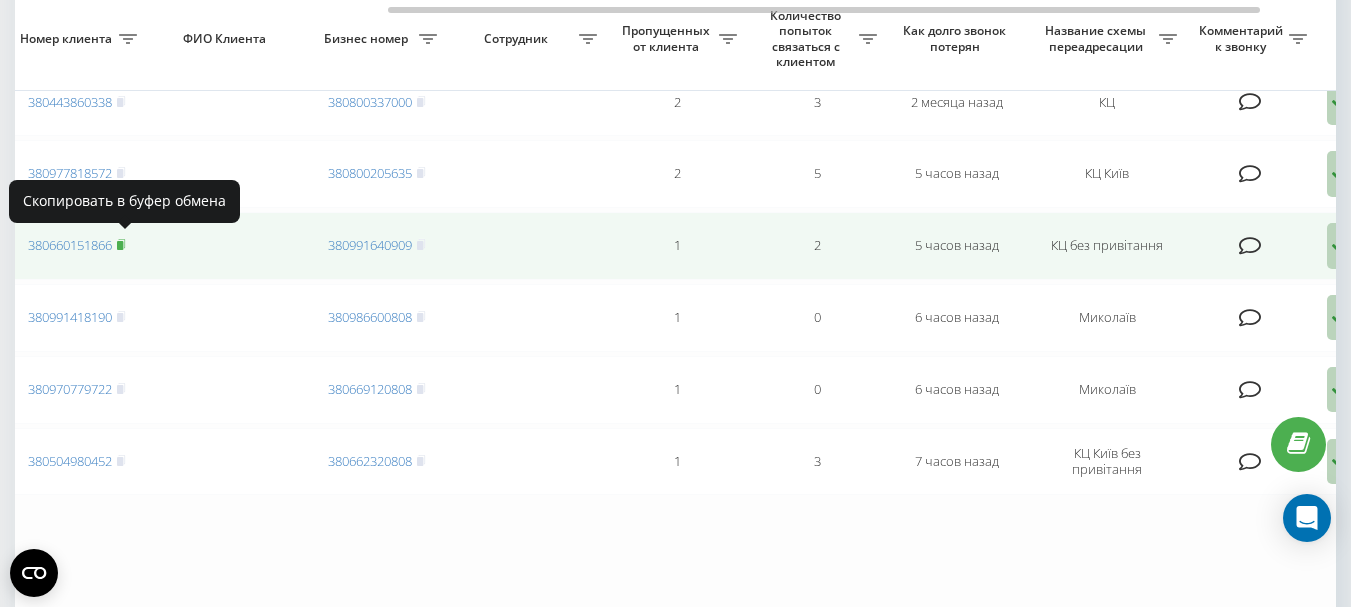 click 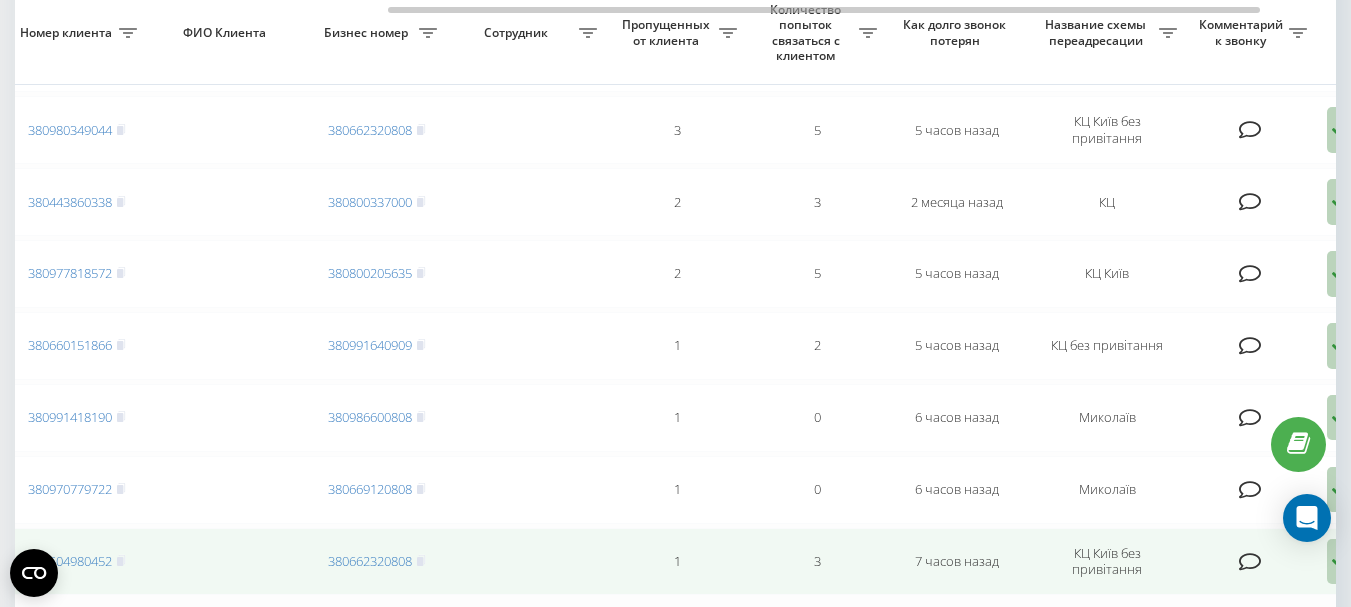 scroll, scrollTop: 1380, scrollLeft: 0, axis: vertical 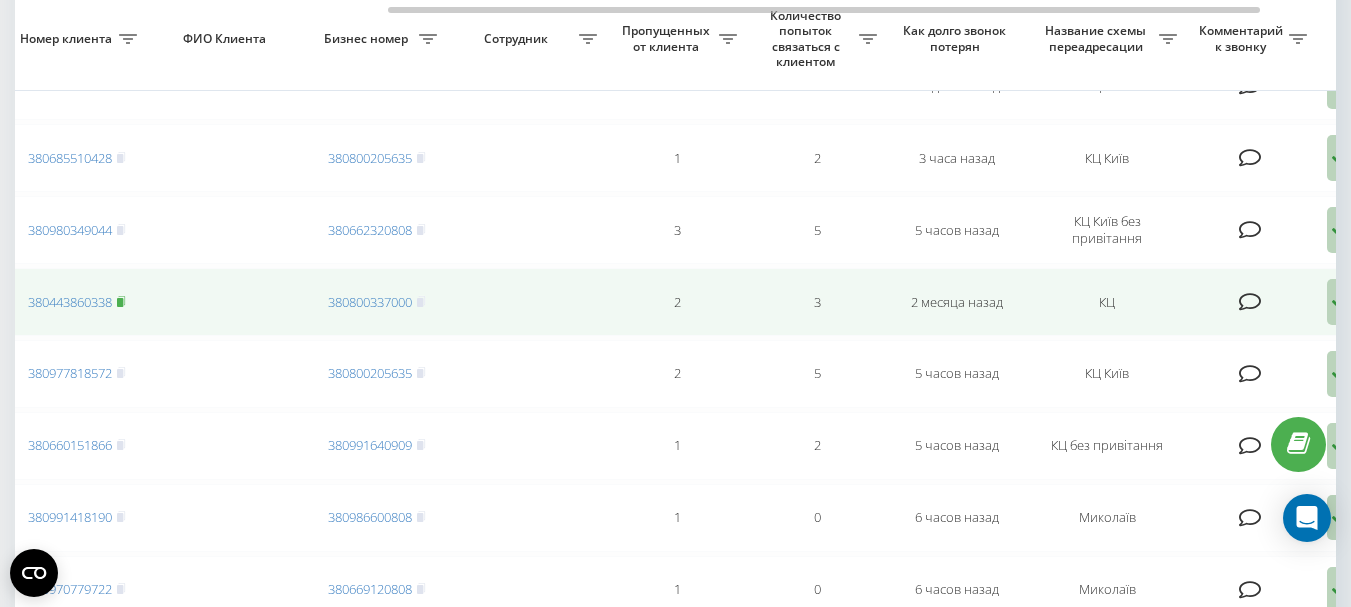 click 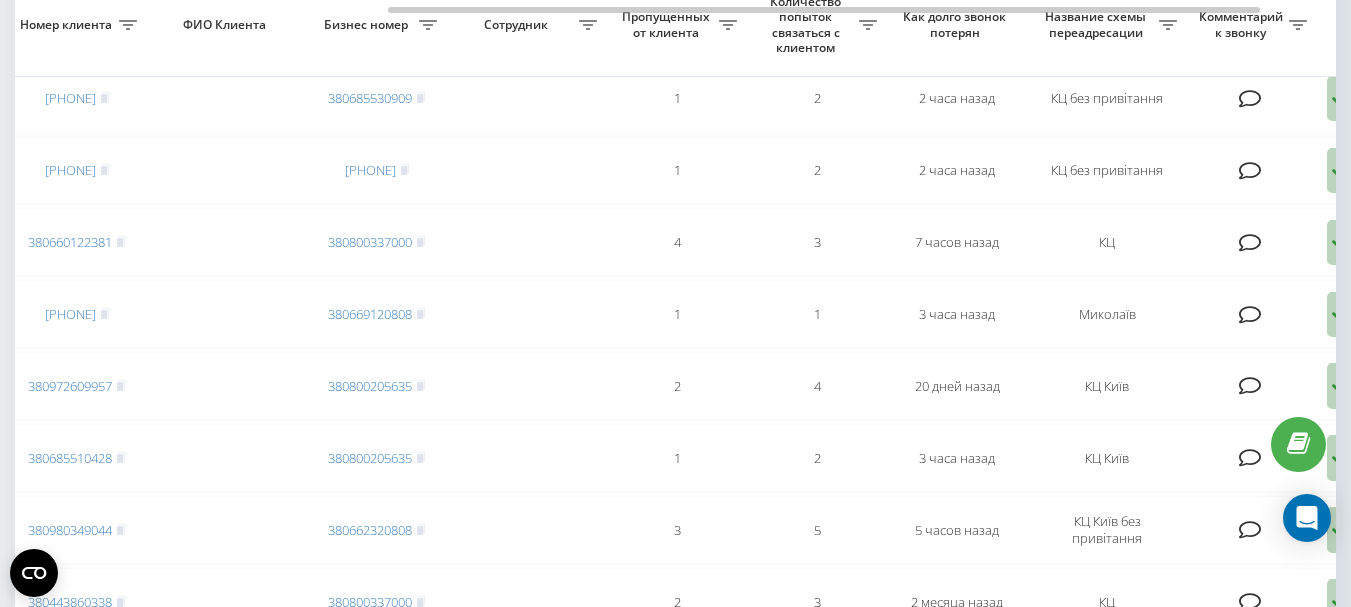 scroll, scrollTop: 980, scrollLeft: 0, axis: vertical 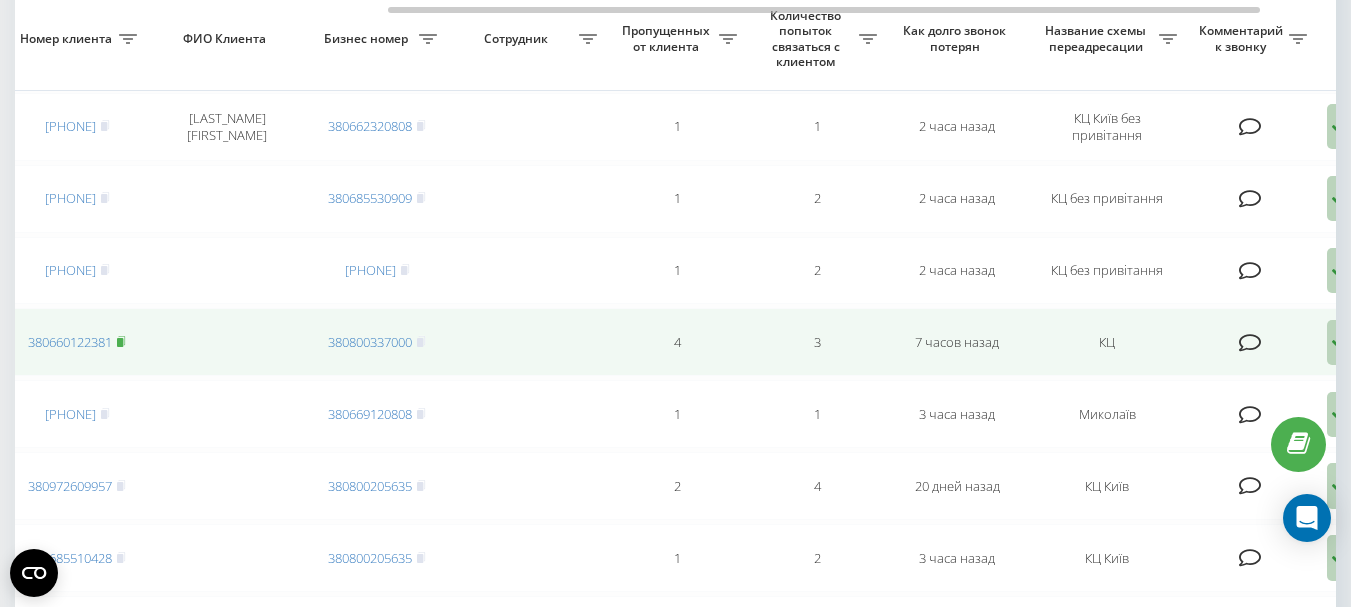 click 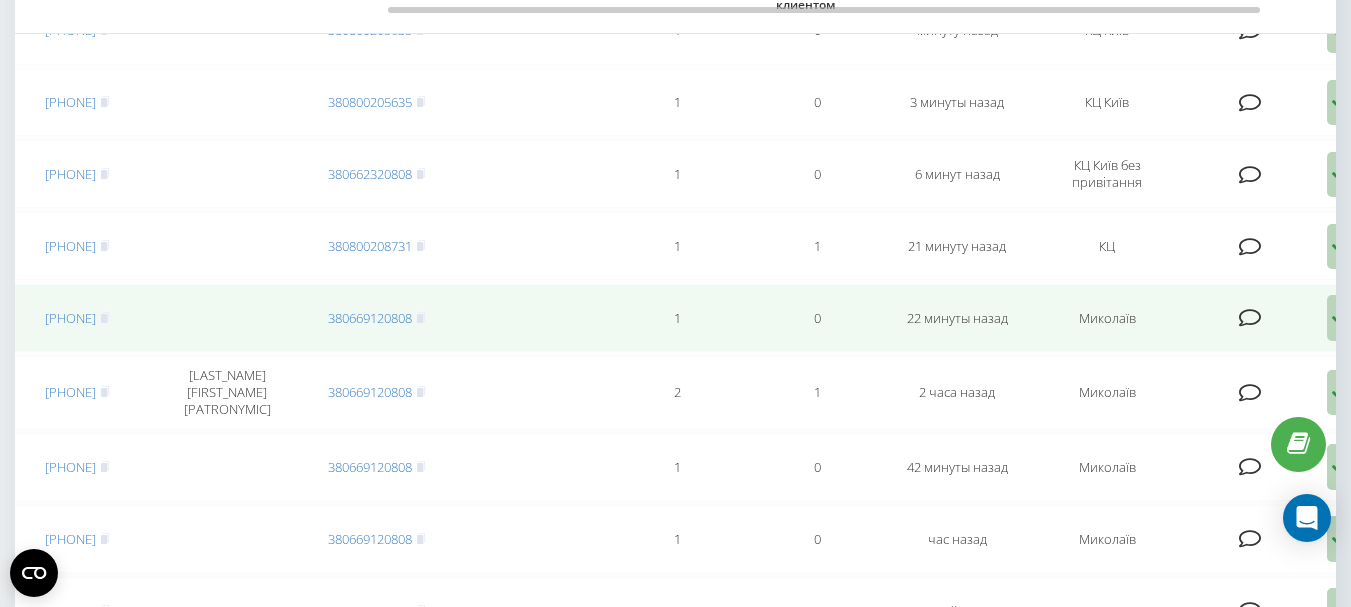 scroll, scrollTop: 180, scrollLeft: 0, axis: vertical 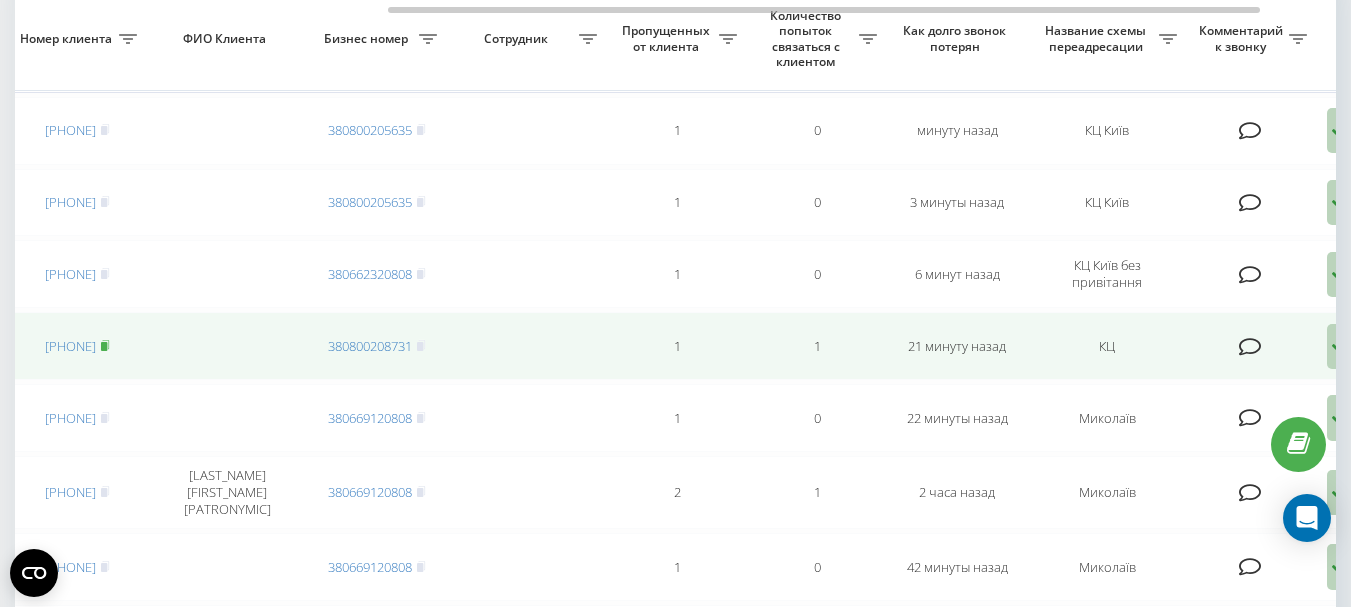 click 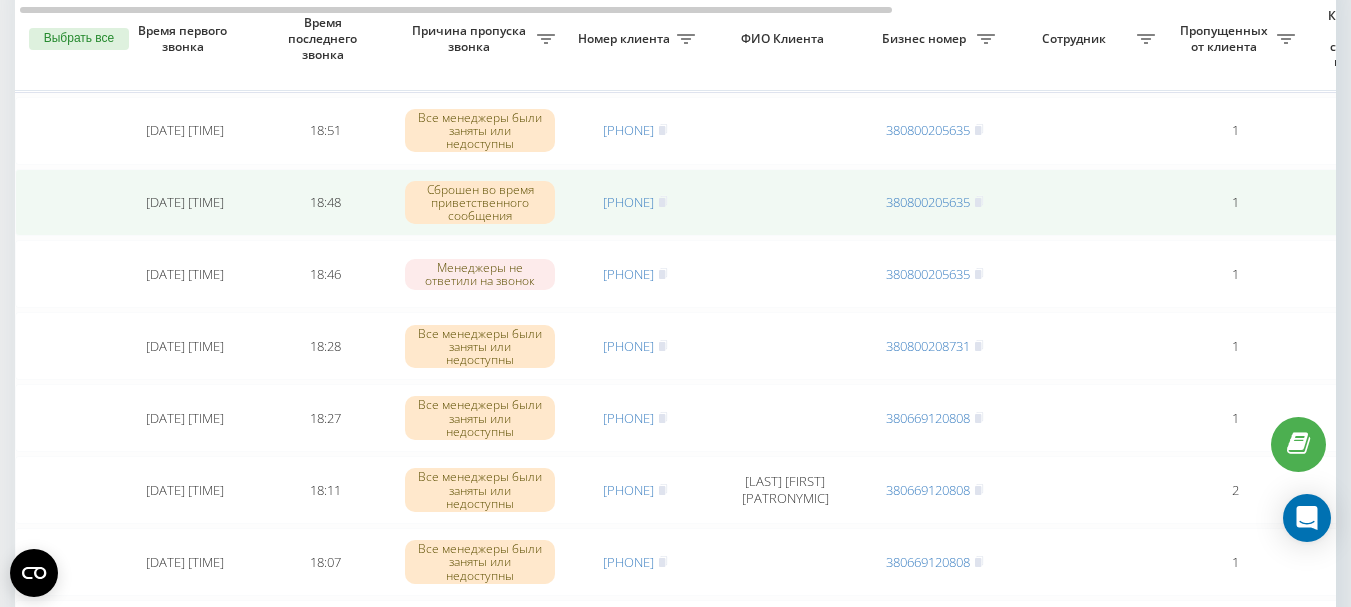 scroll, scrollTop: 180, scrollLeft: 0, axis: vertical 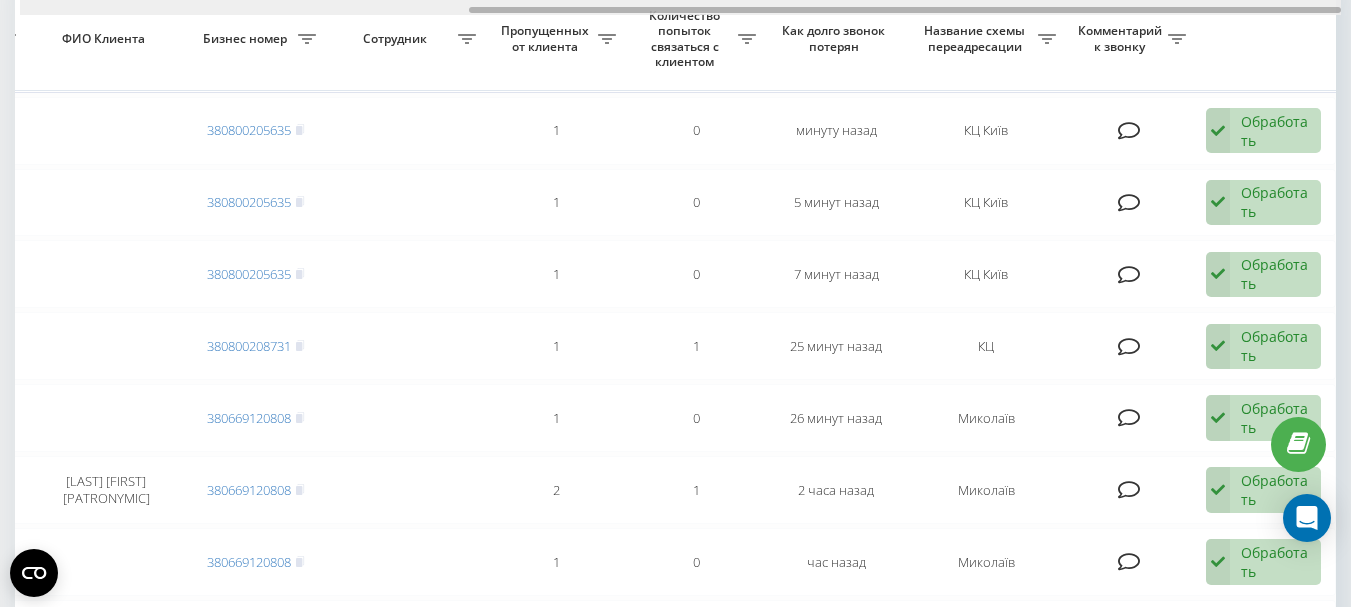 drag, startPoint x: 378, startPoint y: 13, endPoint x: 717, endPoint y: 13, distance: 339 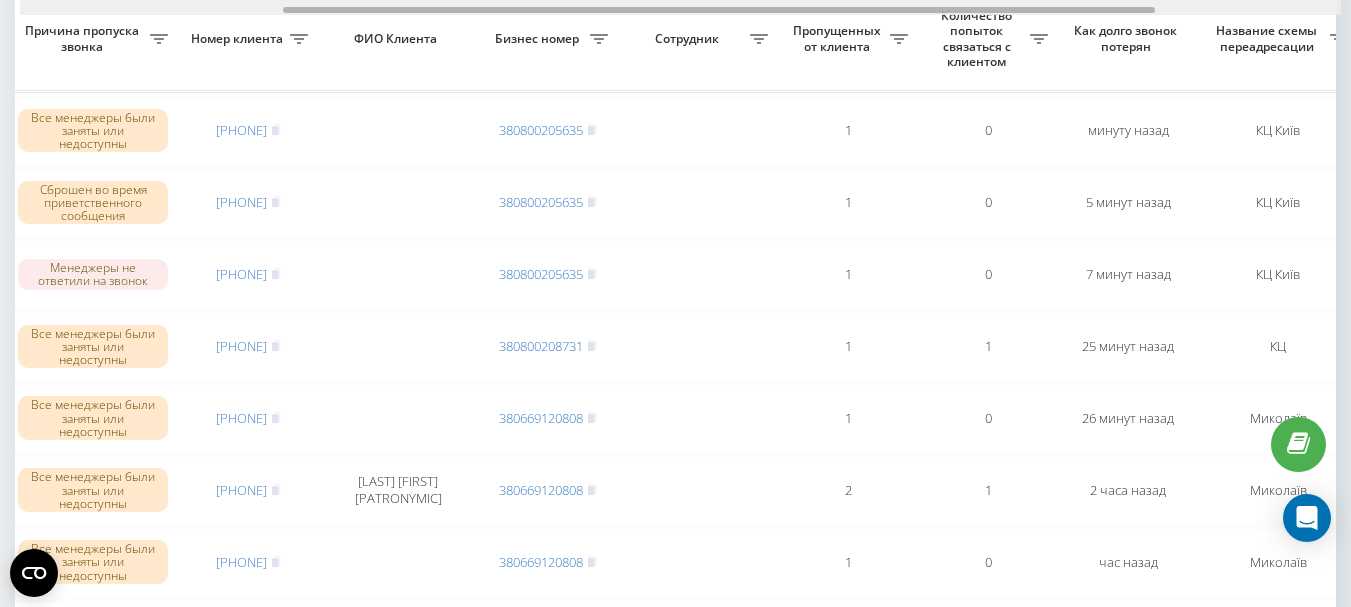 scroll, scrollTop: 0, scrollLeft: 384, axis: horizontal 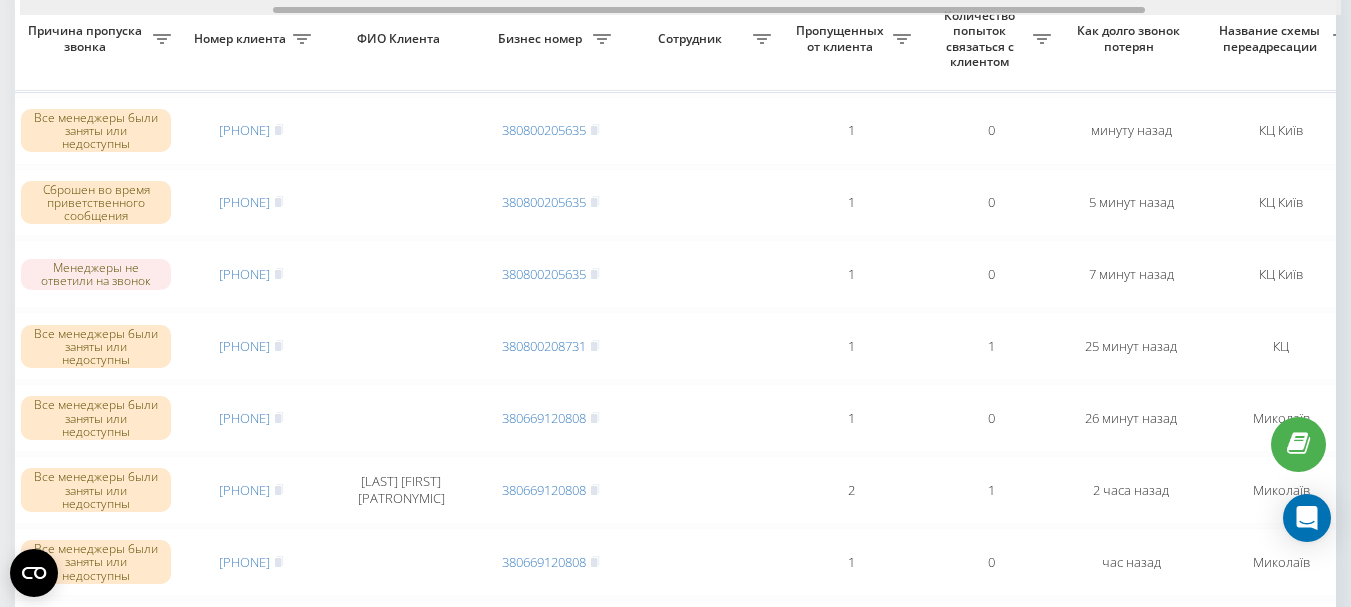 drag, startPoint x: 634, startPoint y: 12, endPoint x: 439, endPoint y: 11, distance: 195.00256 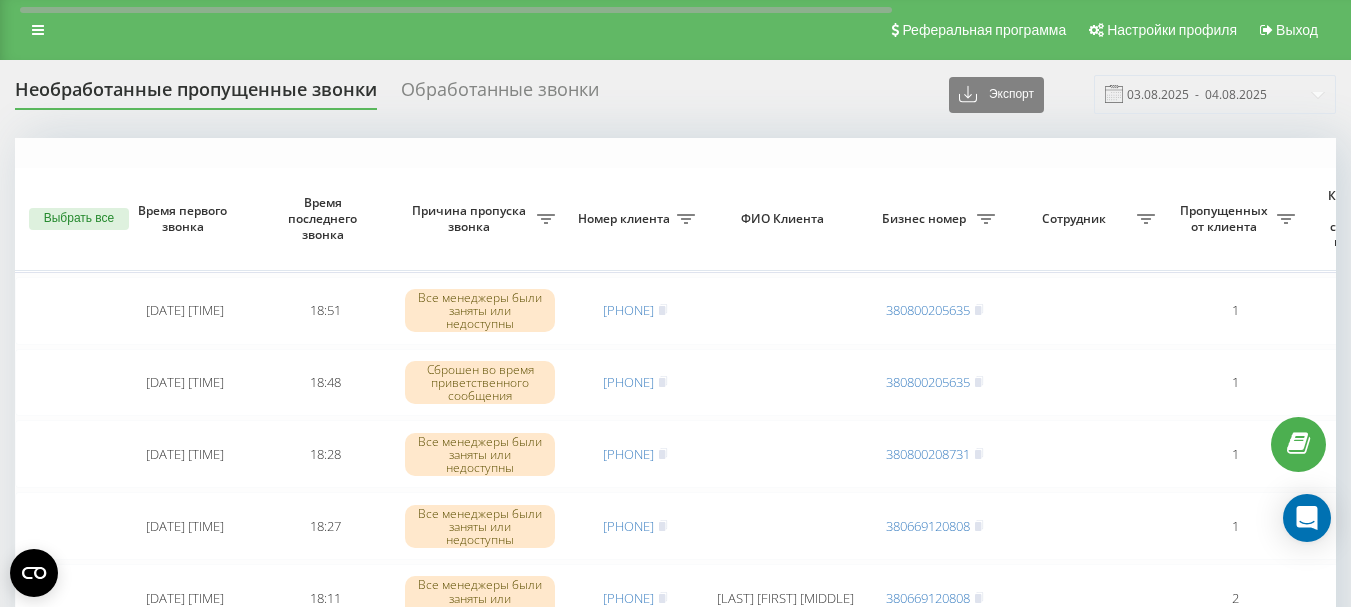 scroll, scrollTop: 180, scrollLeft: 0, axis: vertical 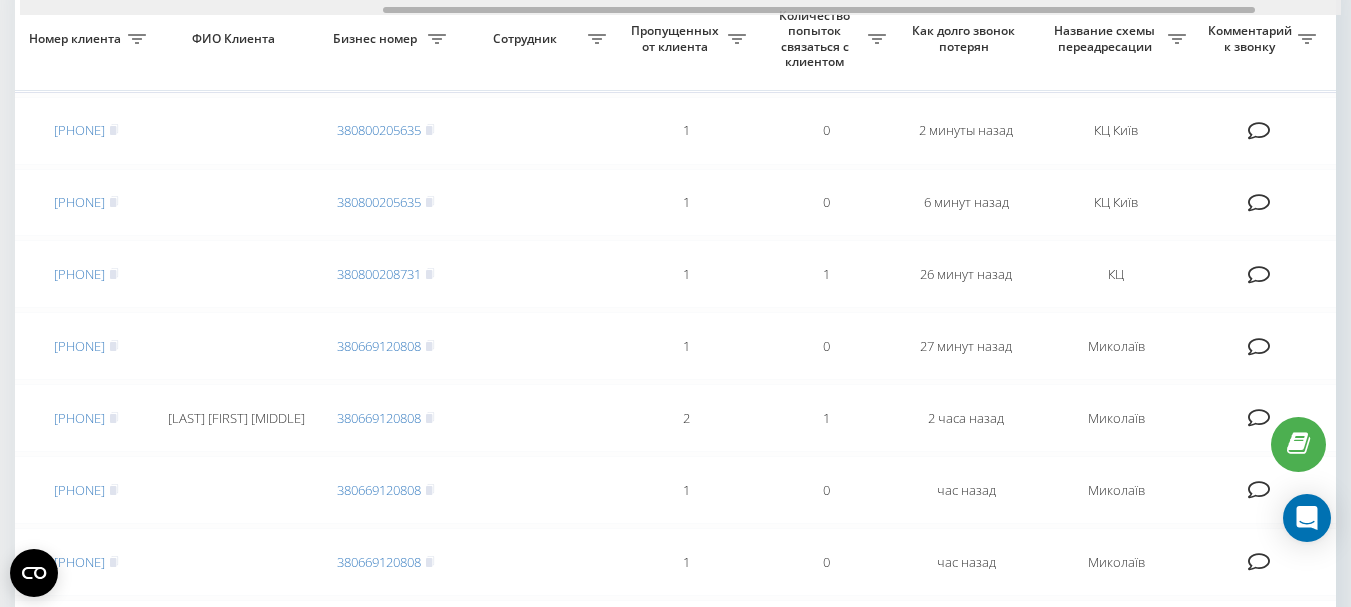drag, startPoint x: 528, startPoint y: 10, endPoint x: 891, endPoint y: 15, distance: 363.03442 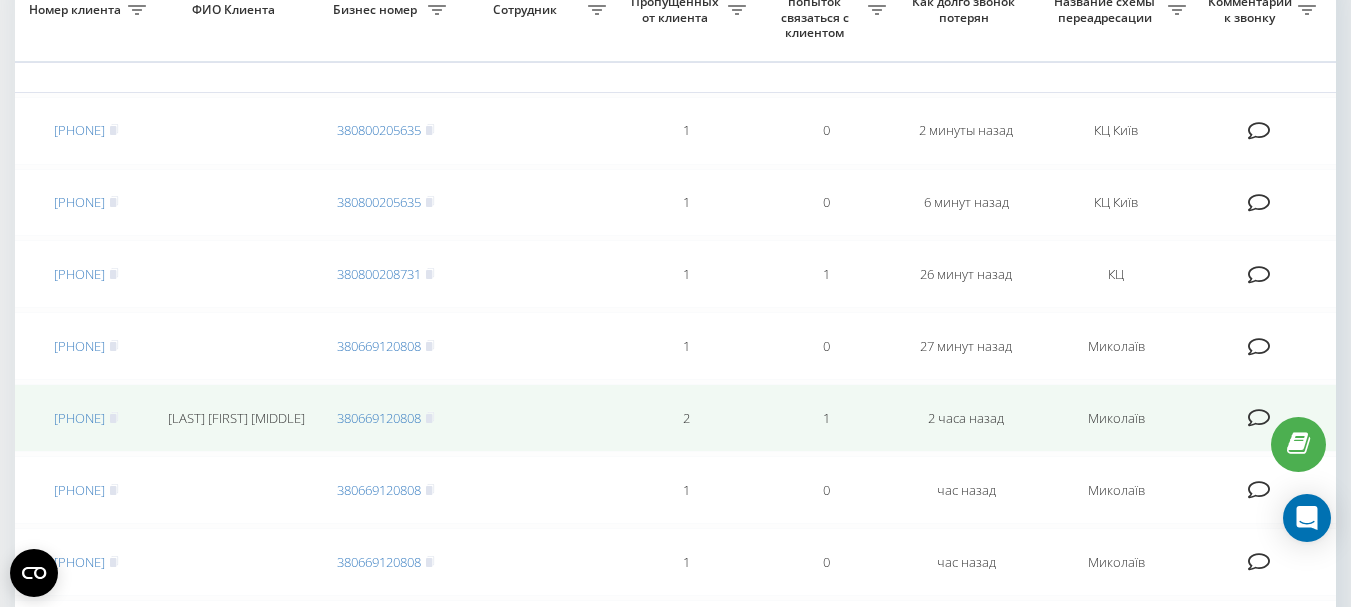 scroll, scrollTop: 80, scrollLeft: 0, axis: vertical 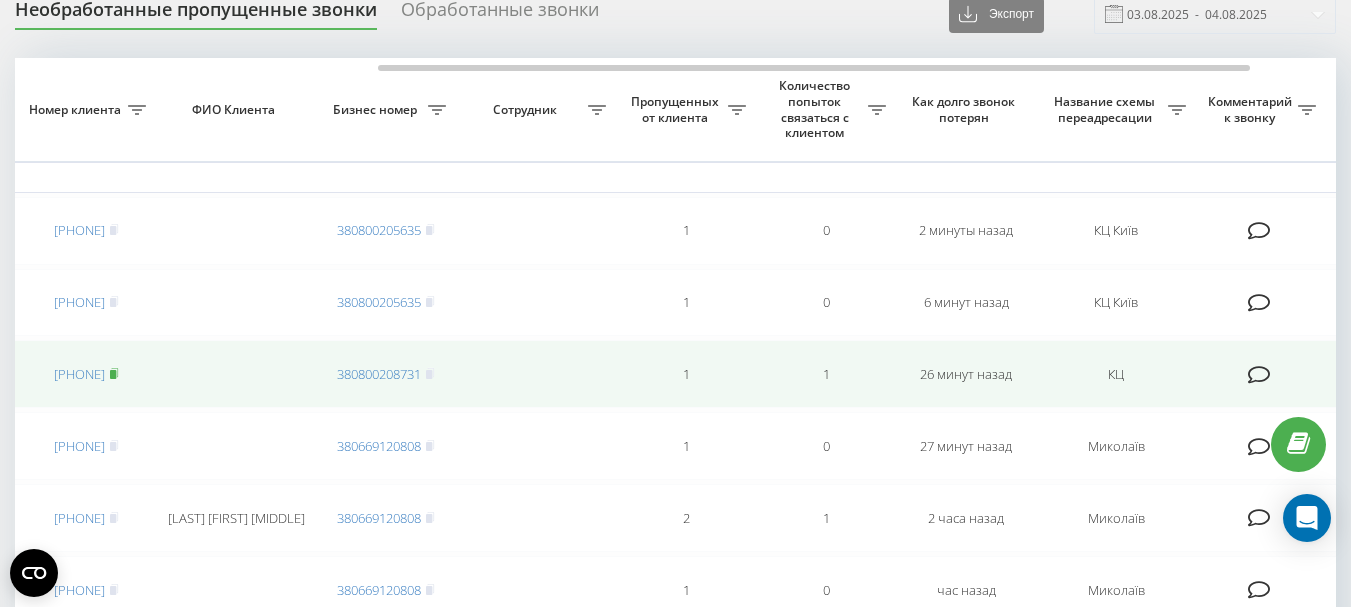 click 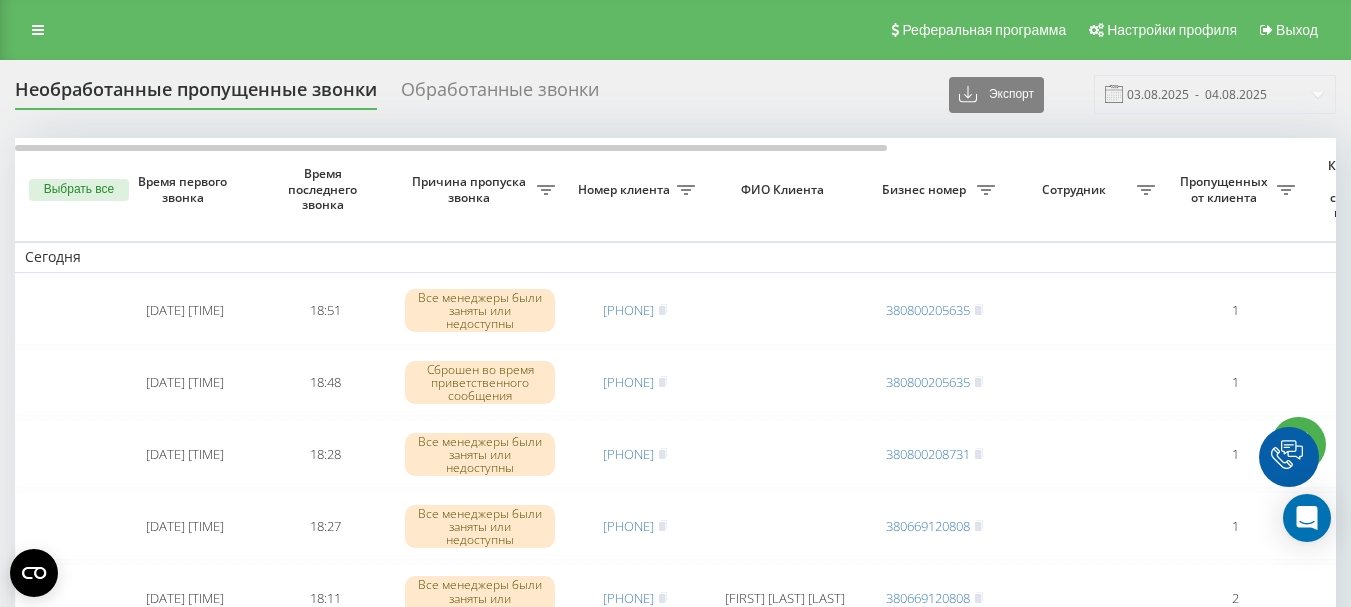 scroll, scrollTop: 82, scrollLeft: 0, axis: vertical 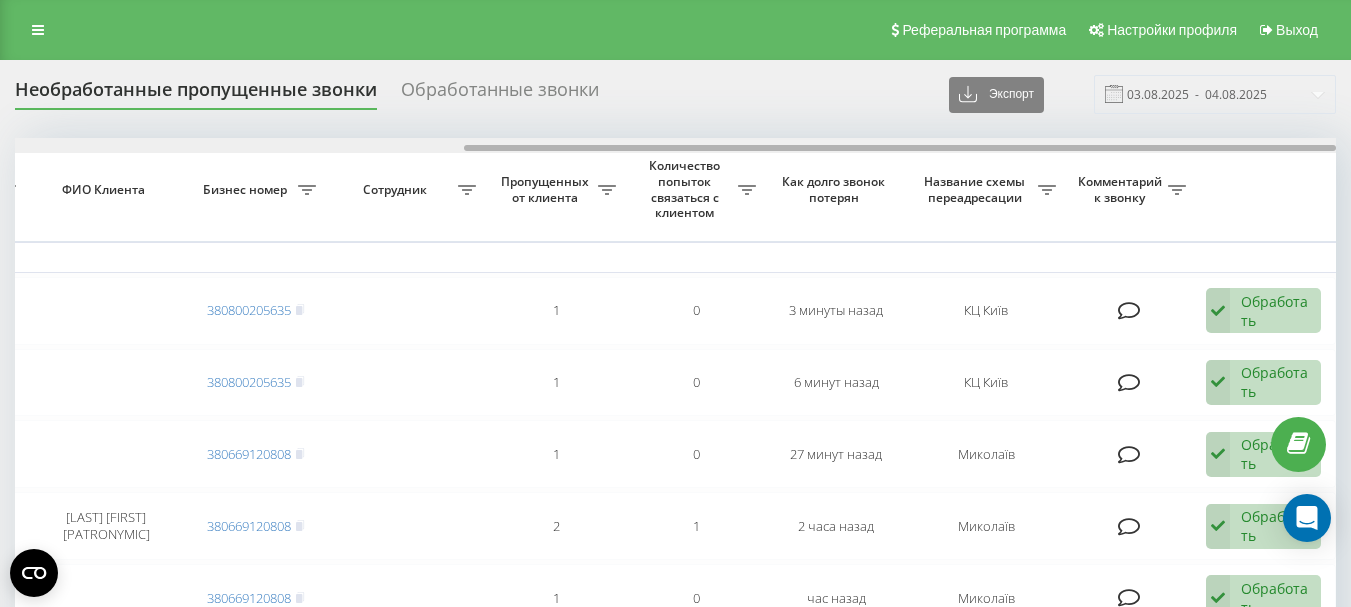 drag, startPoint x: 534, startPoint y: 144, endPoint x: 764, endPoint y: 152, distance: 230.13908 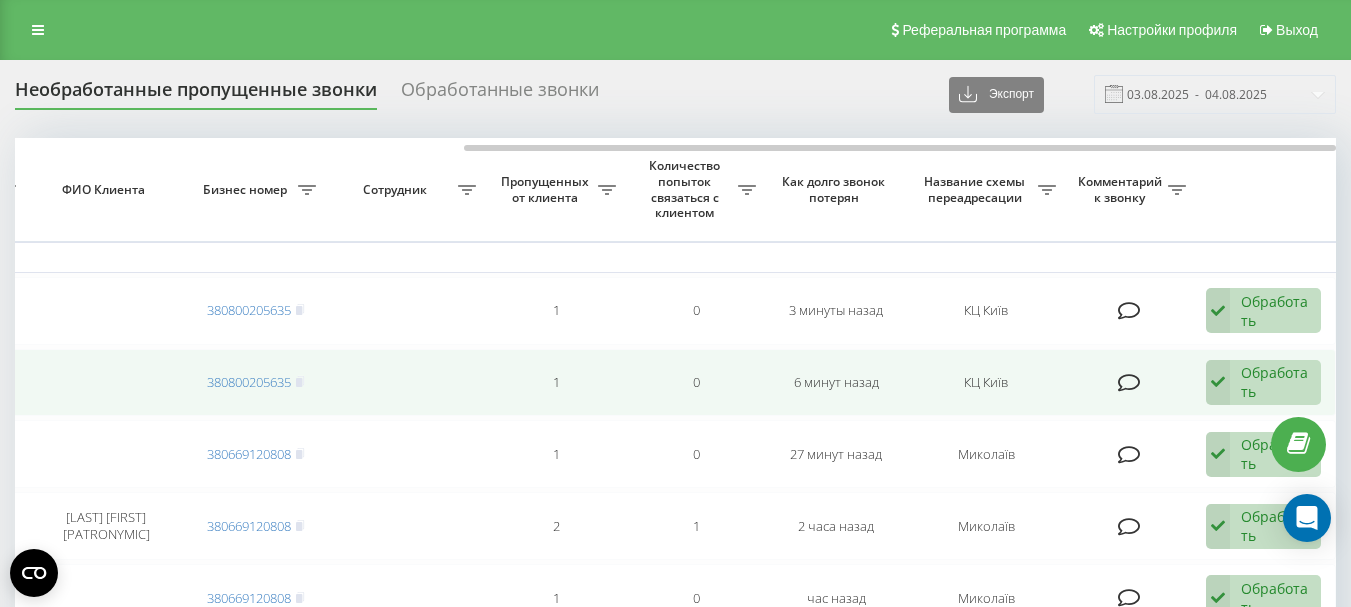 click on "1" at bounding box center [556, 383] 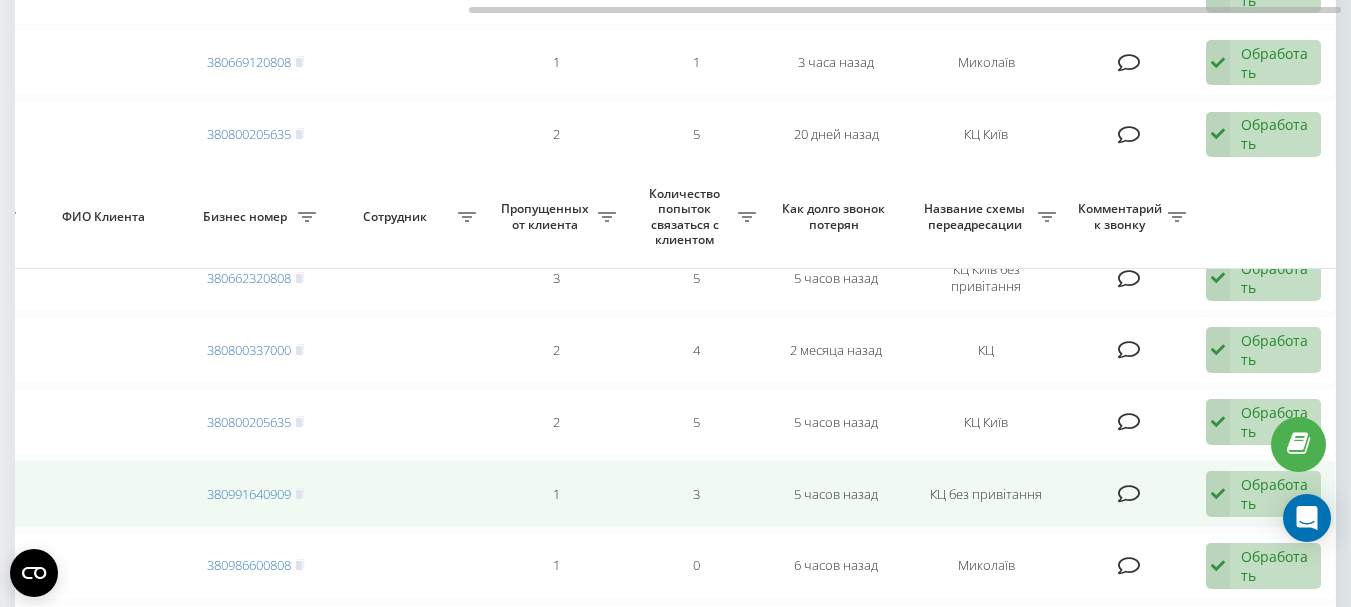 scroll, scrollTop: 980, scrollLeft: 0, axis: vertical 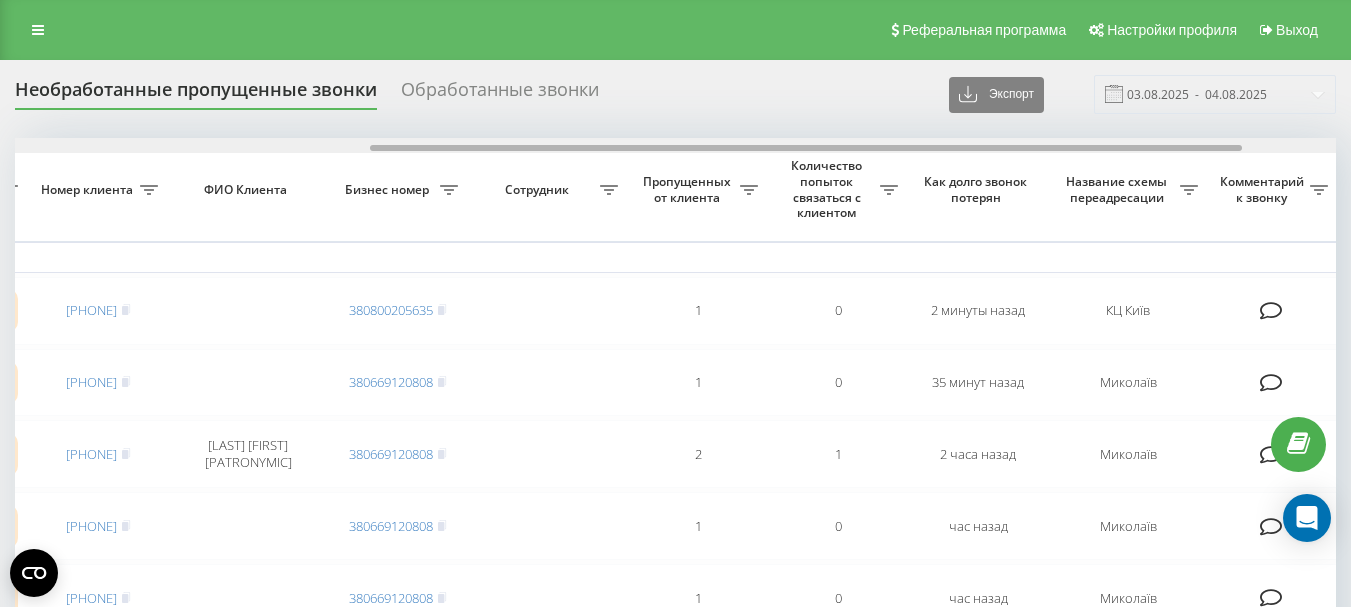 drag, startPoint x: 557, startPoint y: 149, endPoint x: 912, endPoint y: 151, distance: 355.00565 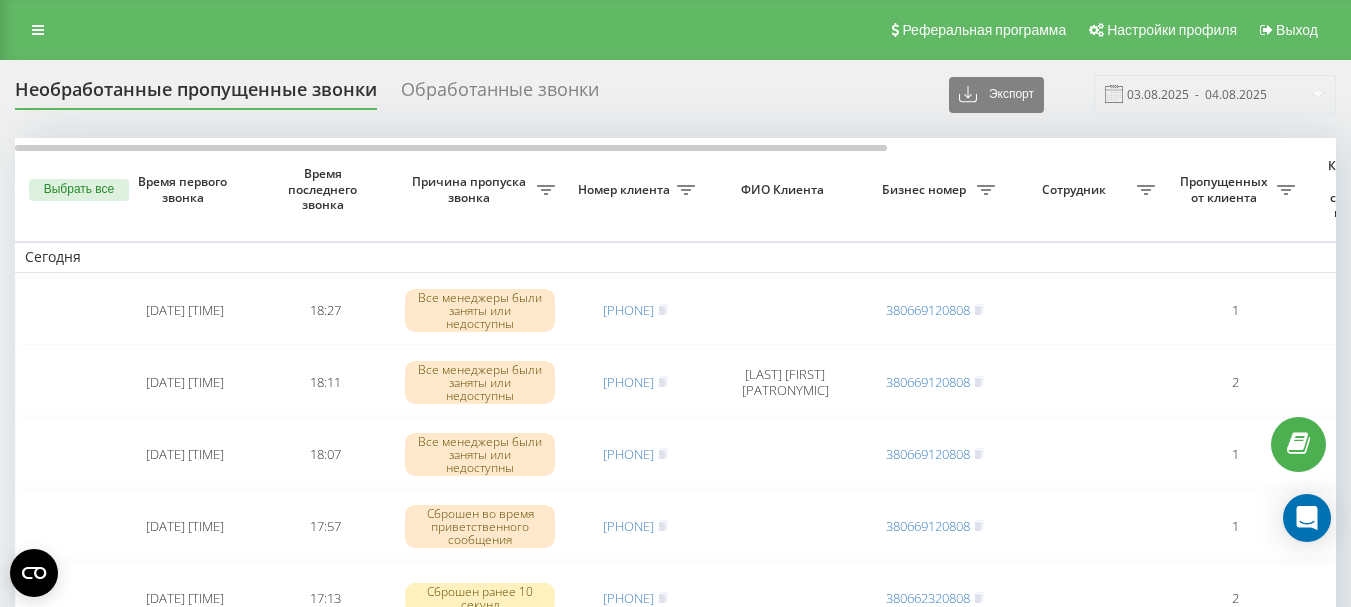 scroll, scrollTop: 0, scrollLeft: 0, axis: both 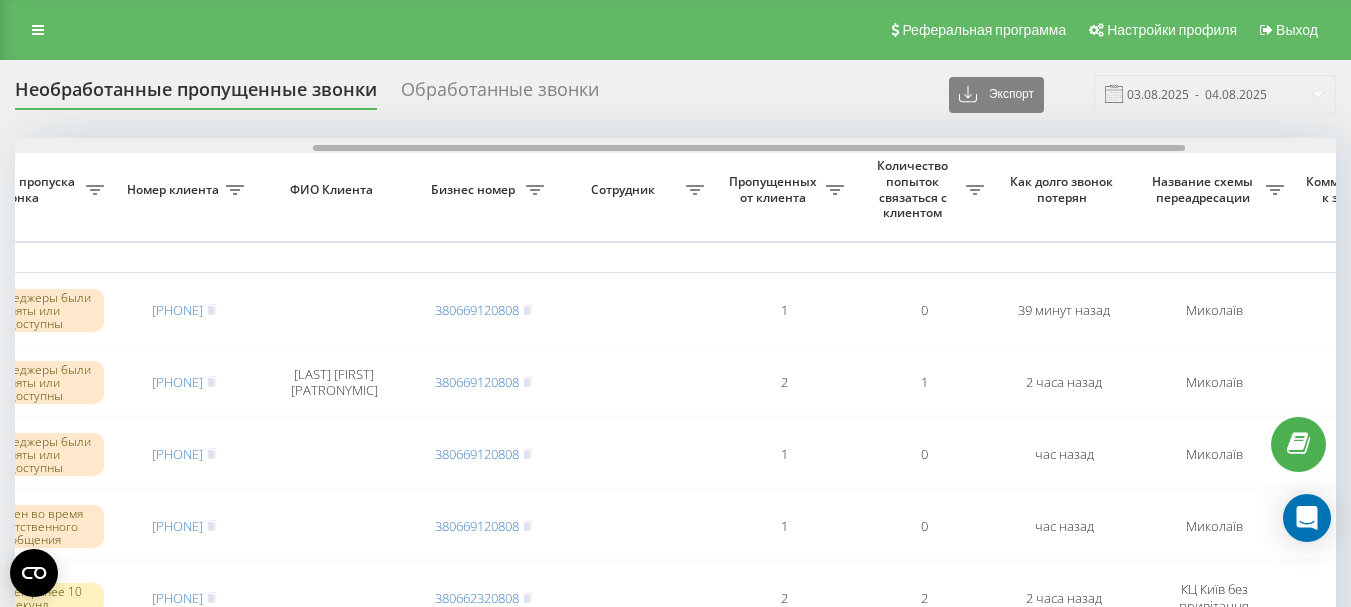 drag, startPoint x: 448, startPoint y: 148, endPoint x: 746, endPoint y: 152, distance: 298.02686 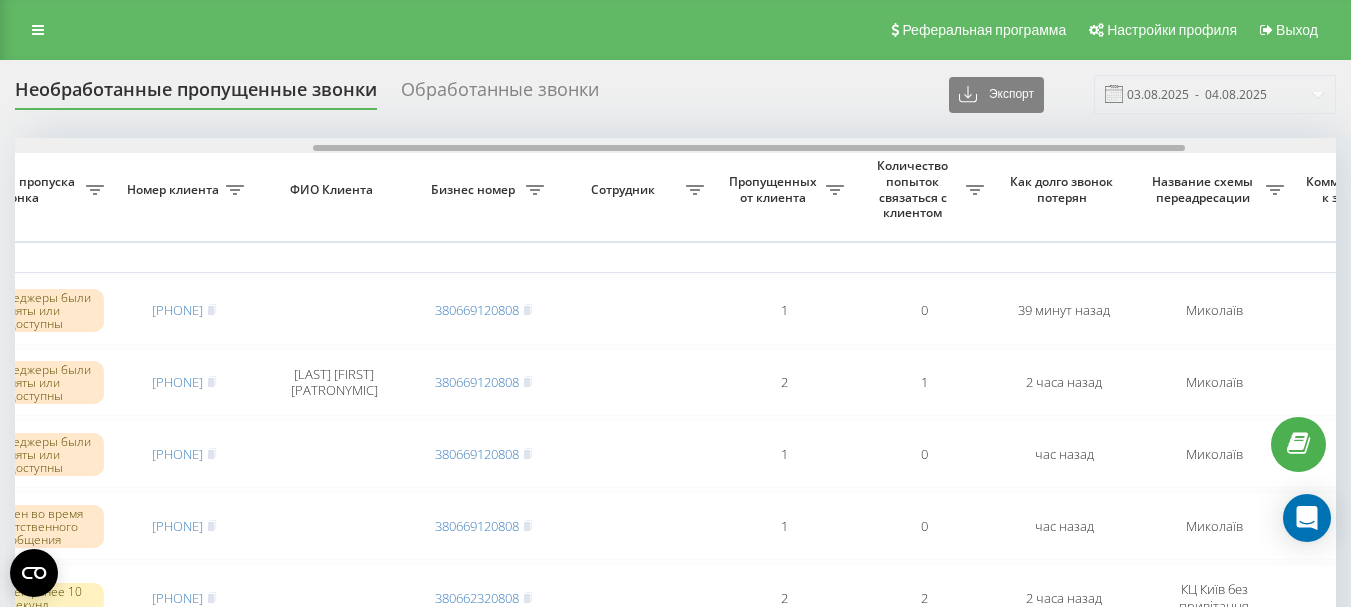 click at bounding box center [675, 145] 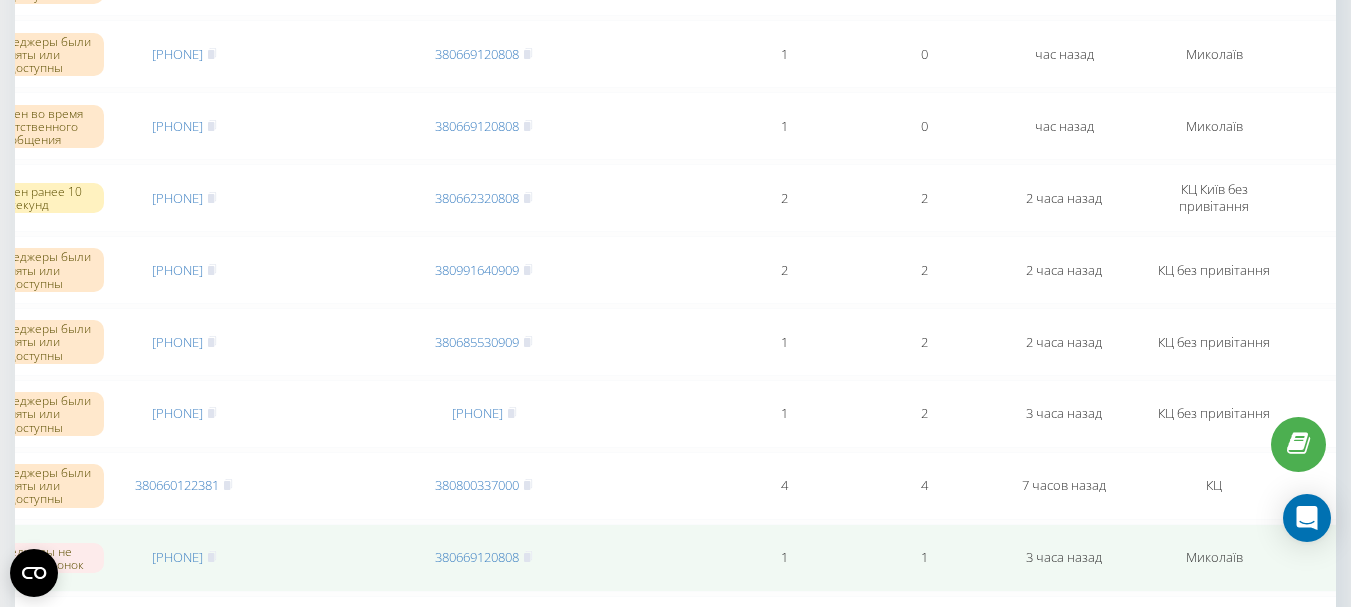 scroll, scrollTop: 0, scrollLeft: 0, axis: both 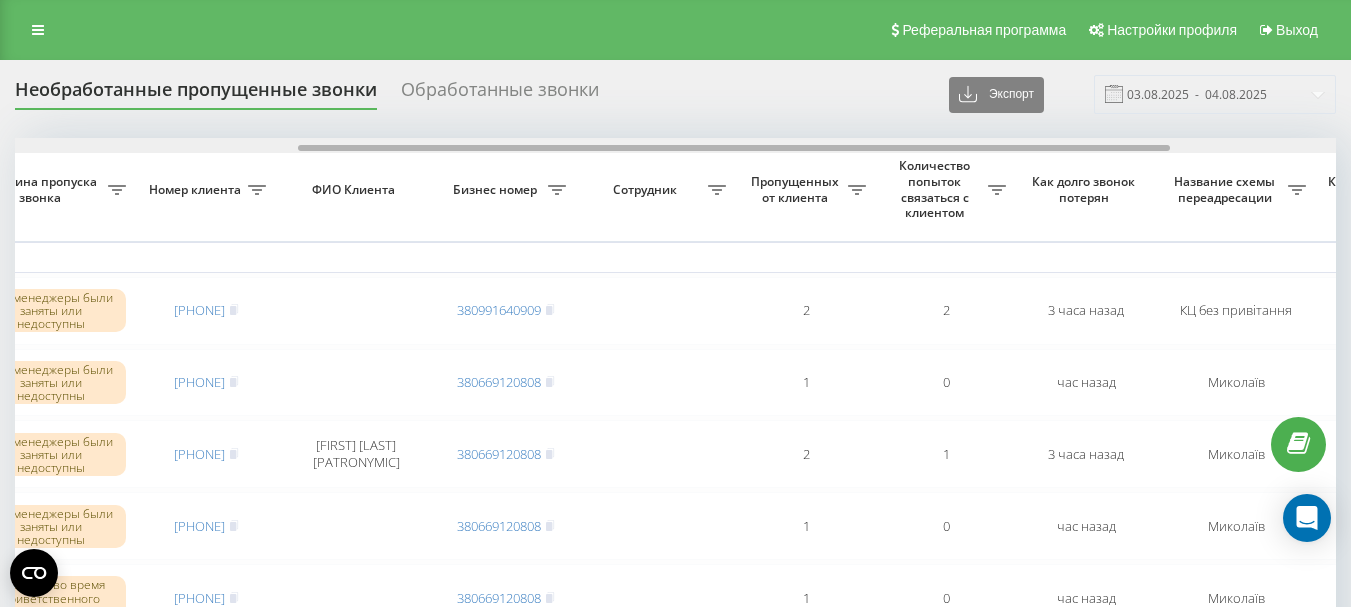 drag, startPoint x: 668, startPoint y: 147, endPoint x: 952, endPoint y: 147, distance: 284 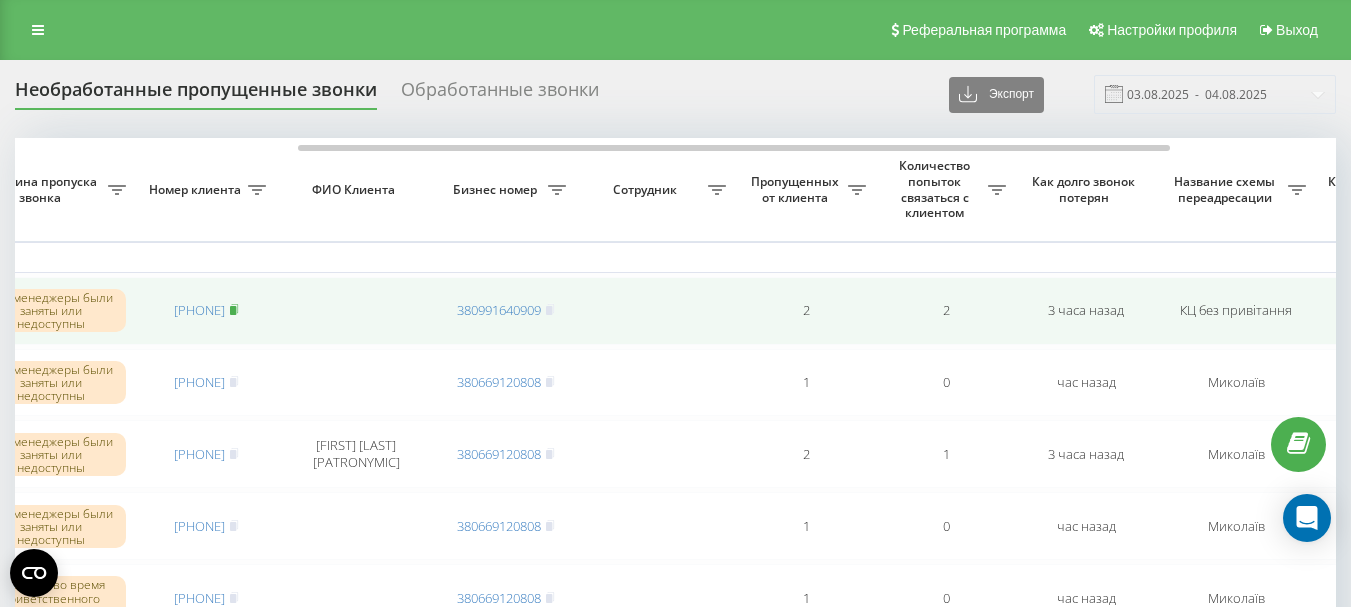 click 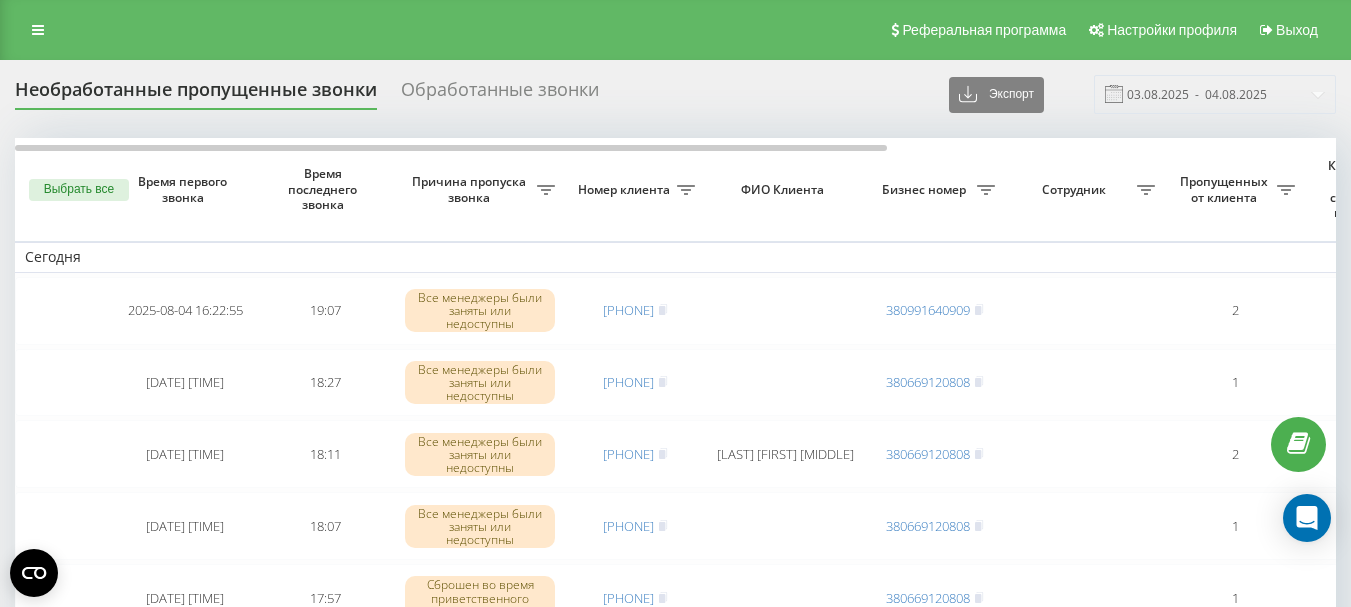 scroll, scrollTop: 0, scrollLeft: 0, axis: both 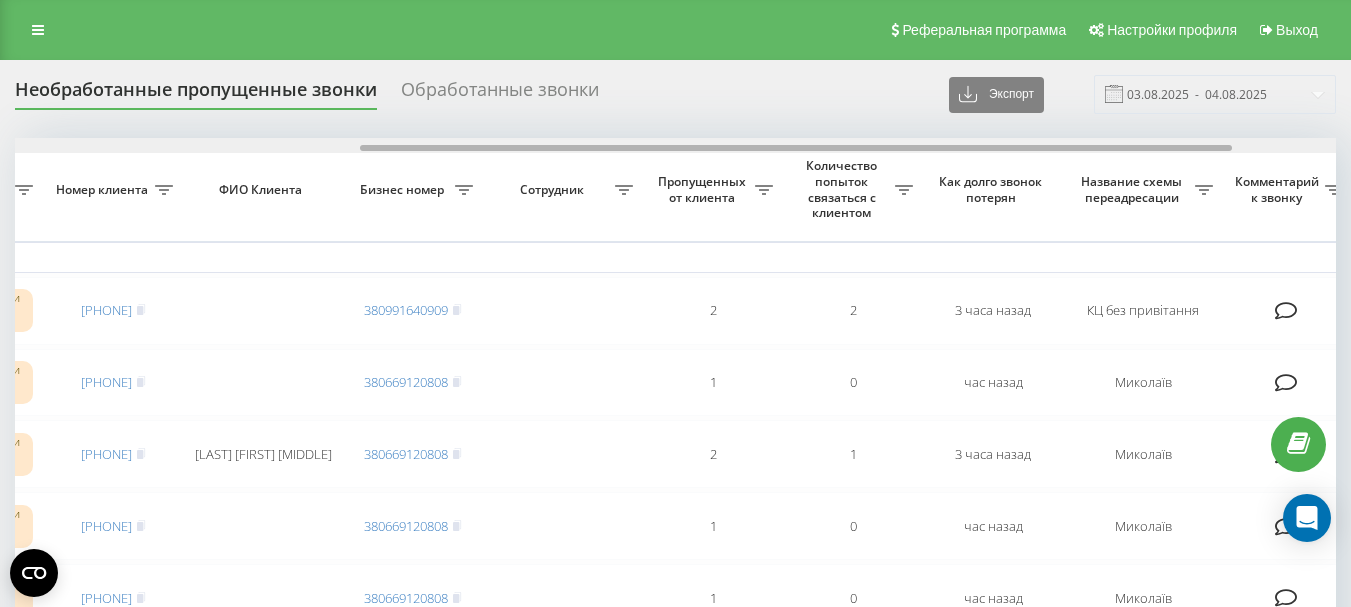 drag, startPoint x: 497, startPoint y: 149, endPoint x: 842, endPoint y: 184, distance: 346.7708 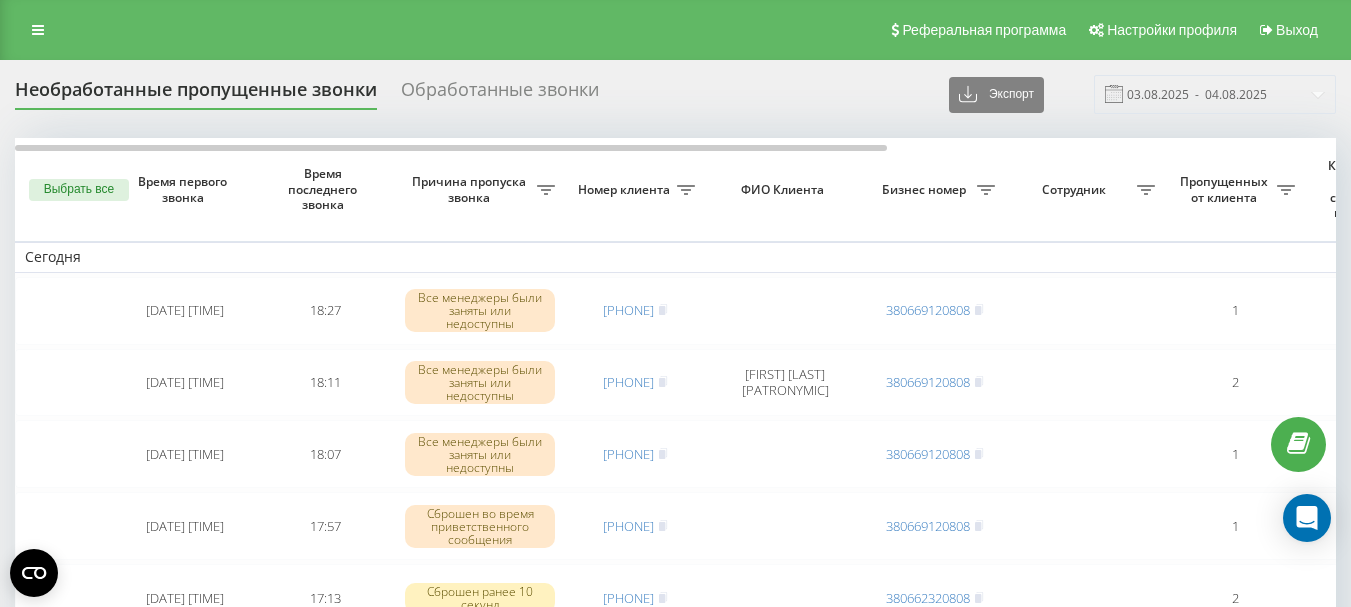 scroll, scrollTop: 0, scrollLeft: 0, axis: both 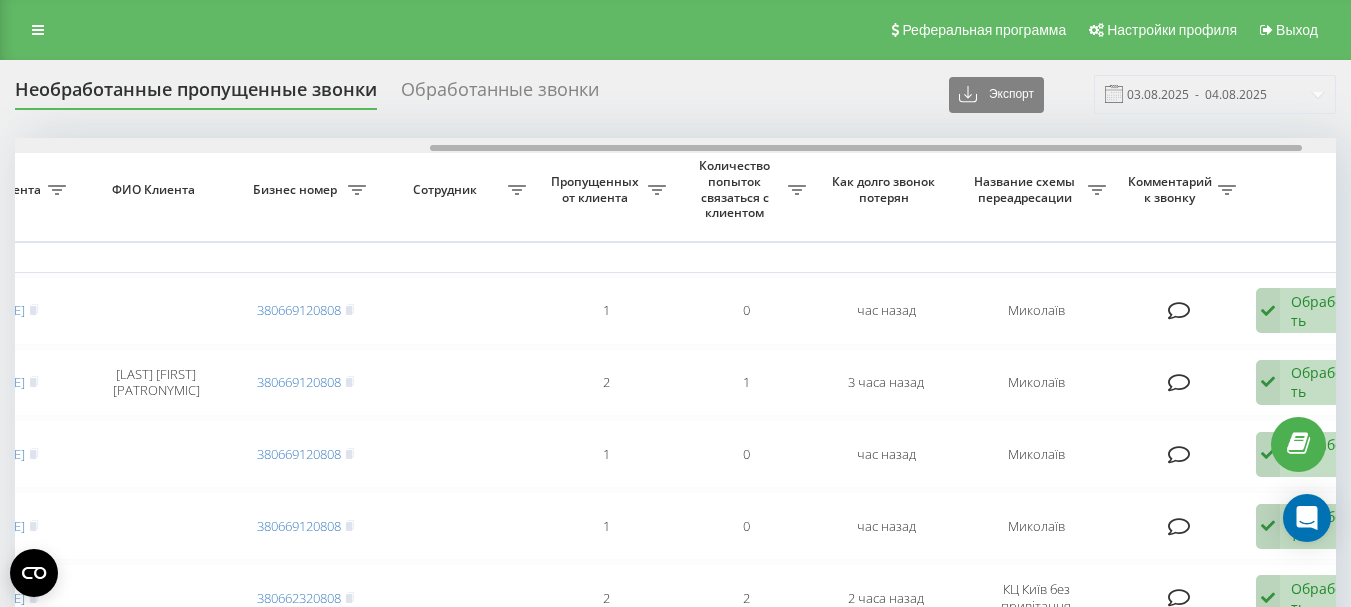 drag, startPoint x: 556, startPoint y: 146, endPoint x: 972, endPoint y: 148, distance: 416.00482 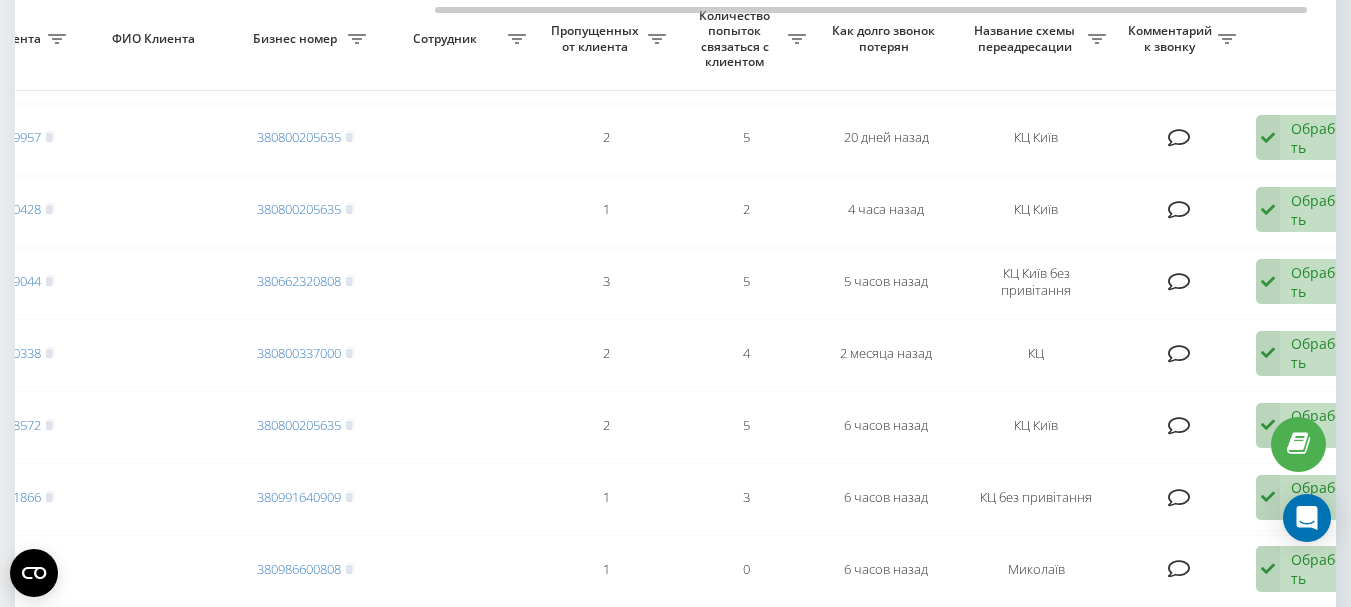 scroll, scrollTop: 800, scrollLeft: 0, axis: vertical 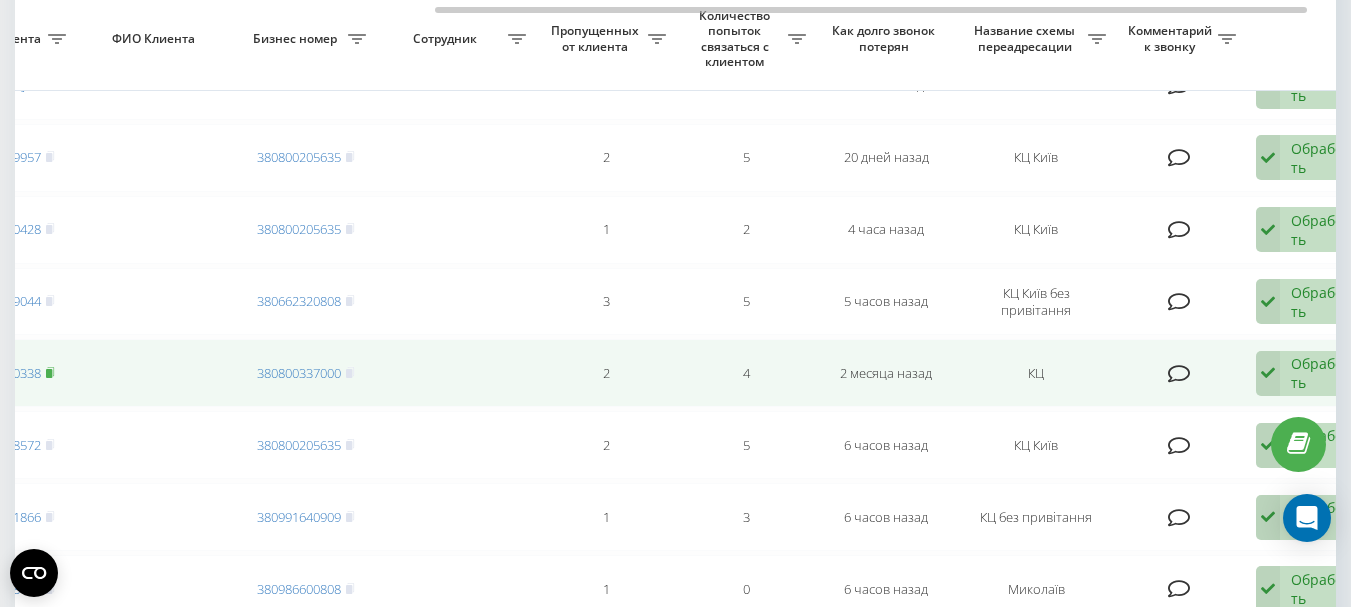 click 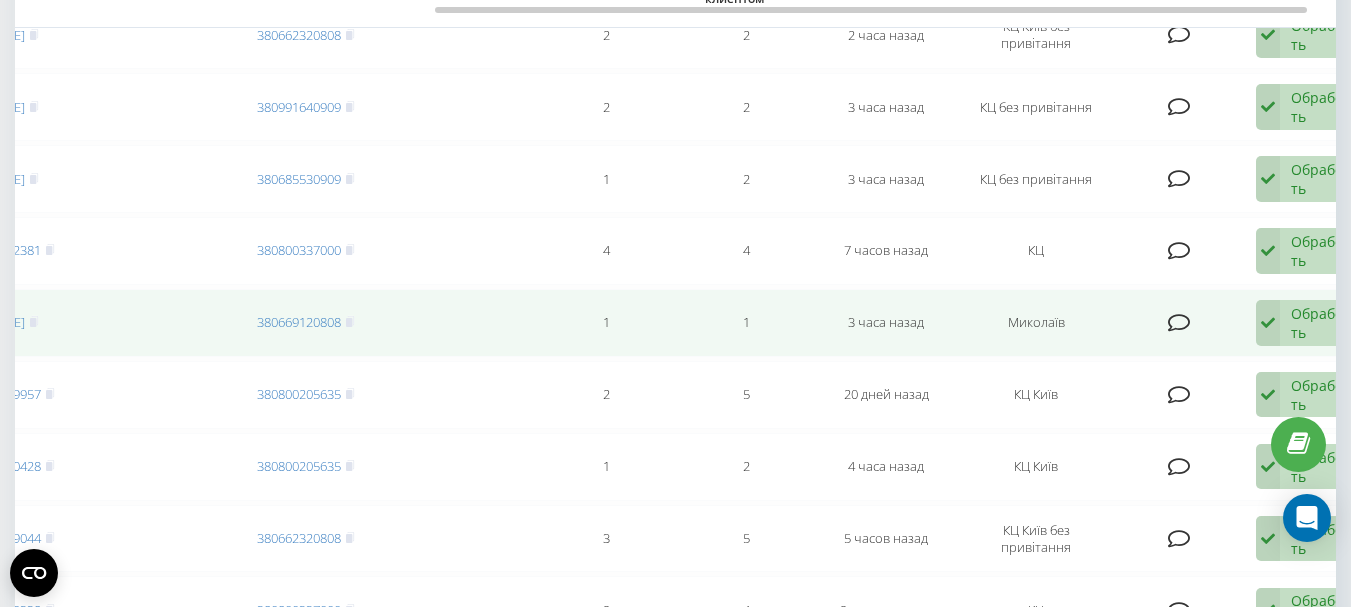scroll, scrollTop: 500, scrollLeft: 0, axis: vertical 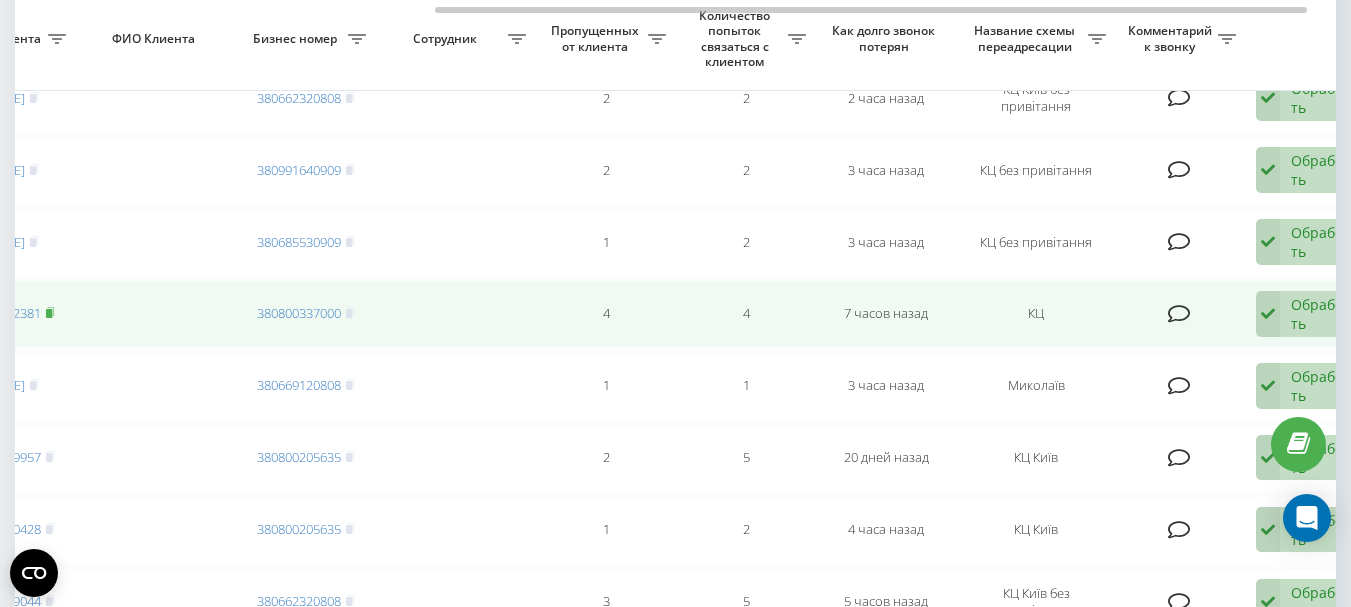 click 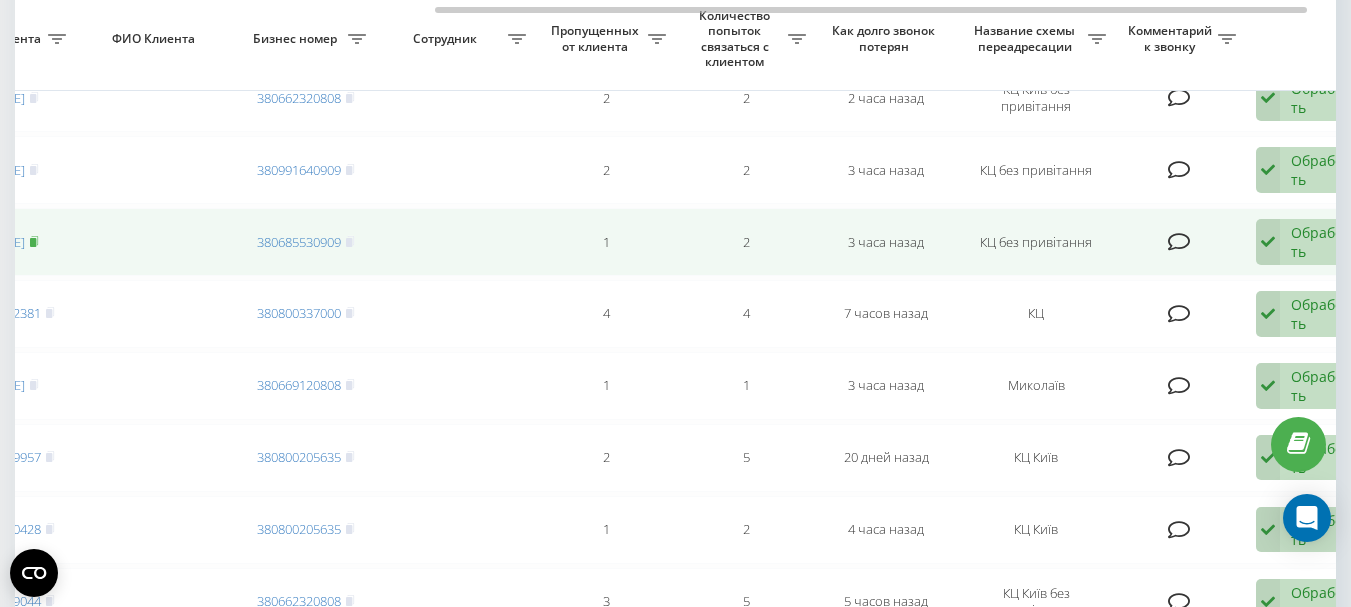 click 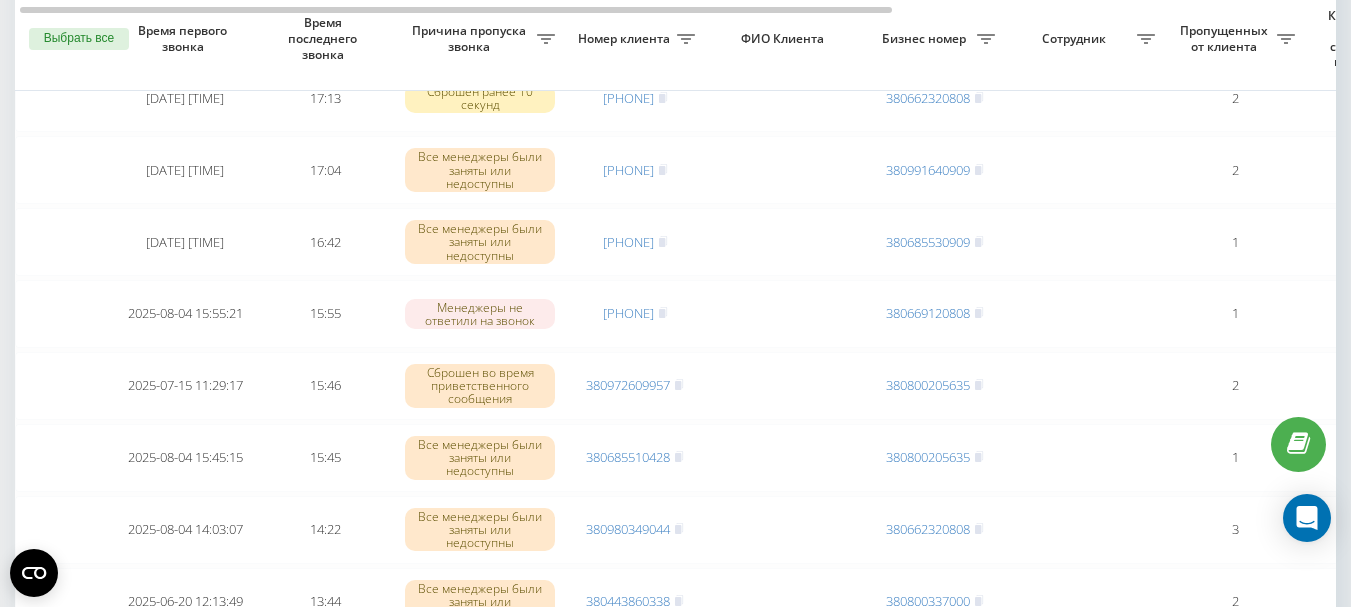 scroll, scrollTop: 500, scrollLeft: 0, axis: vertical 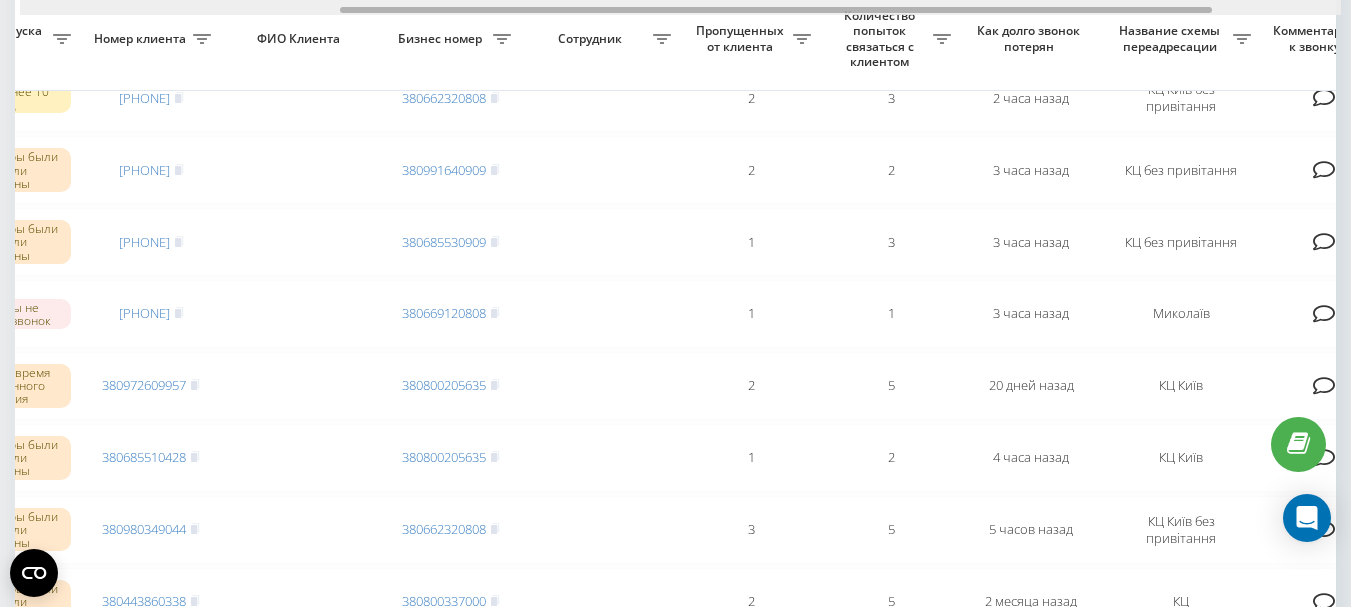 drag, startPoint x: 790, startPoint y: 9, endPoint x: 1110, endPoint y: 23, distance: 320.3061 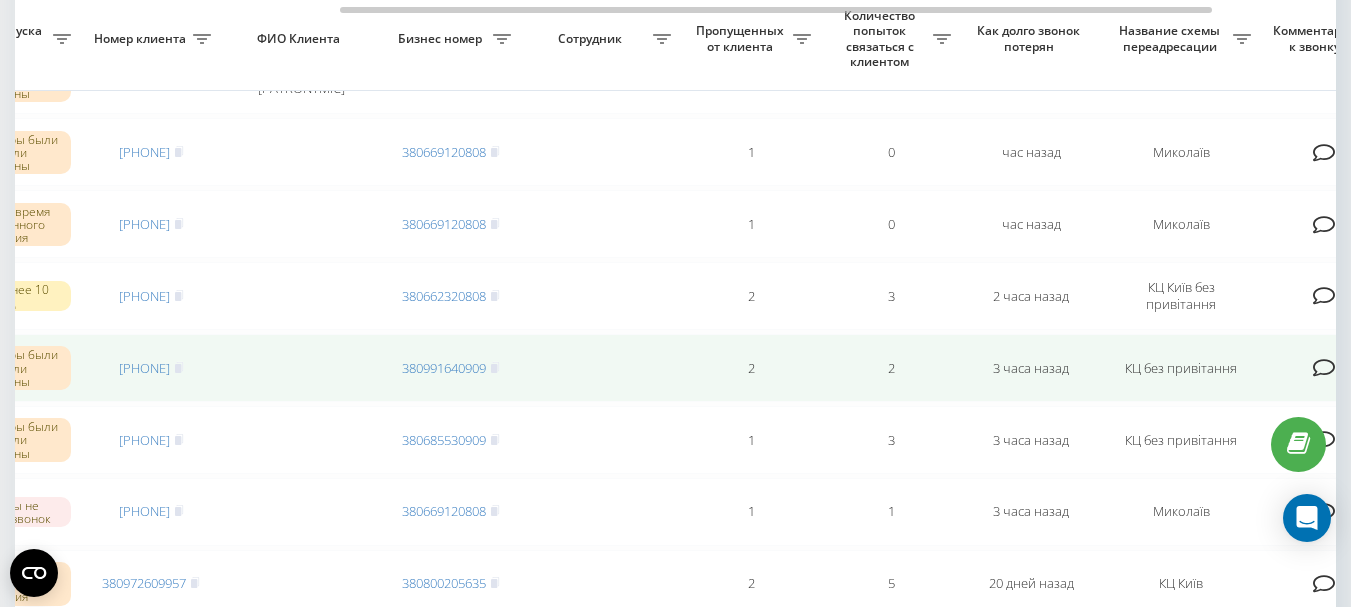 scroll, scrollTop: 300, scrollLeft: 0, axis: vertical 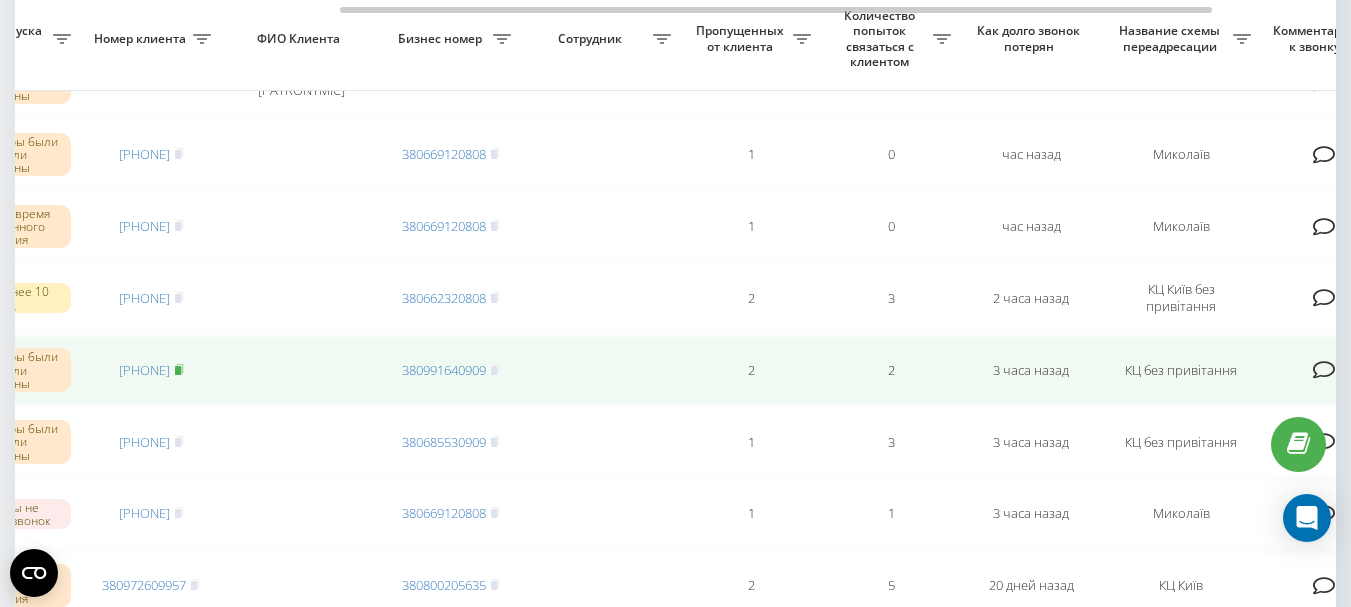 click 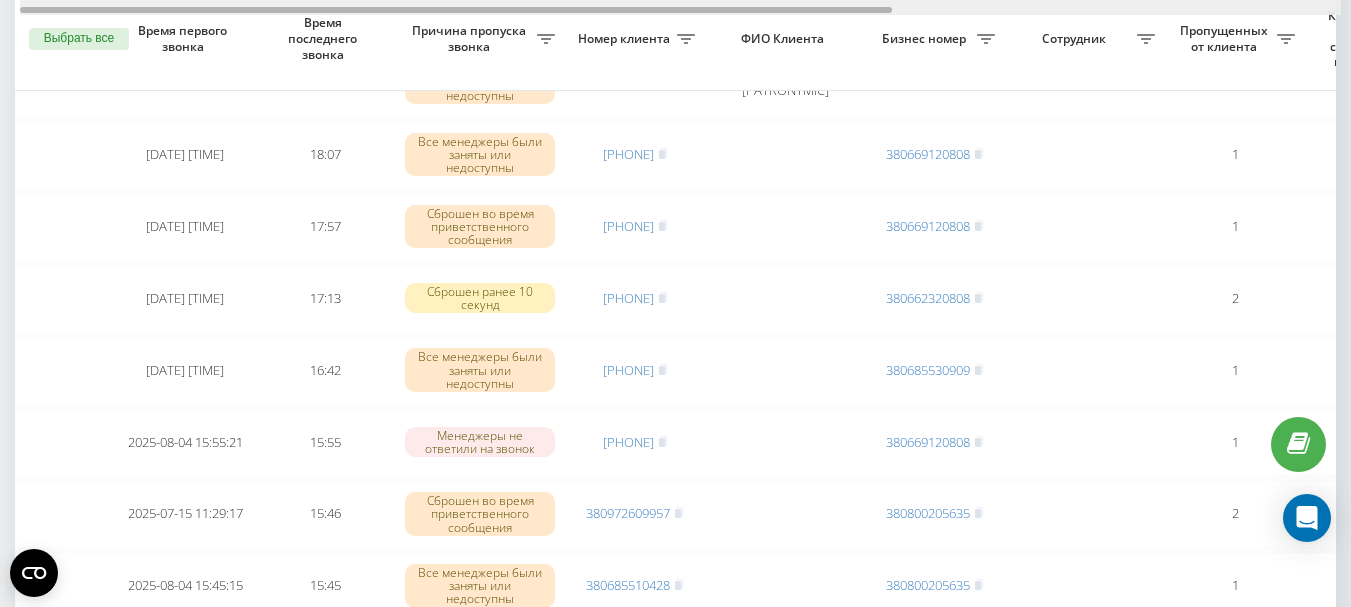 scroll, scrollTop: 300, scrollLeft: 0, axis: vertical 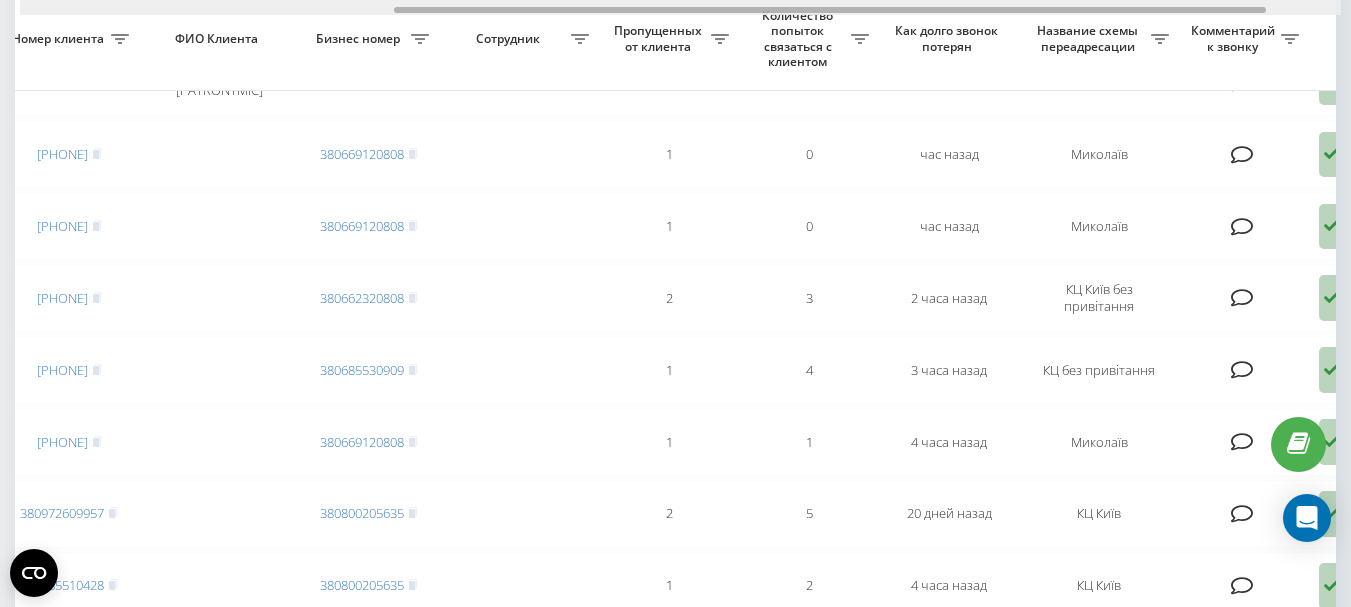drag, startPoint x: 390, startPoint y: 7, endPoint x: 764, endPoint y: 21, distance: 374.26193 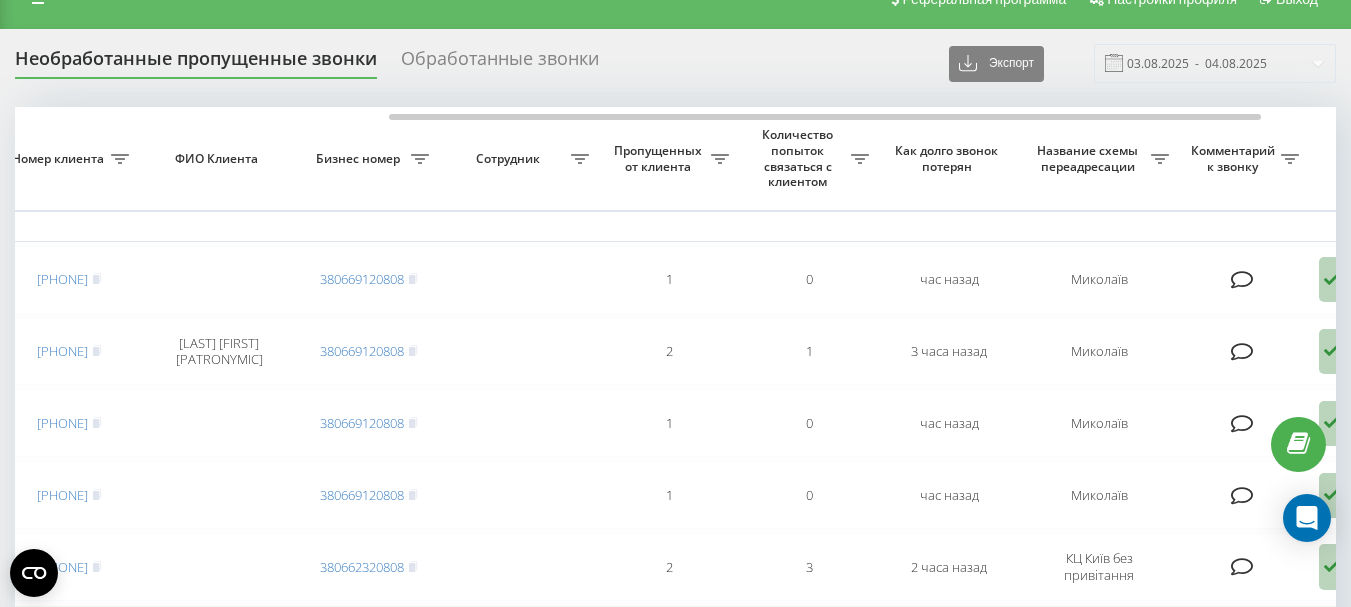 scroll, scrollTop: 0, scrollLeft: 0, axis: both 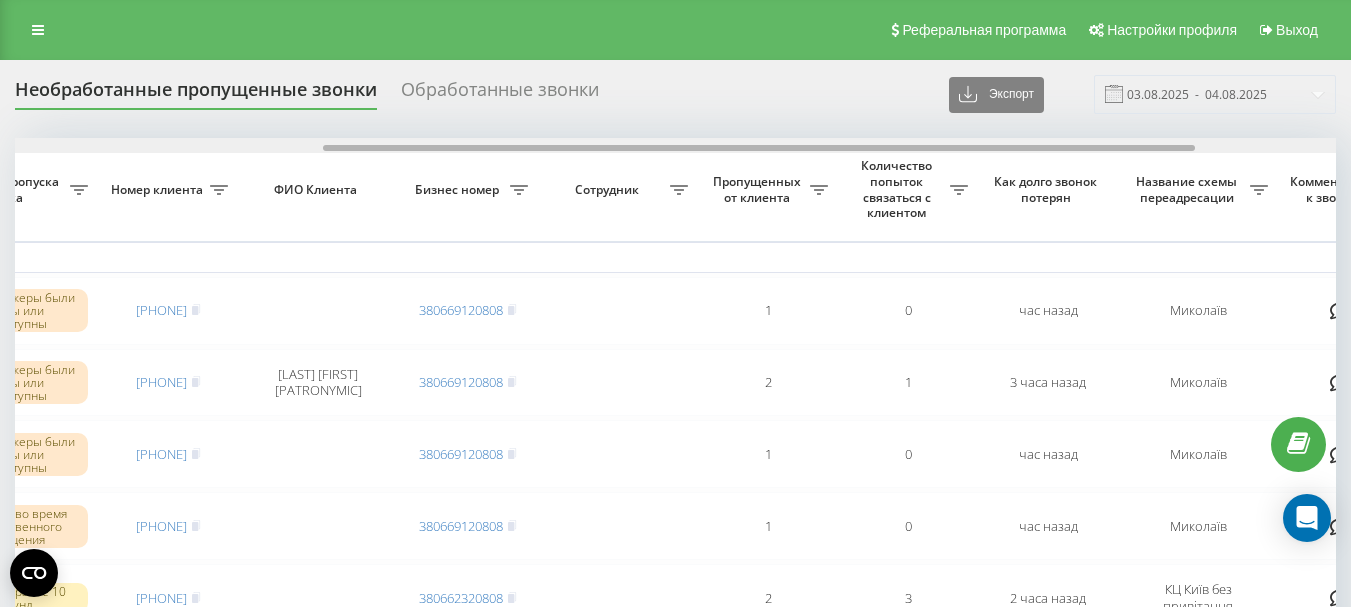 drag, startPoint x: 566, startPoint y: 145, endPoint x: 875, endPoint y: 151, distance: 309.05826 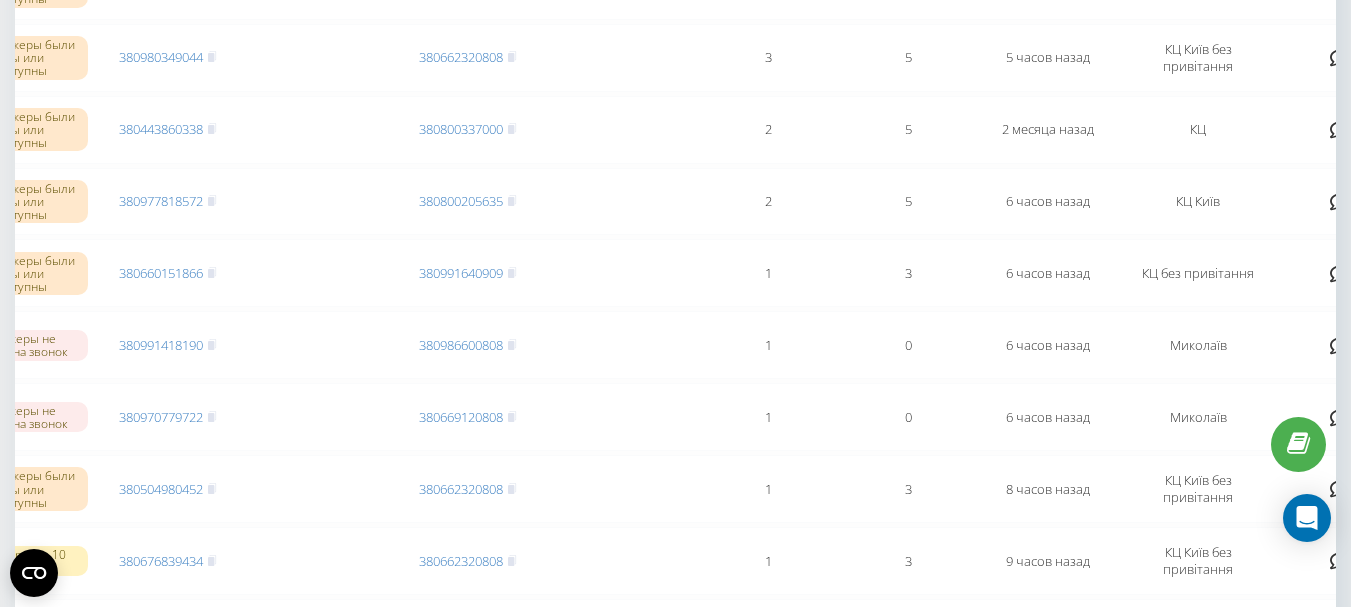 scroll, scrollTop: 0, scrollLeft: 0, axis: both 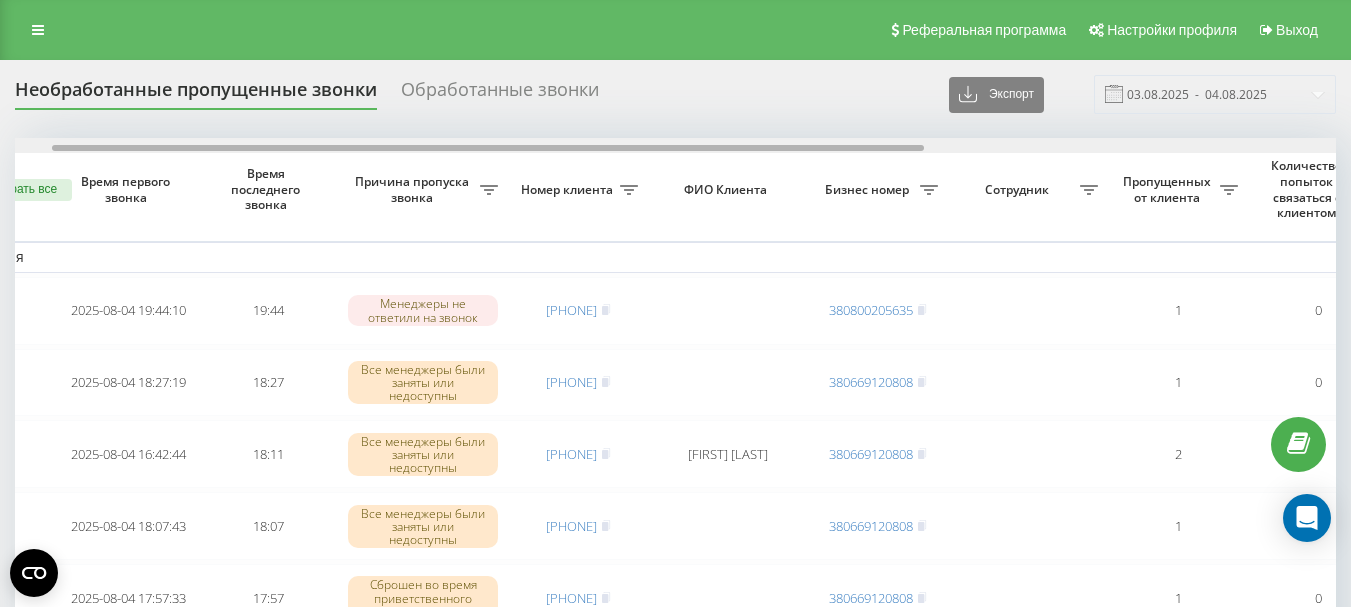 drag, startPoint x: 609, startPoint y: 148, endPoint x: 647, endPoint y: 175, distance: 46.615448 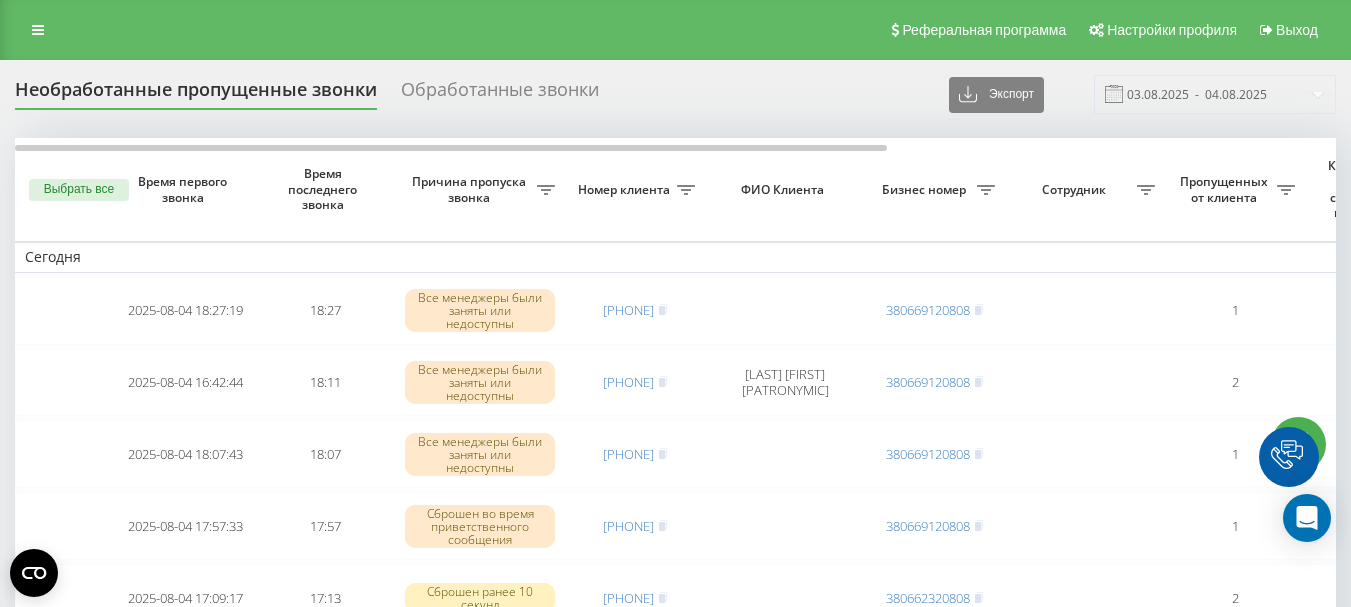 scroll, scrollTop: 0, scrollLeft: 0, axis: both 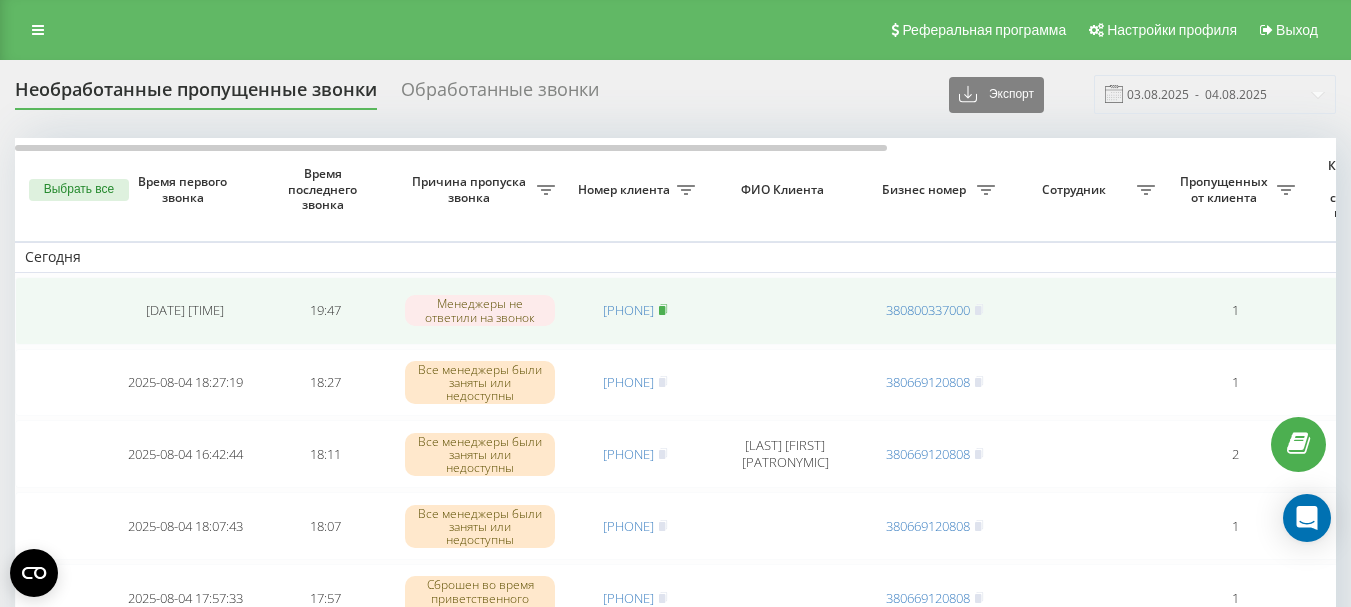 click 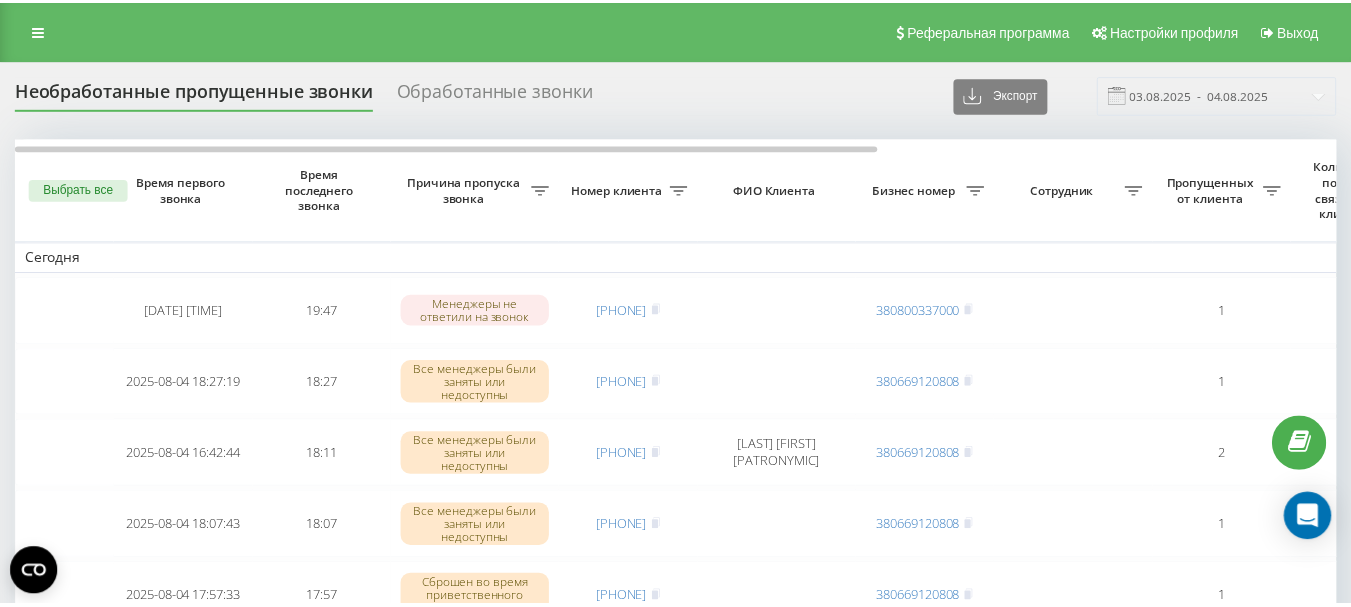 scroll, scrollTop: 0, scrollLeft: 0, axis: both 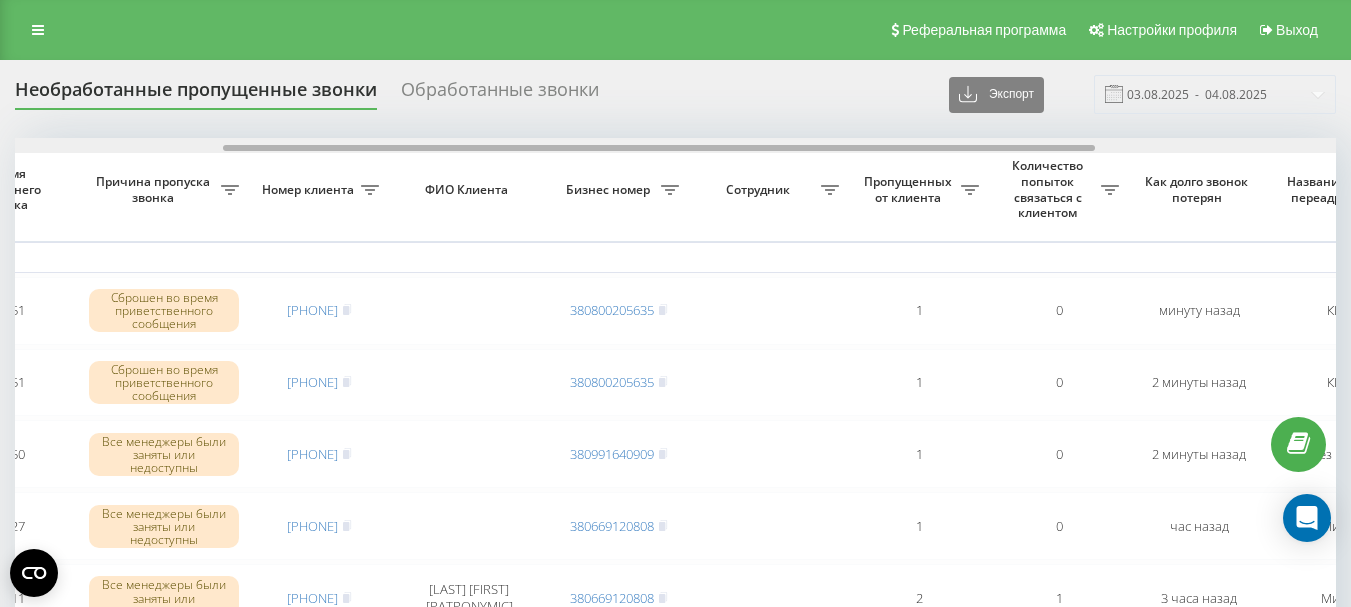 drag, startPoint x: 814, startPoint y: 150, endPoint x: 1023, endPoint y: 139, distance: 209.28928 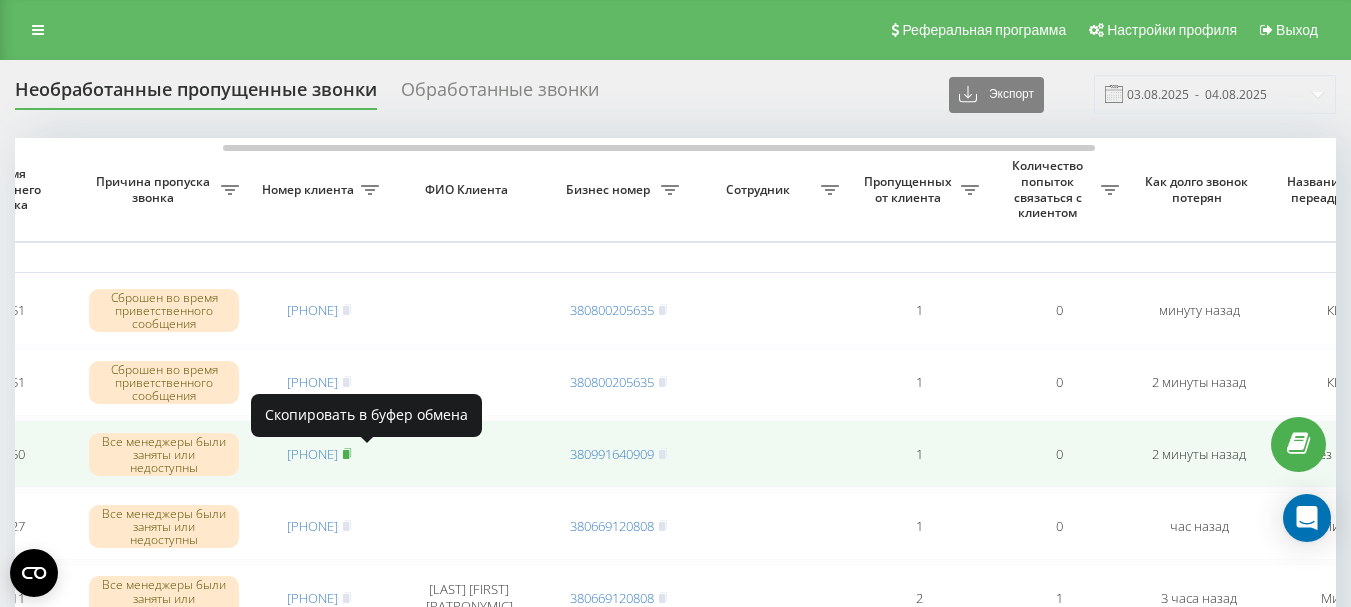 click 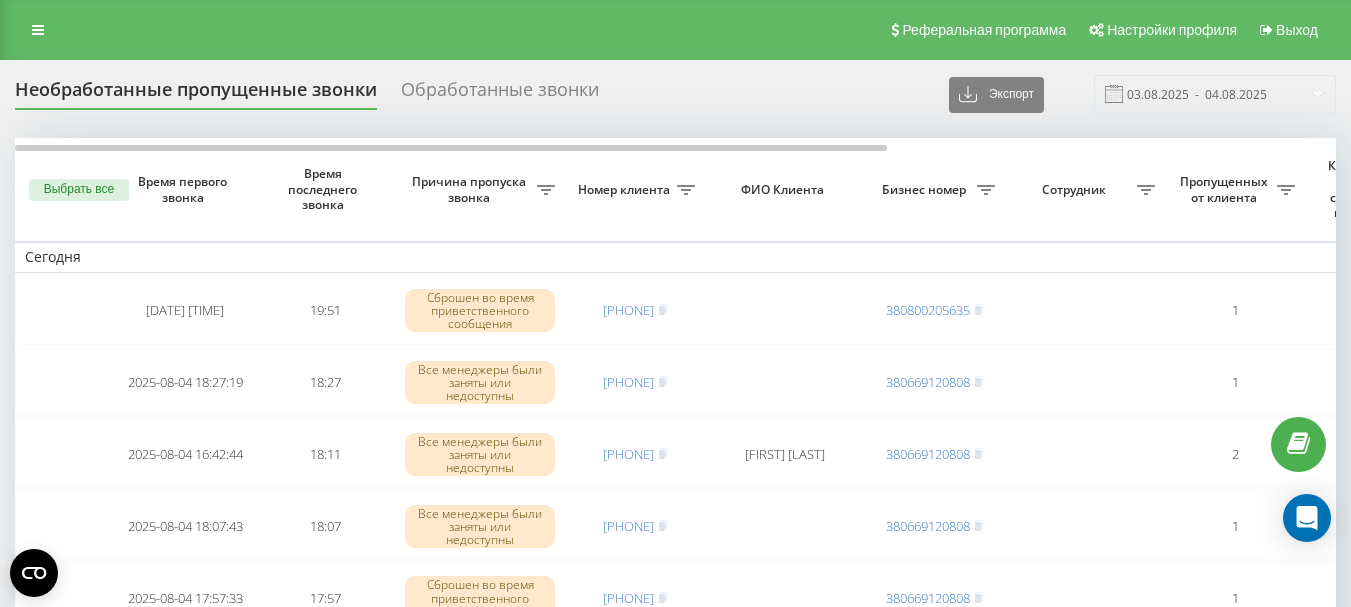 scroll, scrollTop: 0, scrollLeft: 0, axis: both 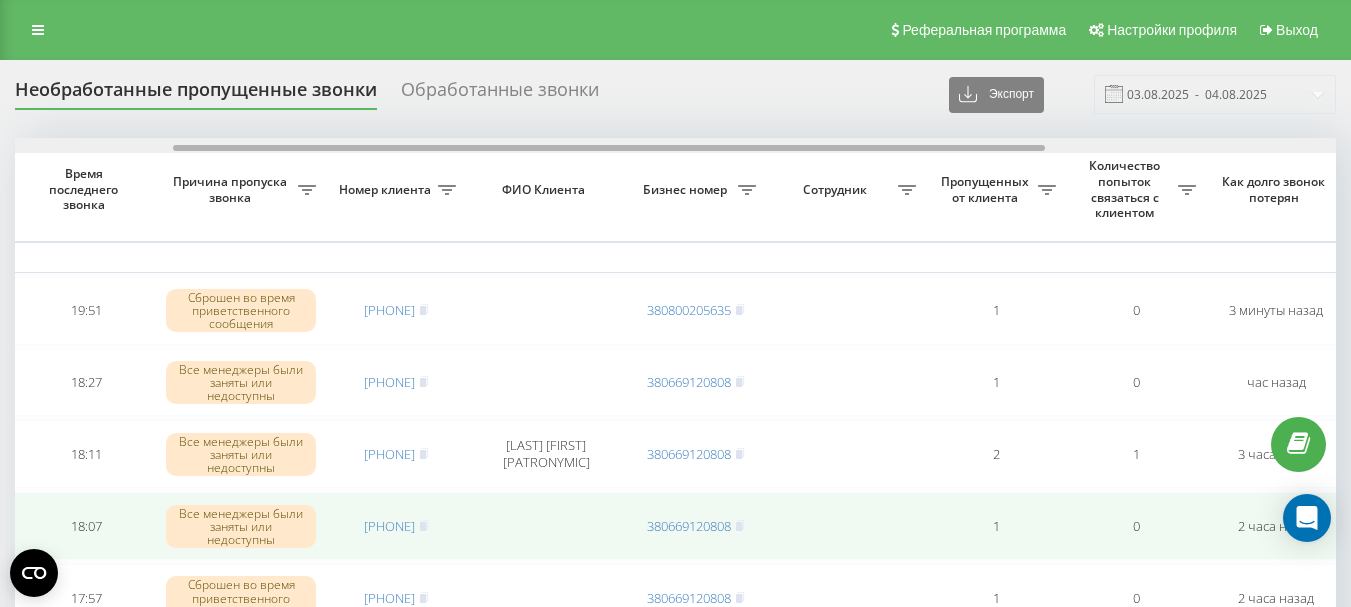 drag, startPoint x: 722, startPoint y: 148, endPoint x: 900, endPoint y: 532, distance: 423.24933 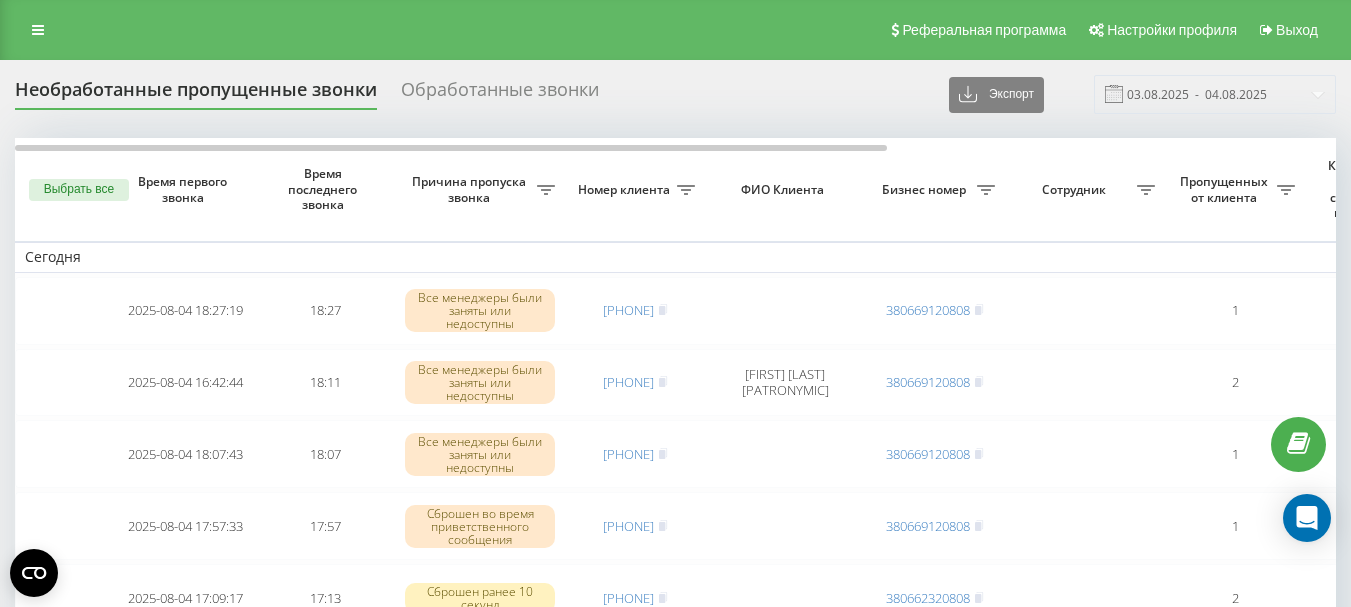 scroll, scrollTop: 0, scrollLeft: 0, axis: both 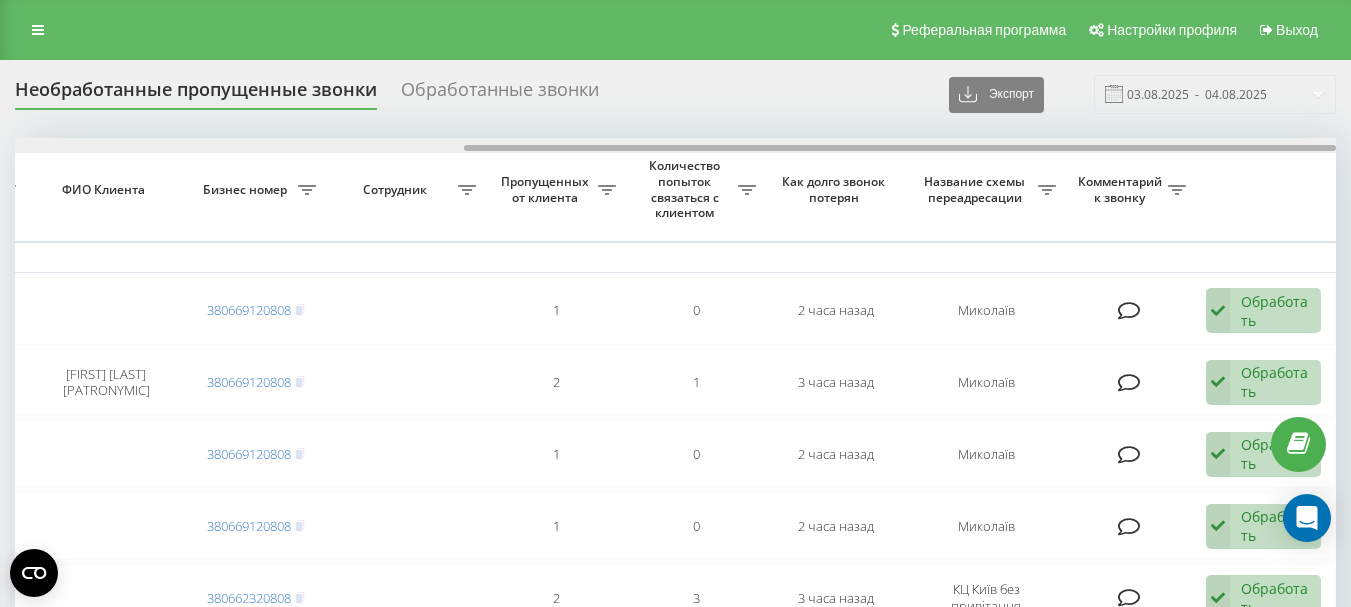 drag, startPoint x: 660, startPoint y: 144, endPoint x: 927, endPoint y: 144, distance: 267 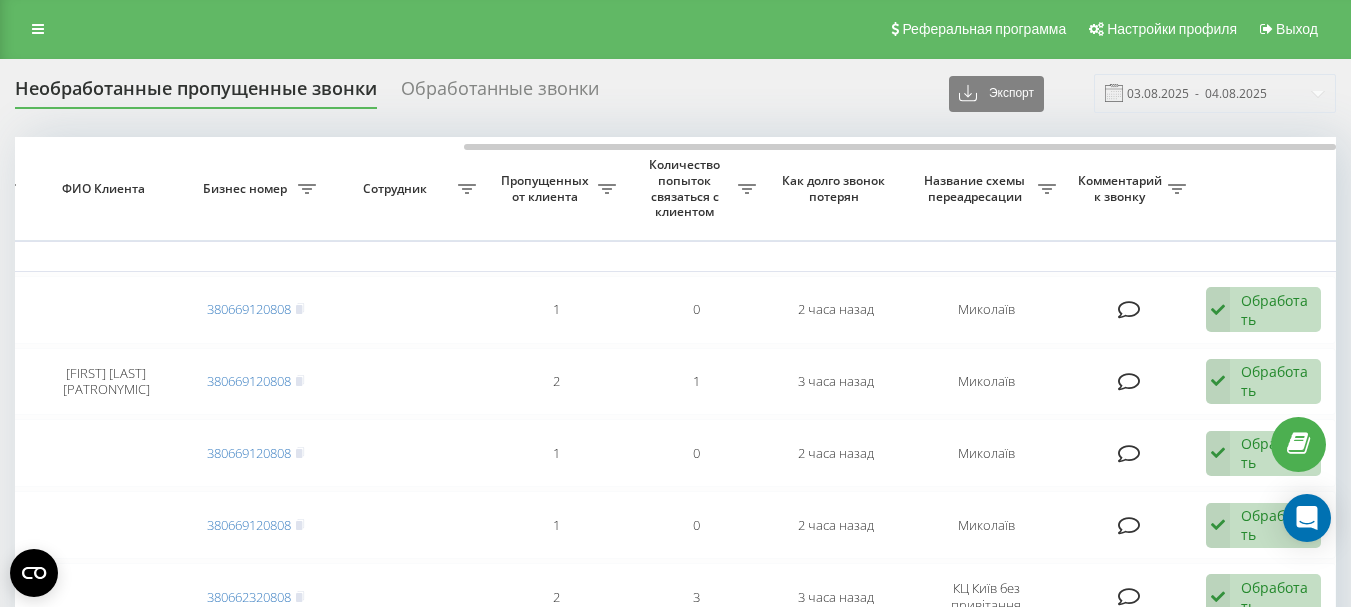 scroll, scrollTop: 0, scrollLeft: 0, axis: both 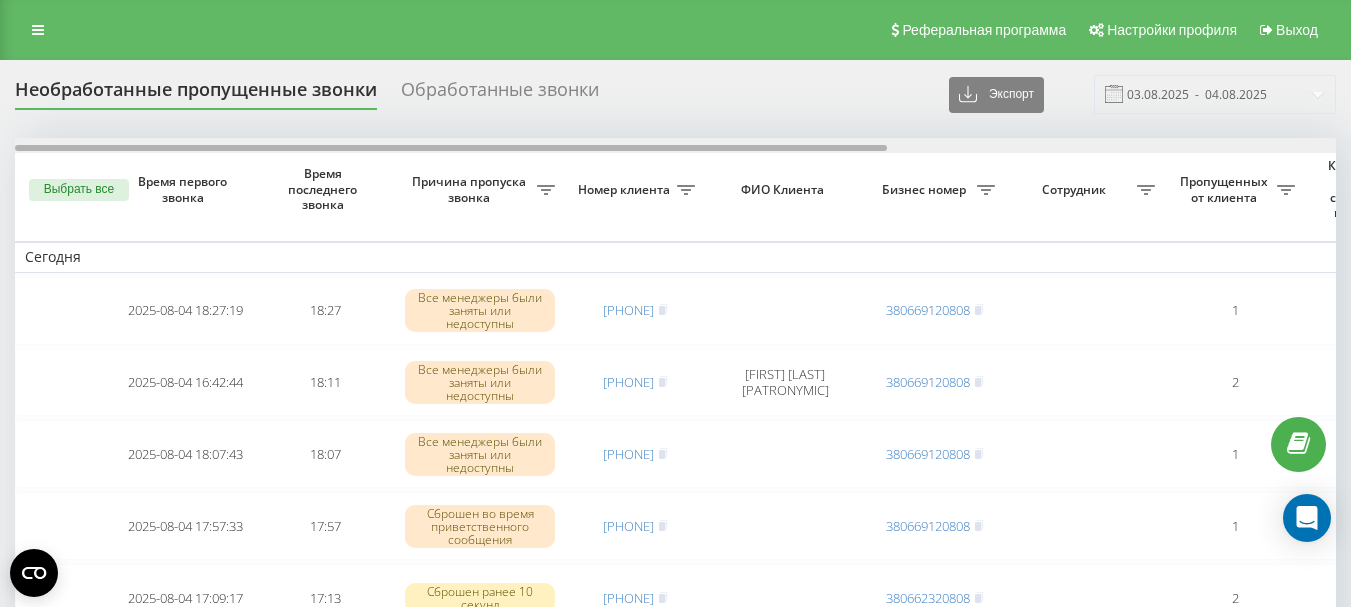 drag, startPoint x: 566, startPoint y: 145, endPoint x: 70, endPoint y: 156, distance: 496.12195 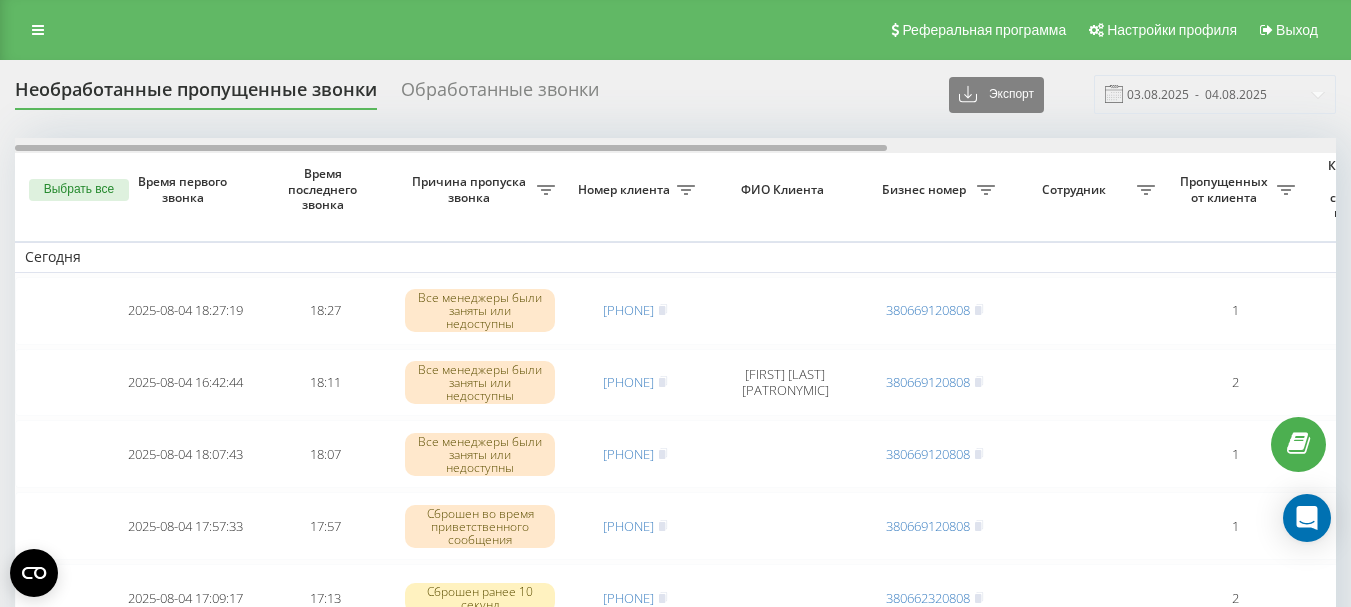 scroll, scrollTop: 0, scrollLeft: 0, axis: both 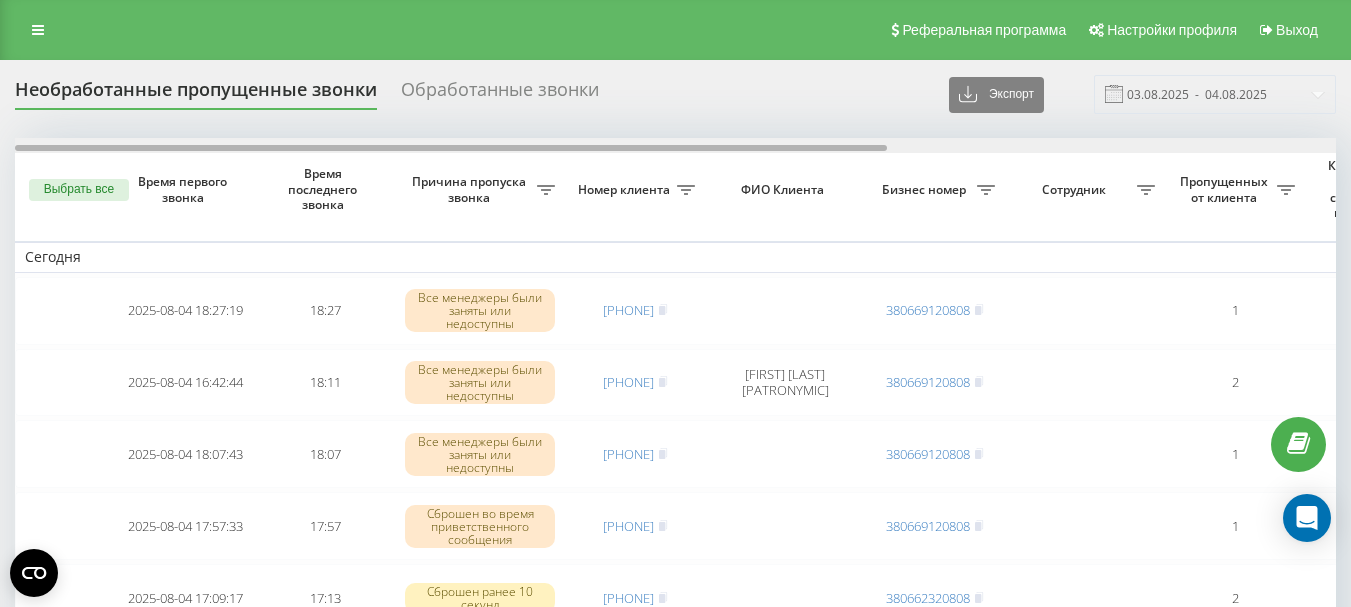 drag, startPoint x: 696, startPoint y: 148, endPoint x: 503, endPoint y: 172, distance: 194.4865 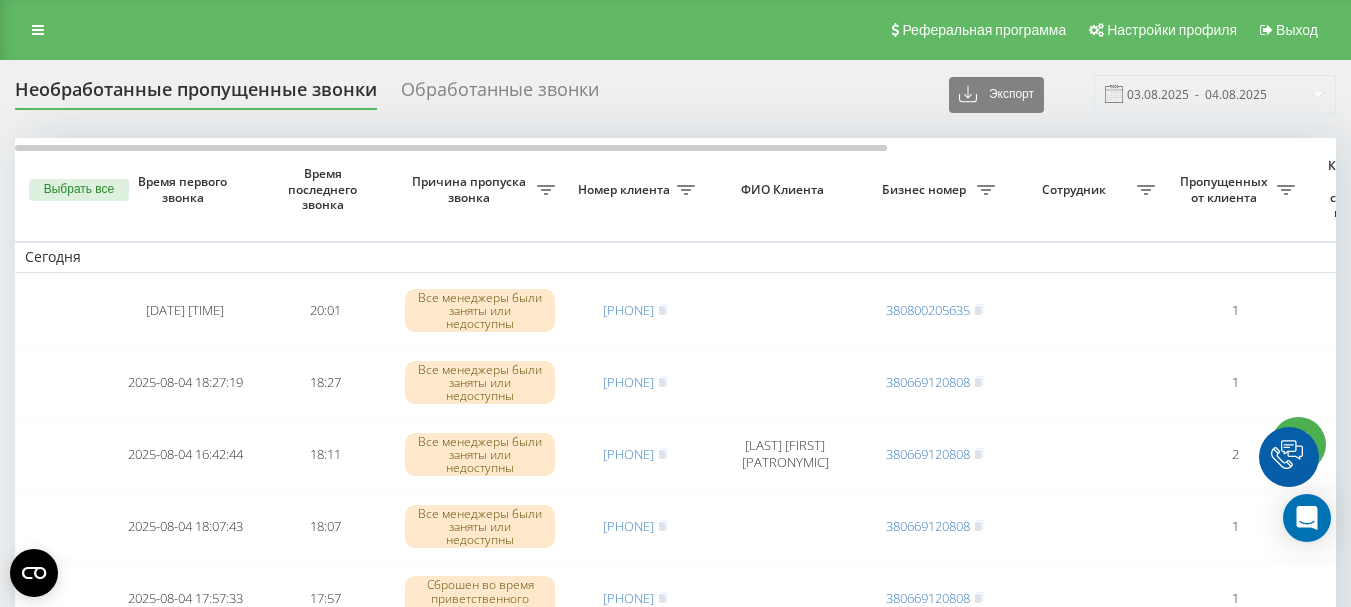 scroll, scrollTop: 0, scrollLeft: 0, axis: both 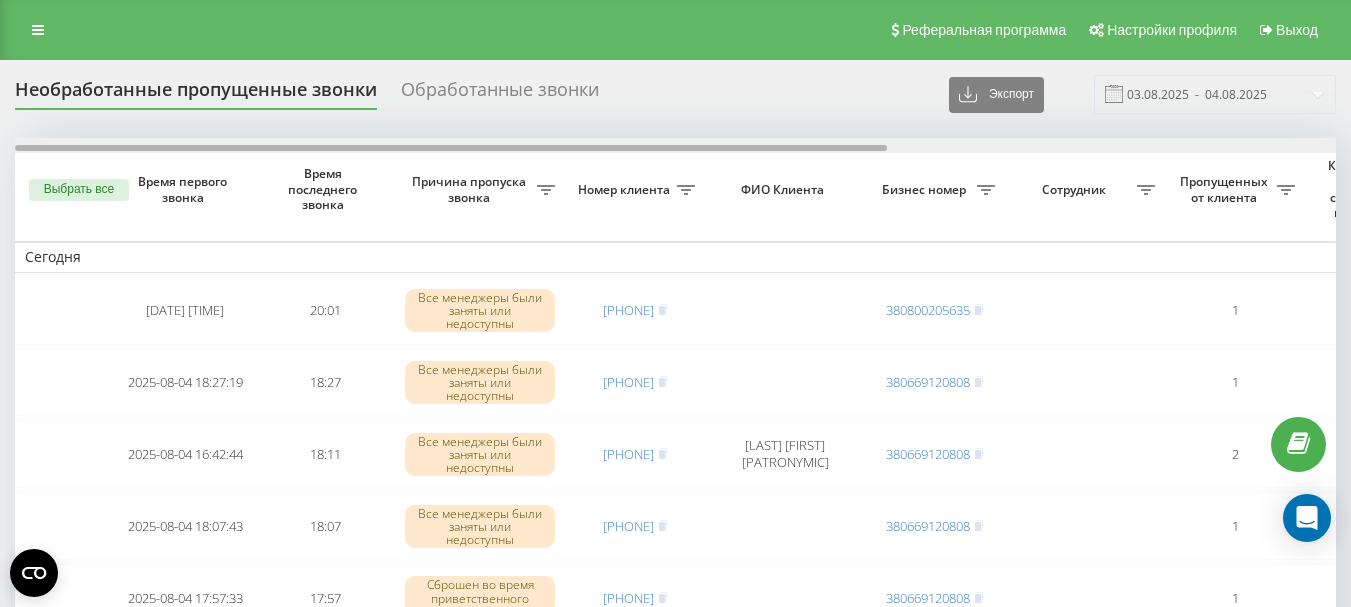 drag, startPoint x: 737, startPoint y: 149, endPoint x: 570, endPoint y: 139, distance: 167.29913 